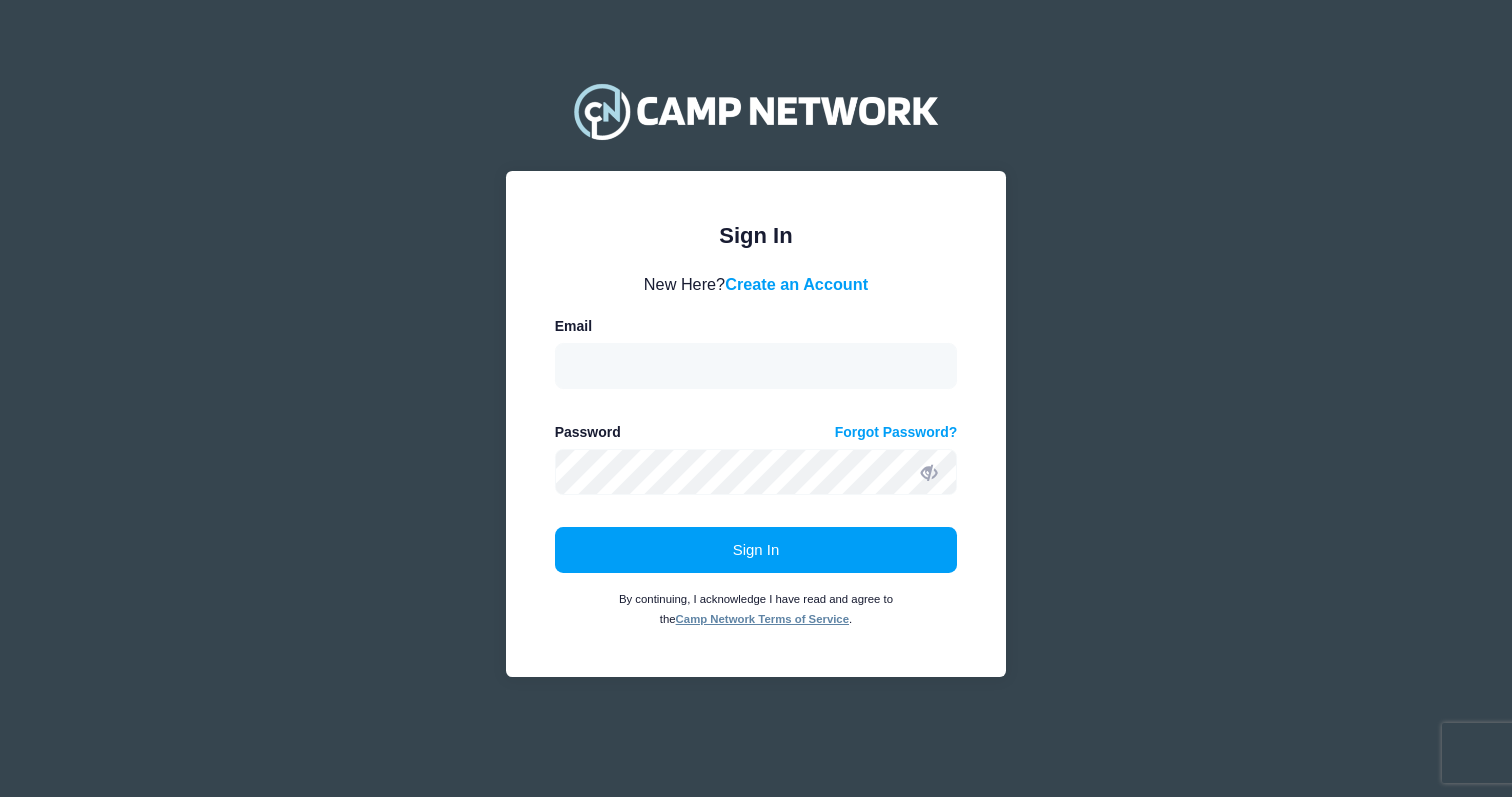 scroll, scrollTop: 0, scrollLeft: 0, axis: both 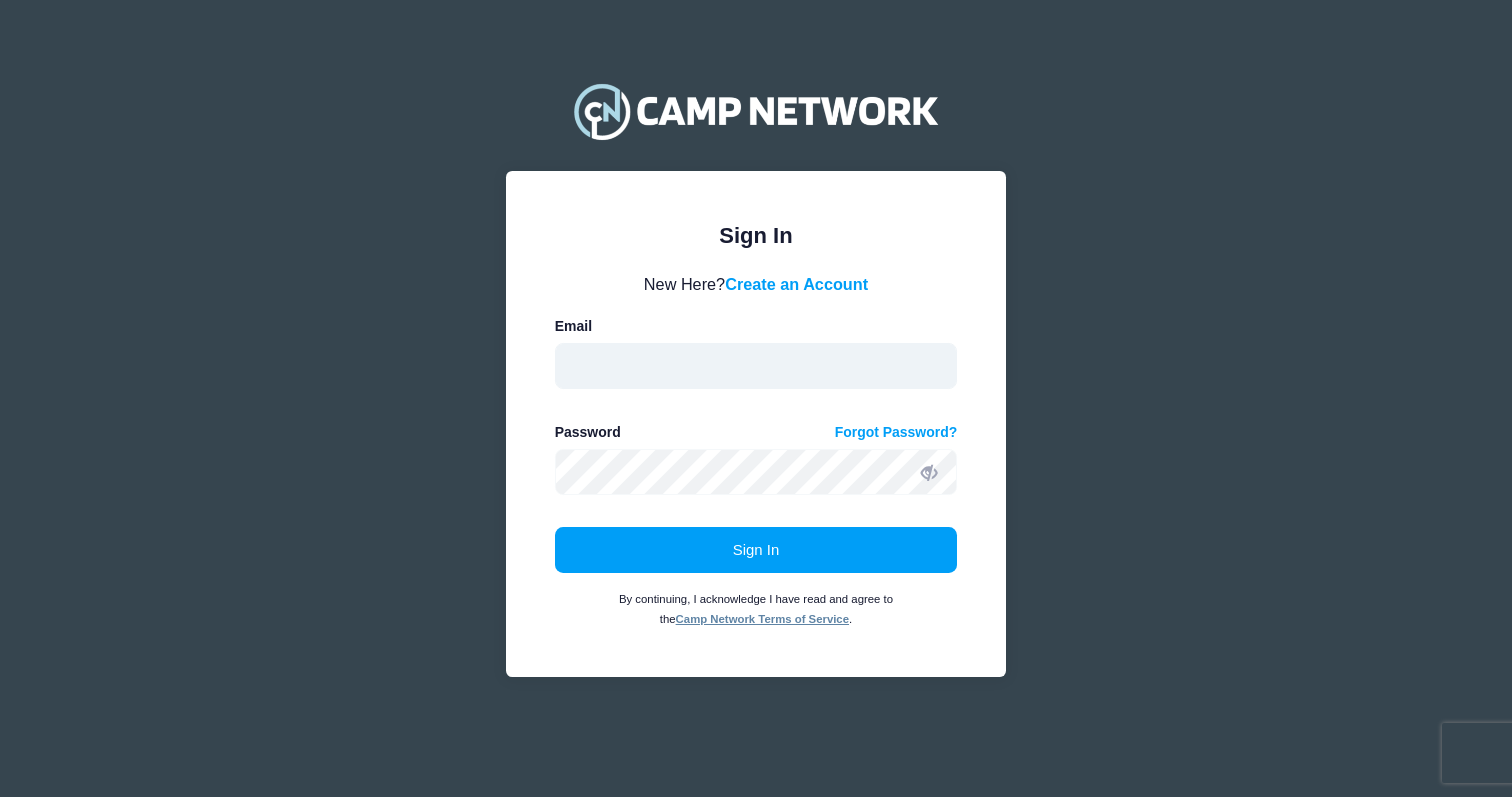 type on "st24s@fsu.edu" 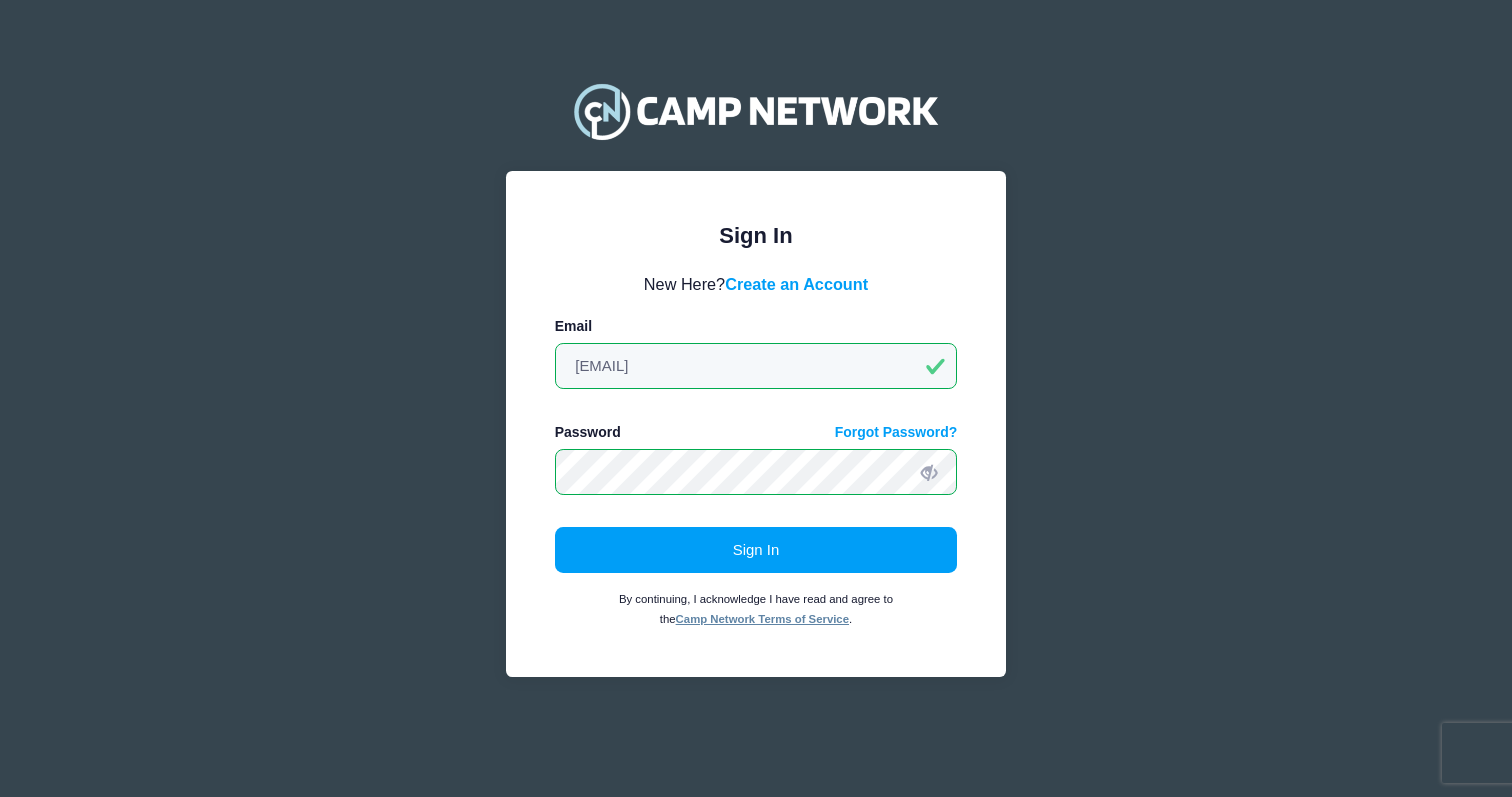 click on "Sign In" at bounding box center (756, 550) 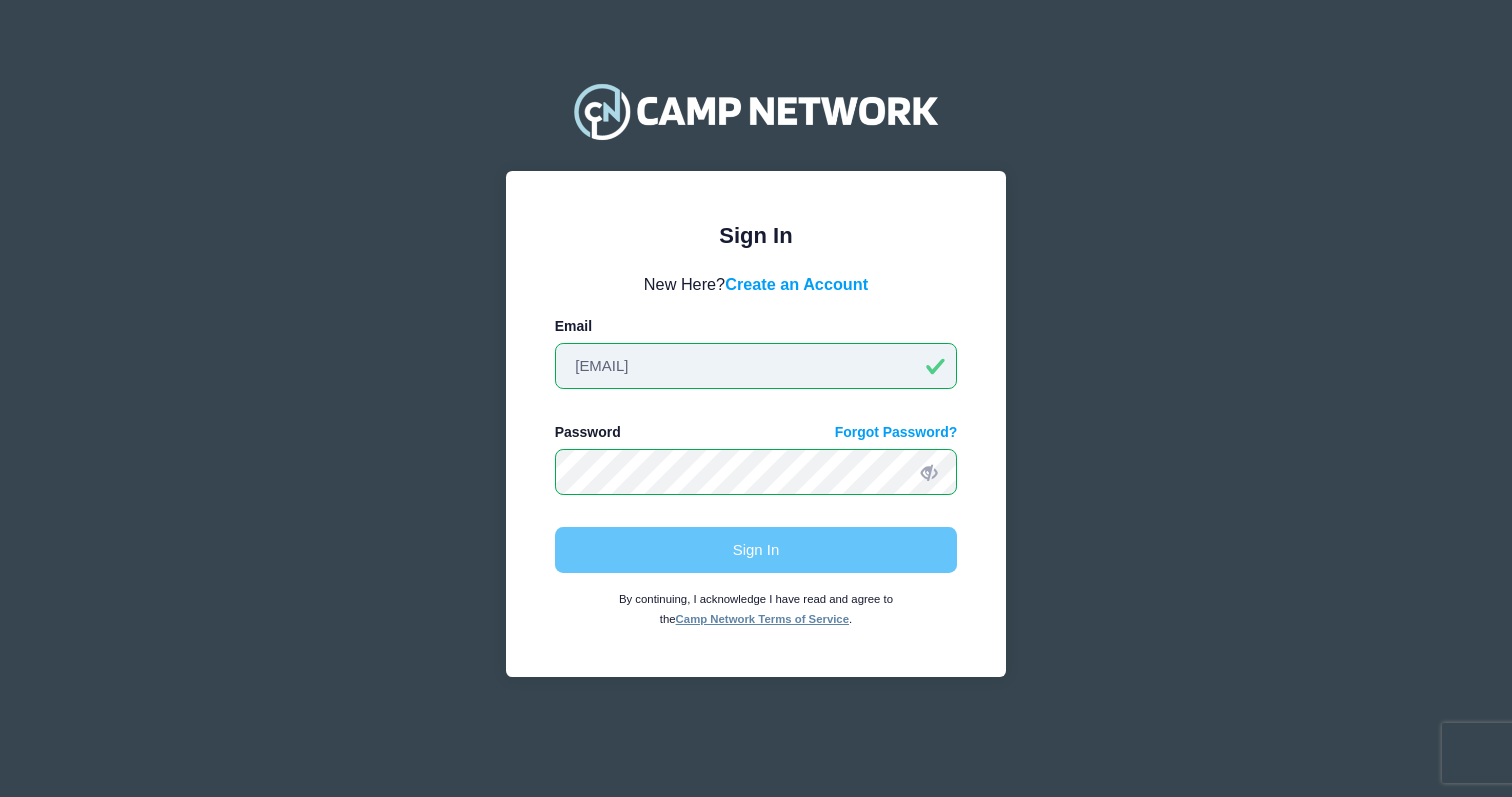 click on "st24s@fsu.edu" at bounding box center [756, 366] 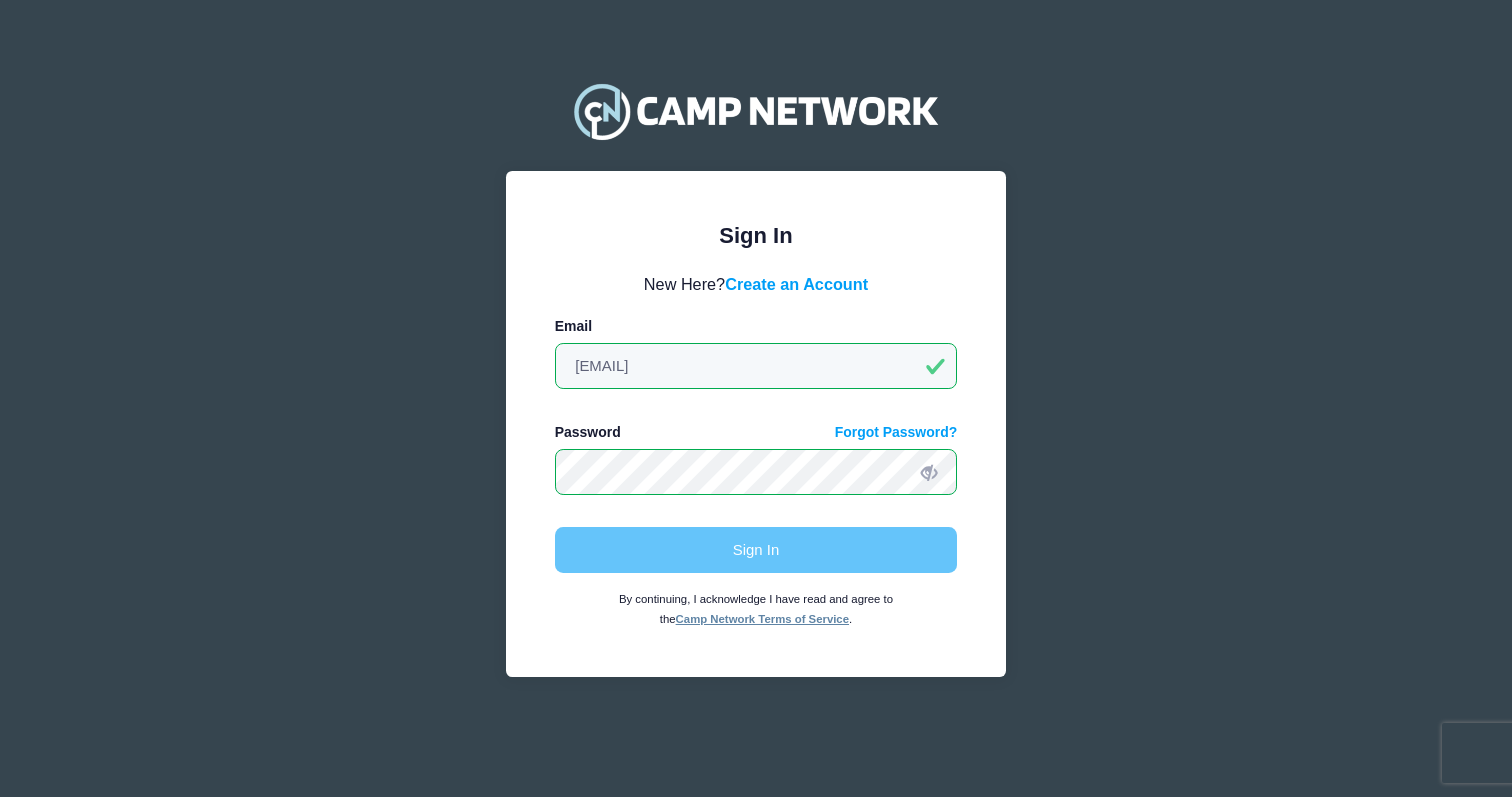 click on "Sign In
By continuing, I acknowledge I have read and agree to the
Camp Network Terms of Service ." at bounding box center [756, 577] 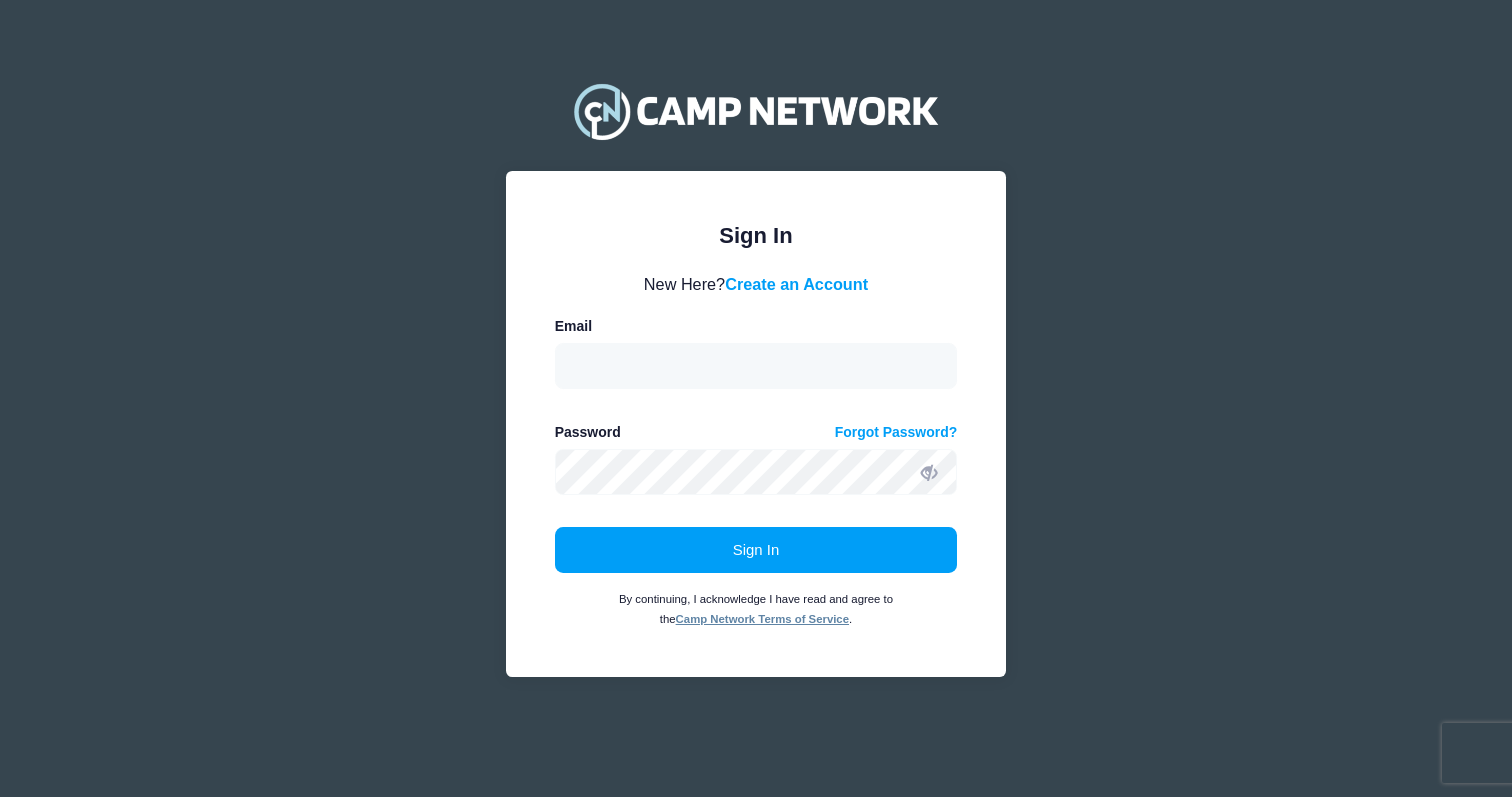 scroll, scrollTop: 0, scrollLeft: 0, axis: both 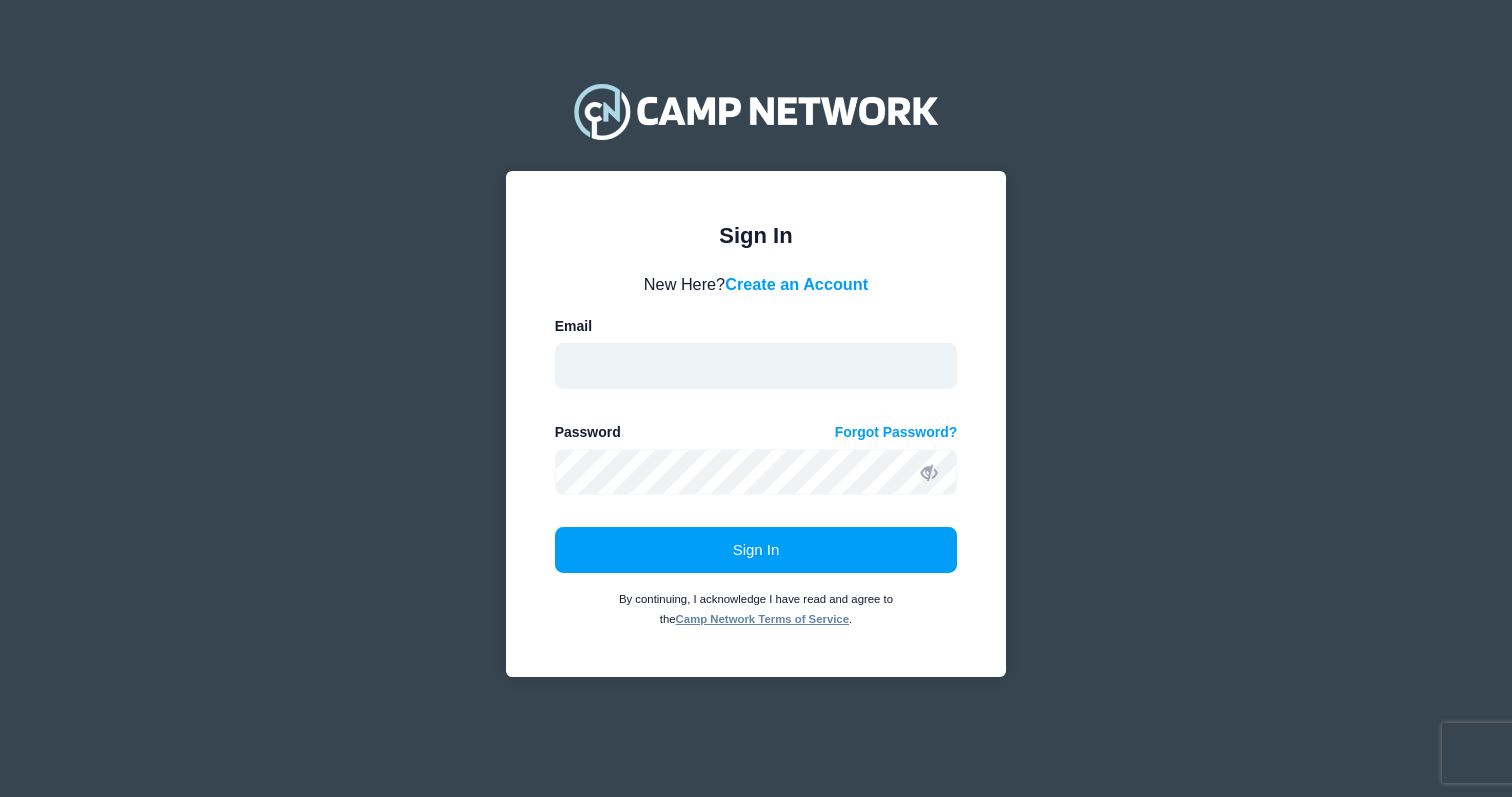 type on "[EMAIL]" 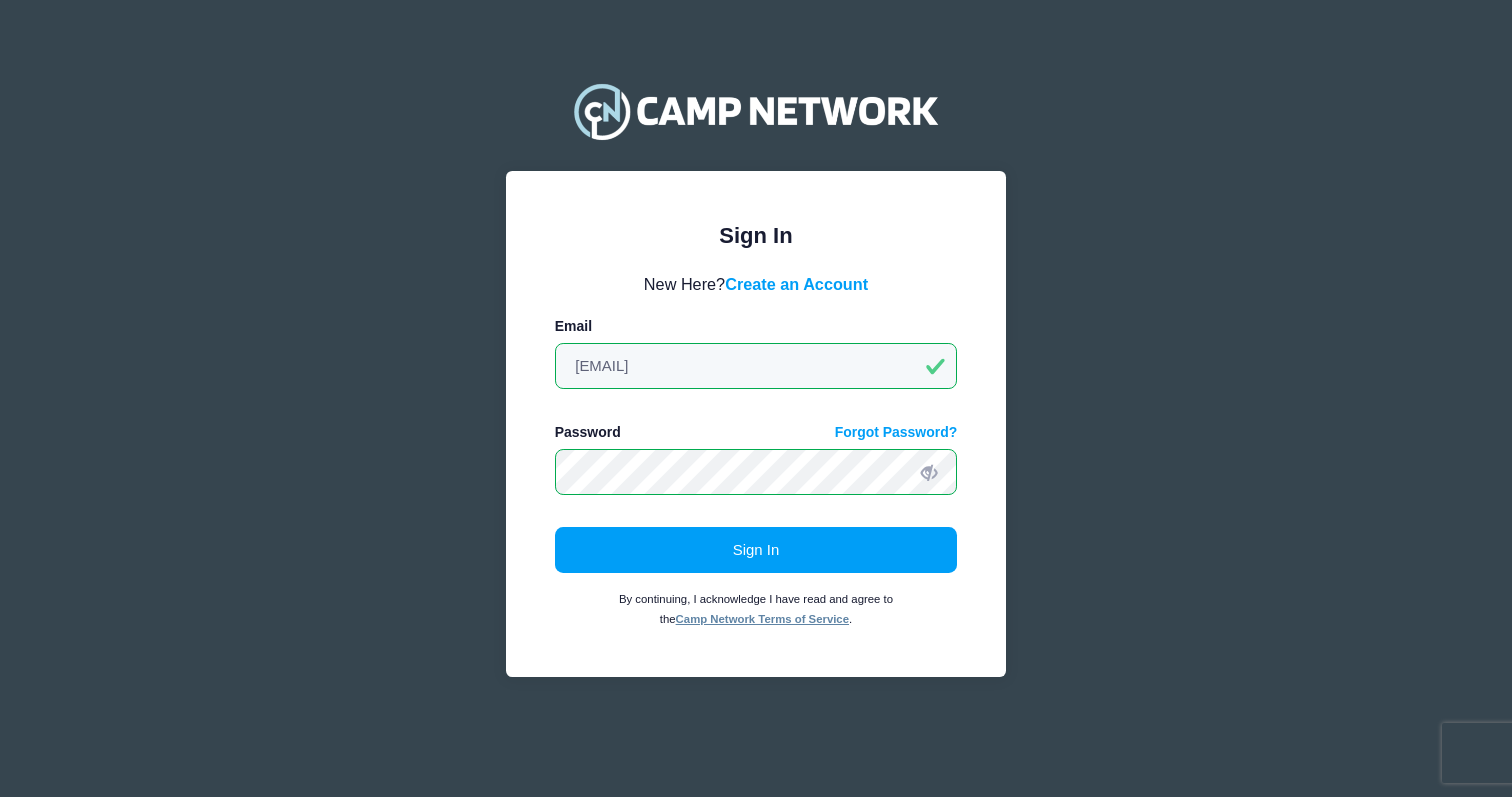 click on "Sign In" at bounding box center (756, 550) 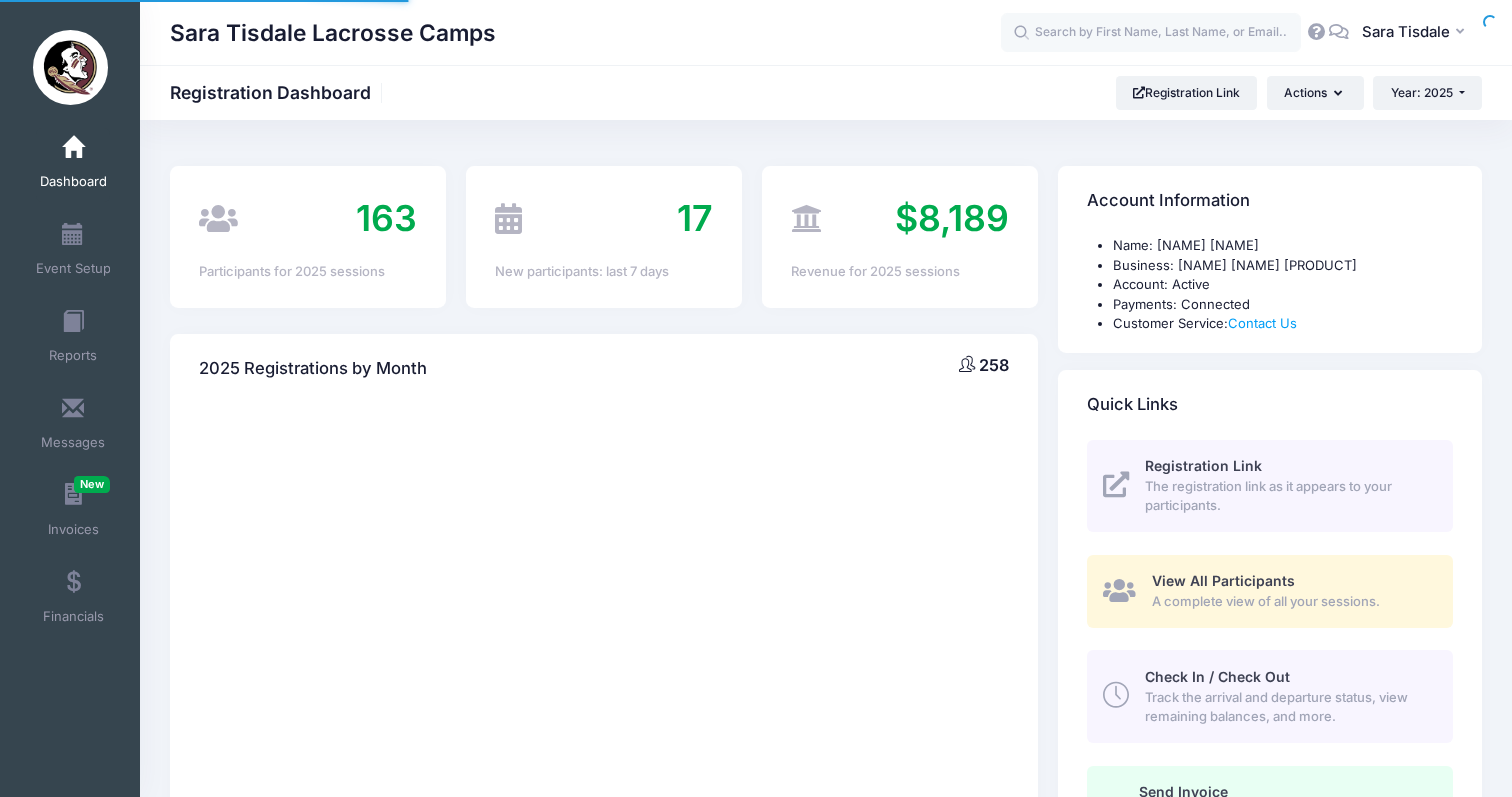 scroll, scrollTop: 0, scrollLeft: 0, axis: both 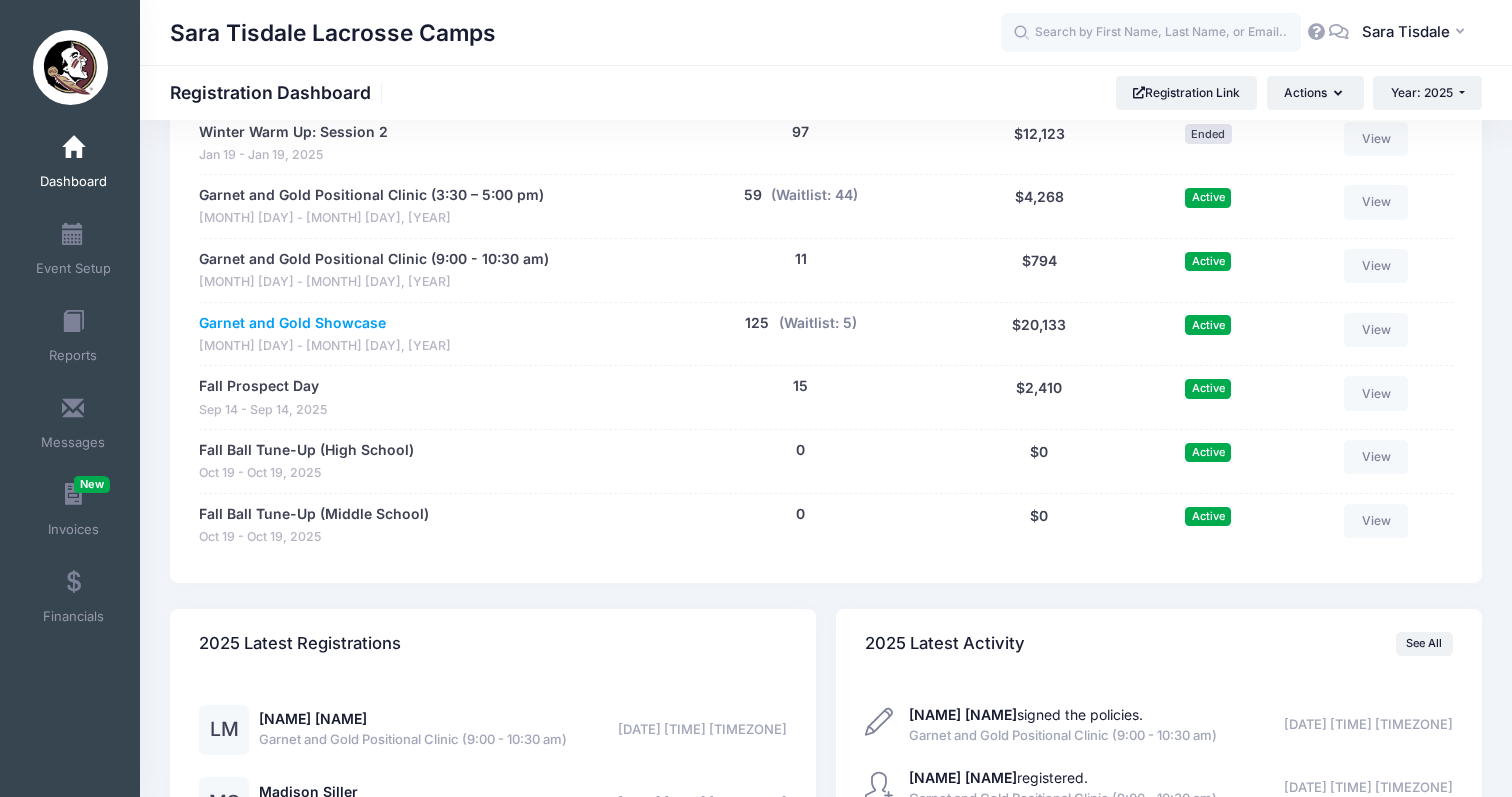 click on "Garnet and Gold Showcase" at bounding box center [292, 323] 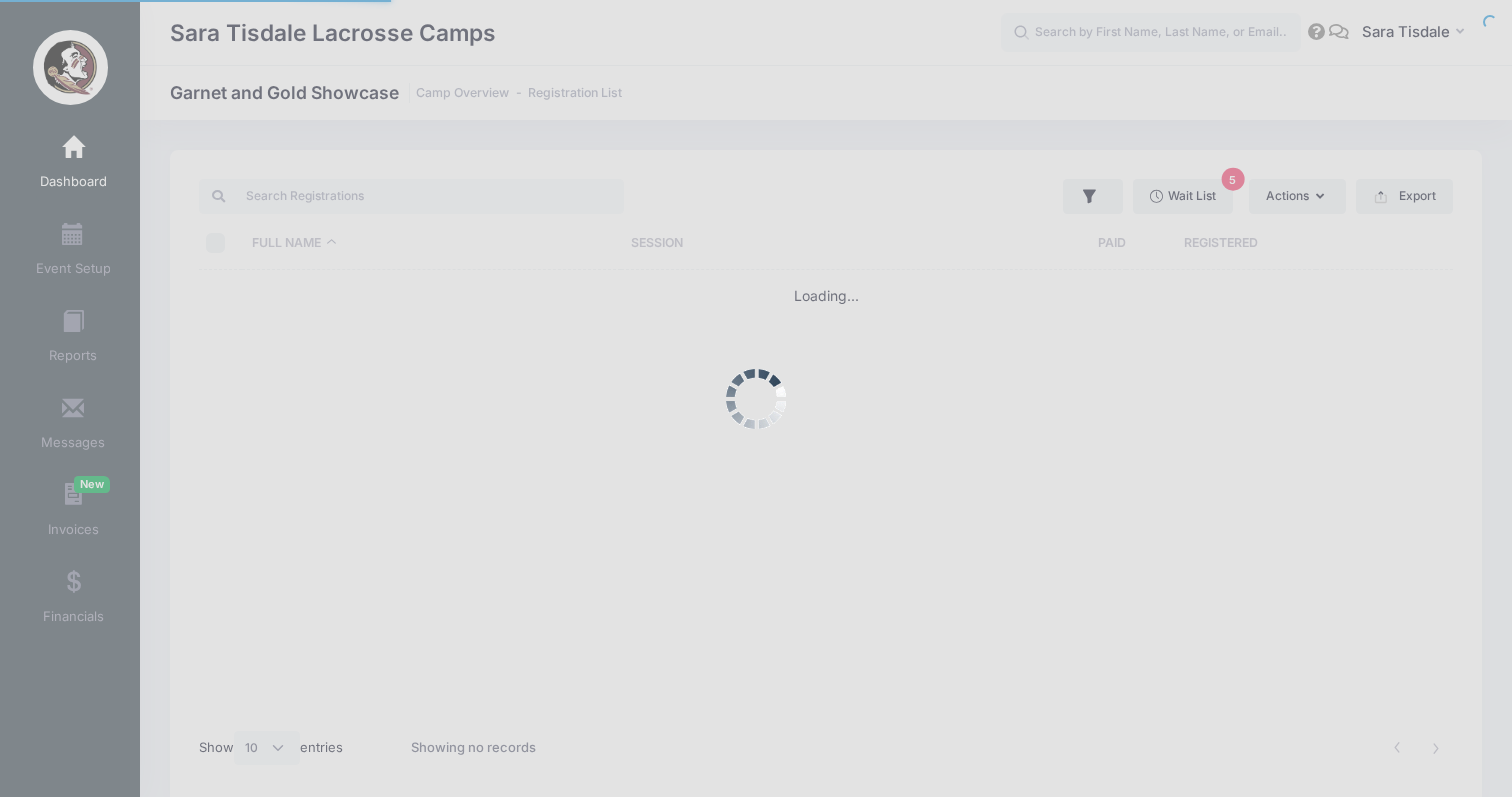 select on "10" 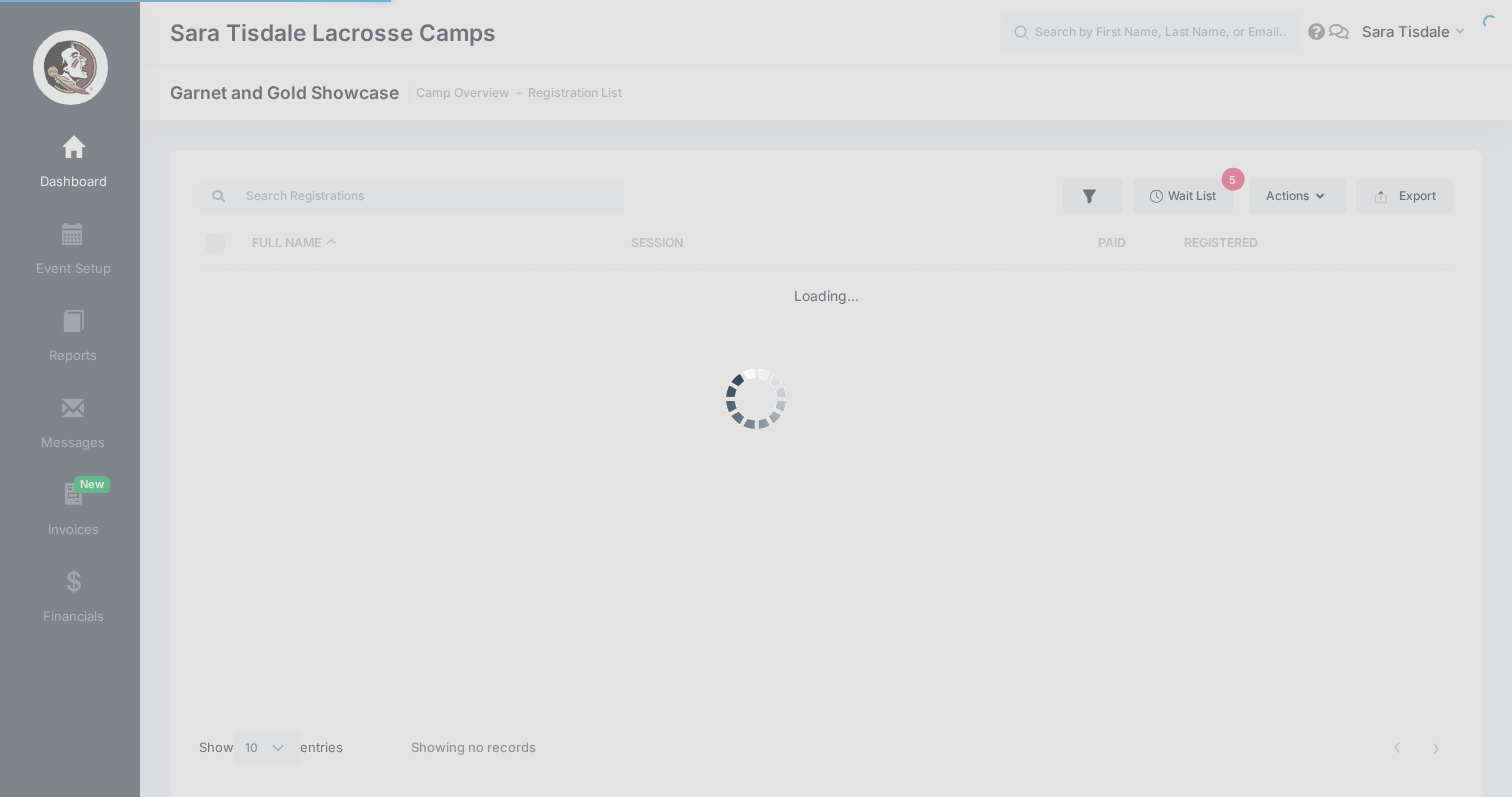 scroll, scrollTop: 0, scrollLeft: 0, axis: both 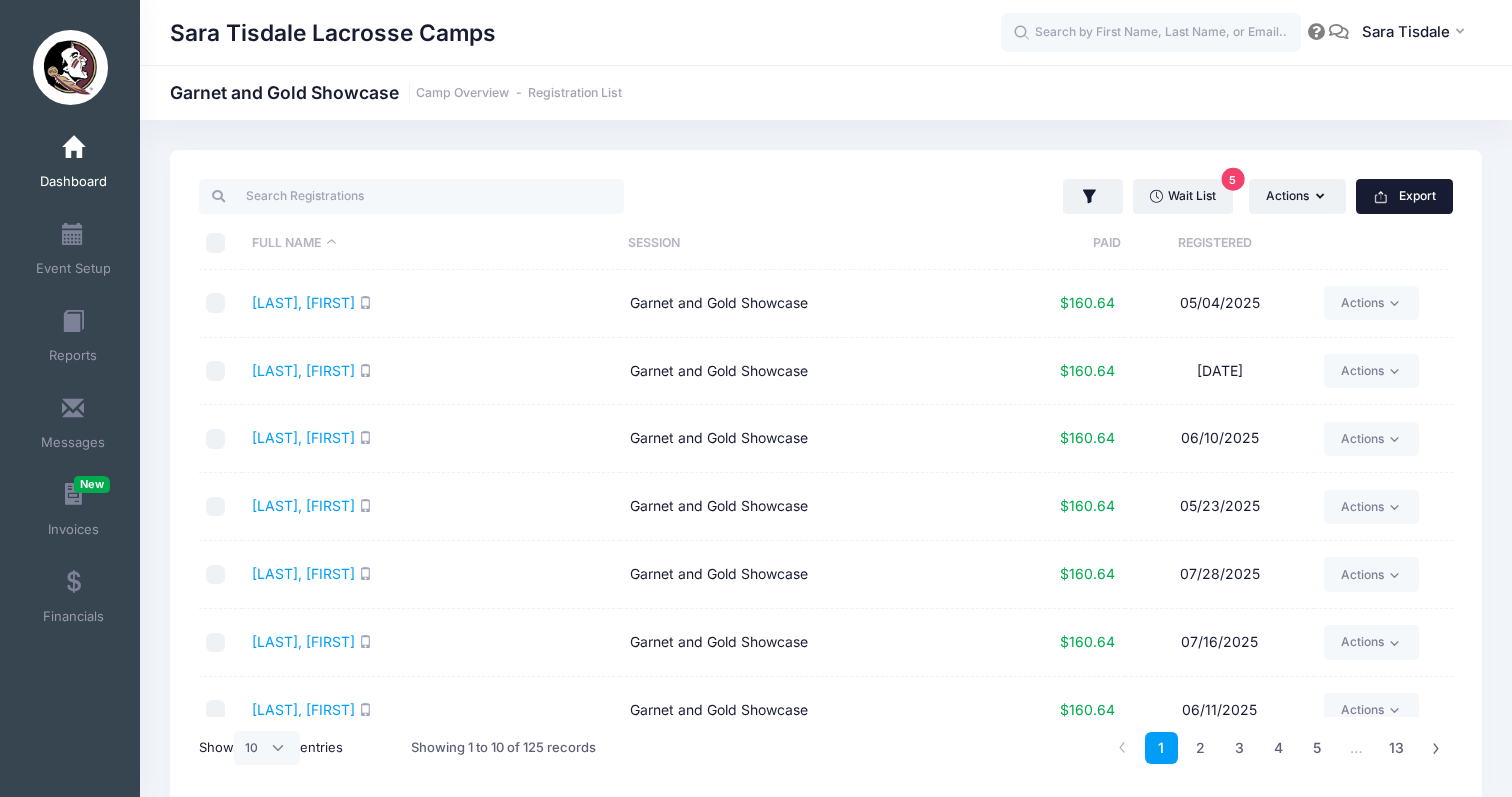 click on "Export" at bounding box center [1404, 196] 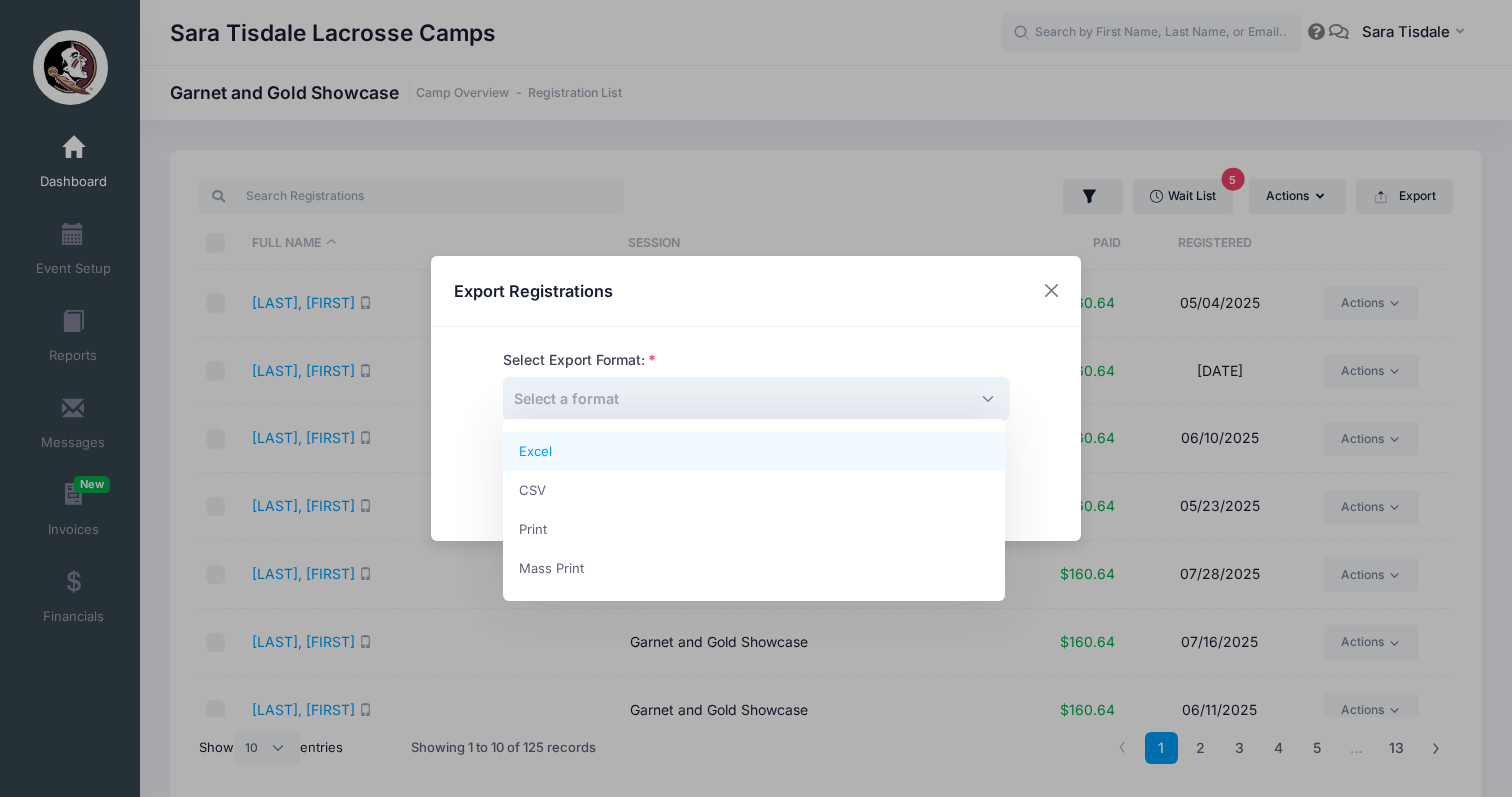 click on "Select a format" at bounding box center (756, 398) 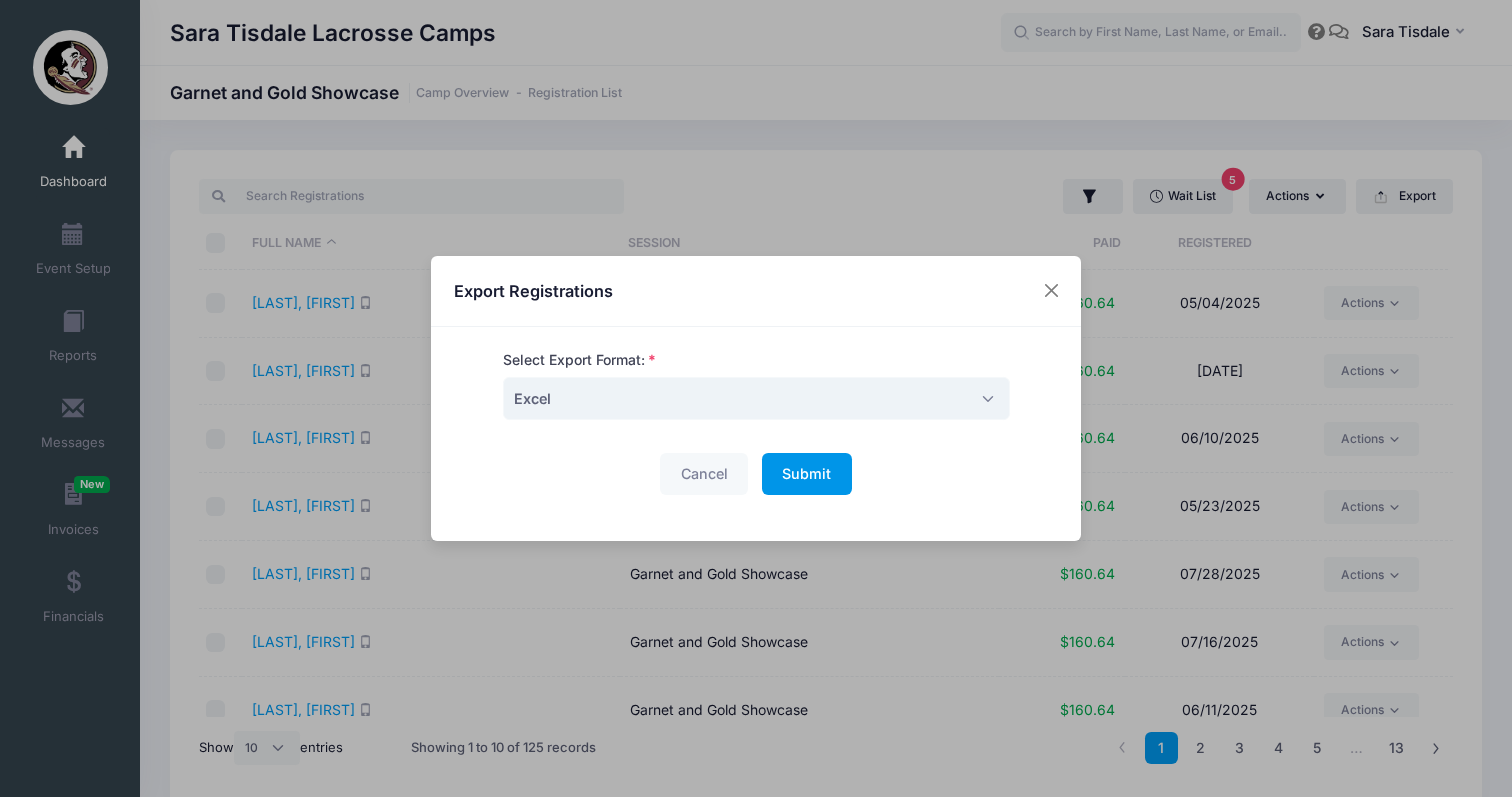 click on "Submit" at bounding box center (806, 473) 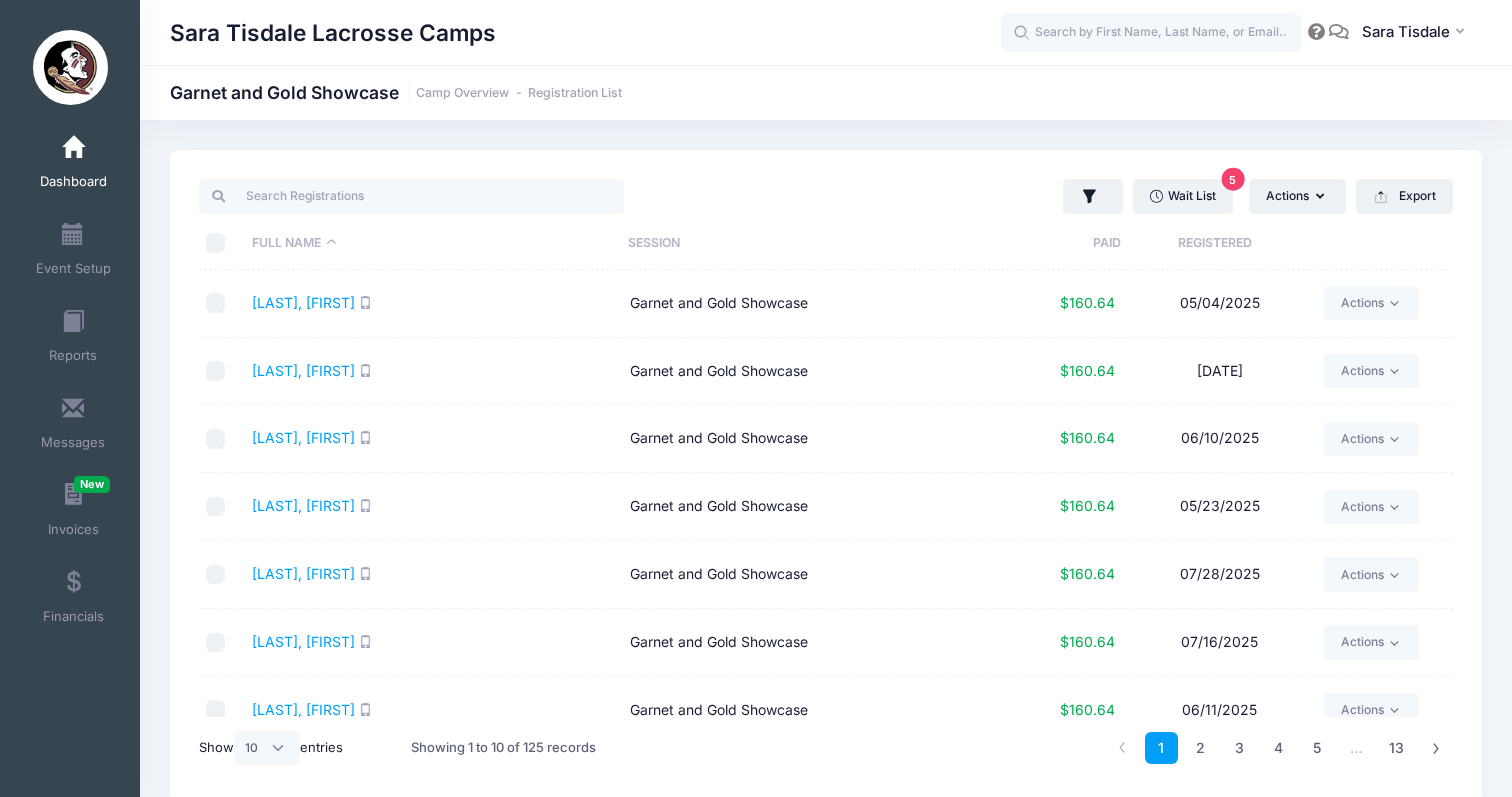 scroll, scrollTop: 1, scrollLeft: 0, axis: vertical 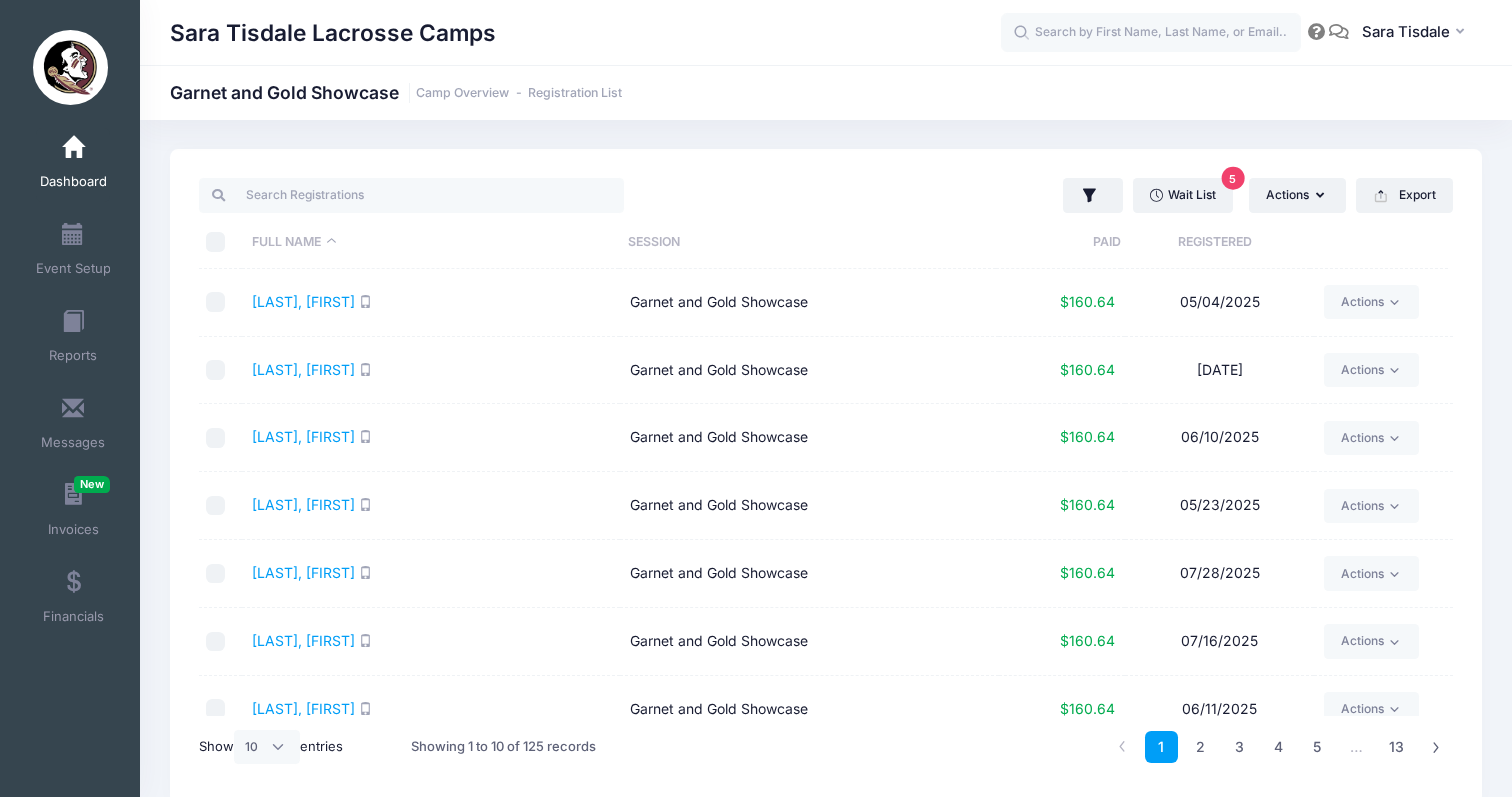 click on "Garnet and Gold Showcase" at bounding box center [809, 438] 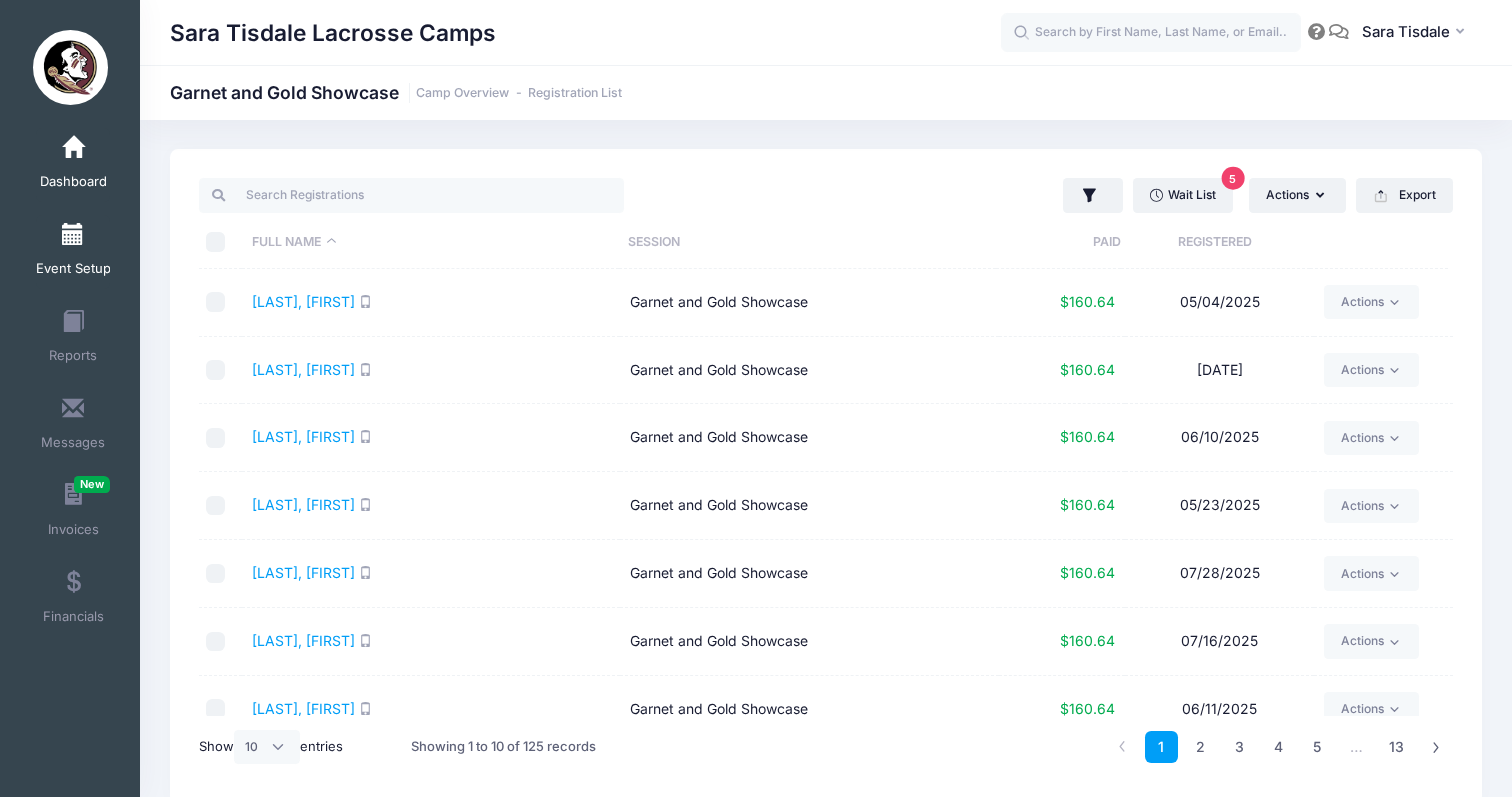 click on "Event Setup" at bounding box center [73, 252] 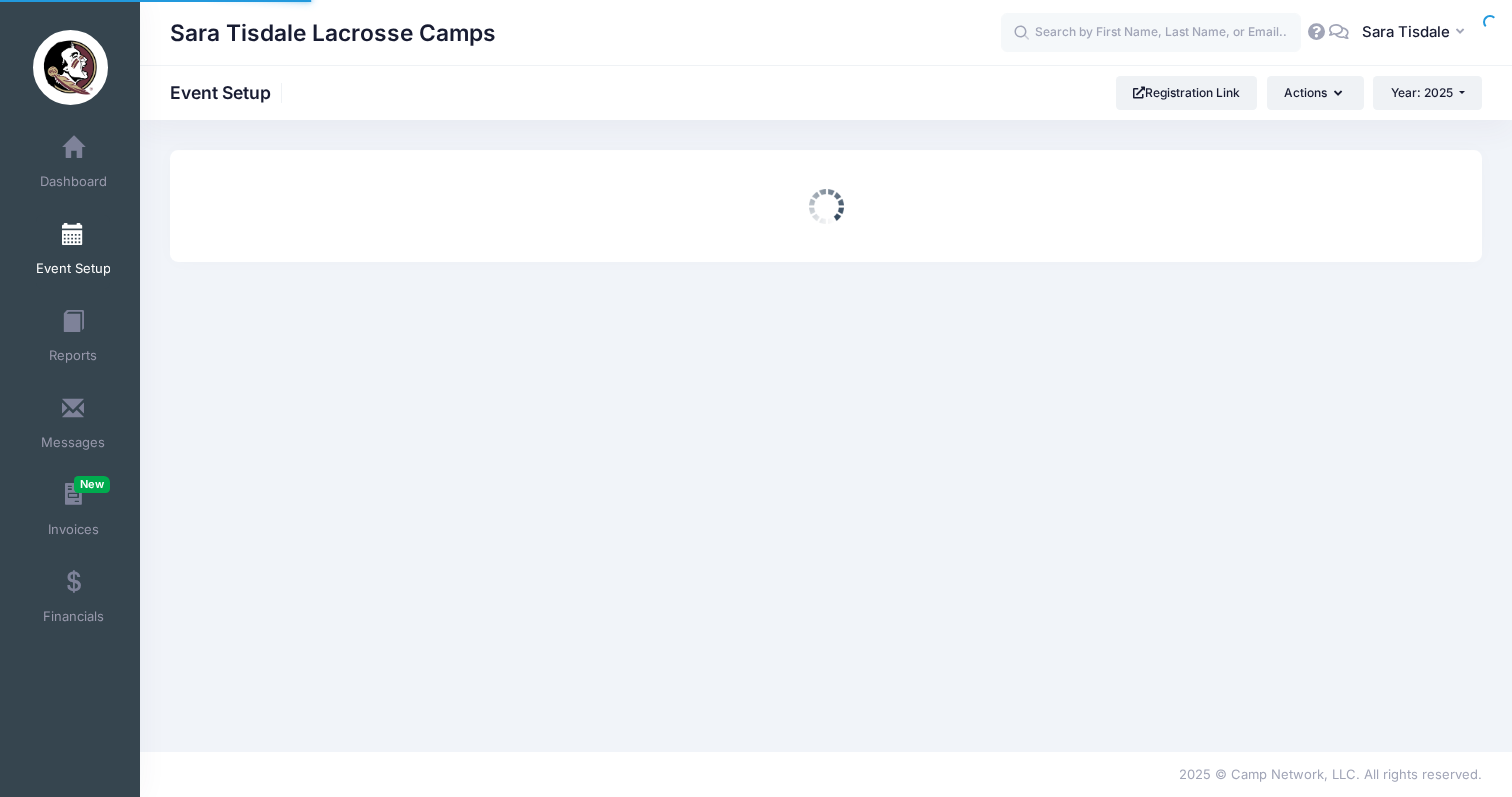 scroll, scrollTop: 0, scrollLeft: 0, axis: both 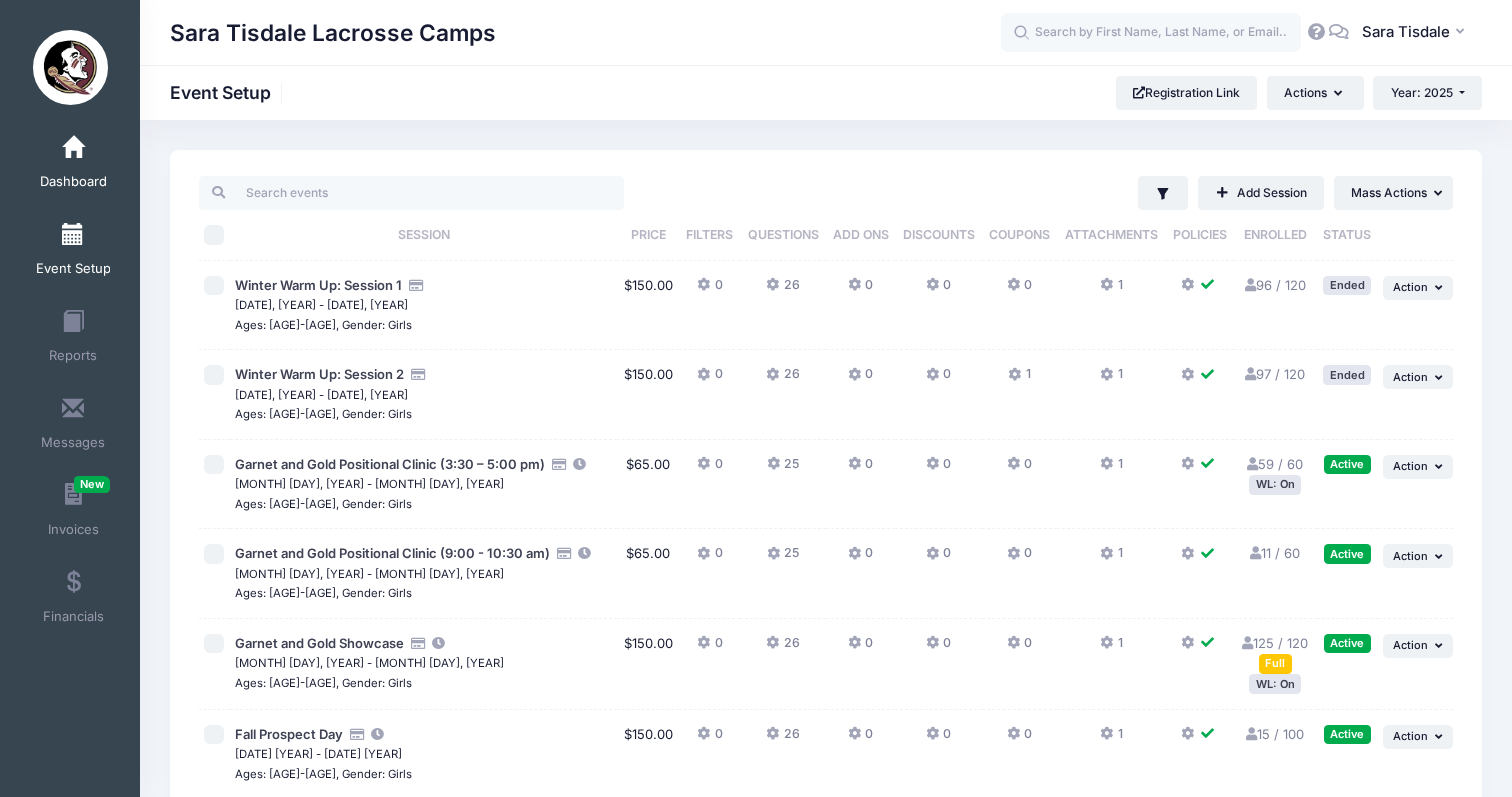 click on "Dashboard" at bounding box center [73, 165] 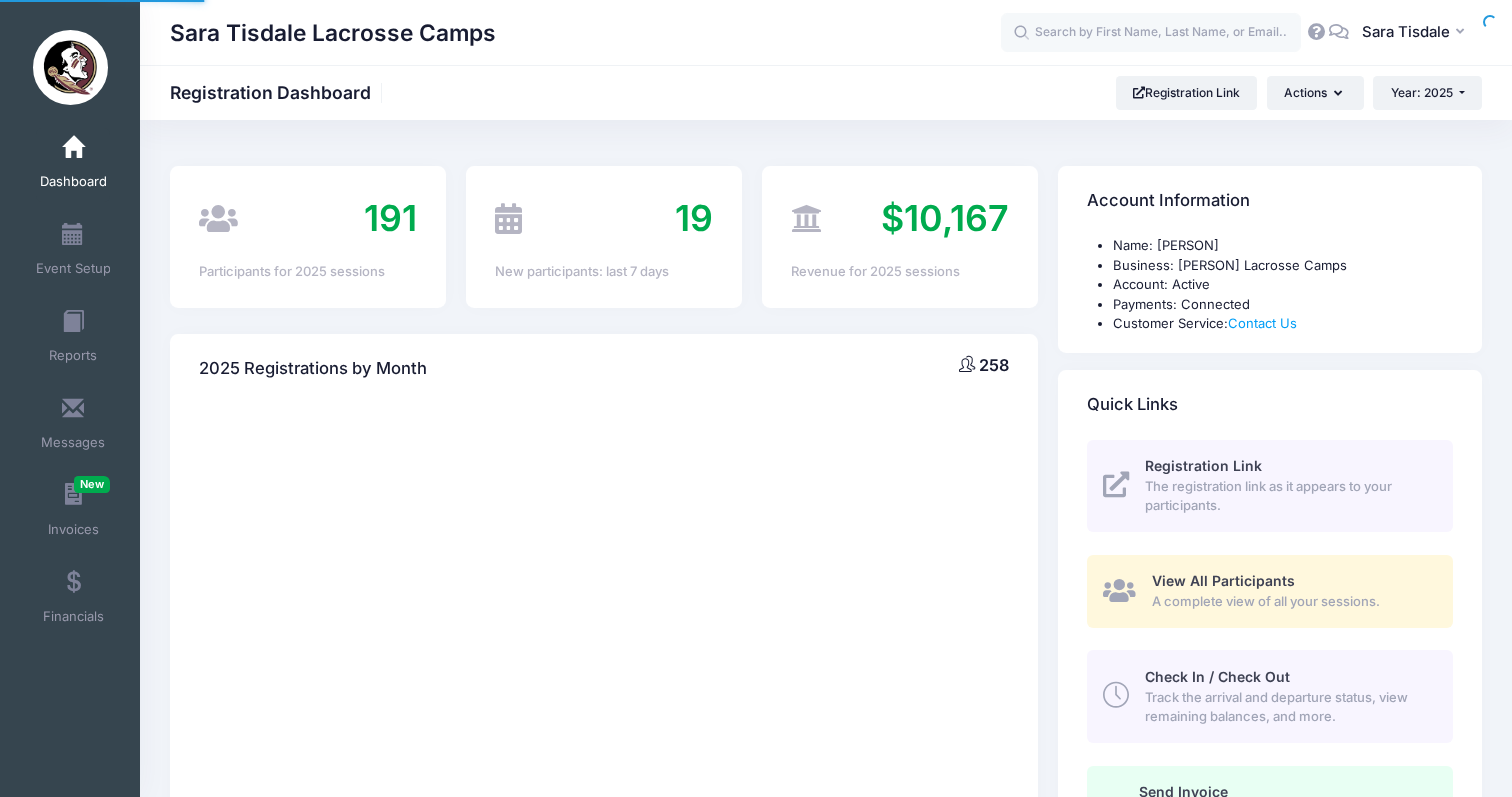 scroll, scrollTop: 0, scrollLeft: 0, axis: both 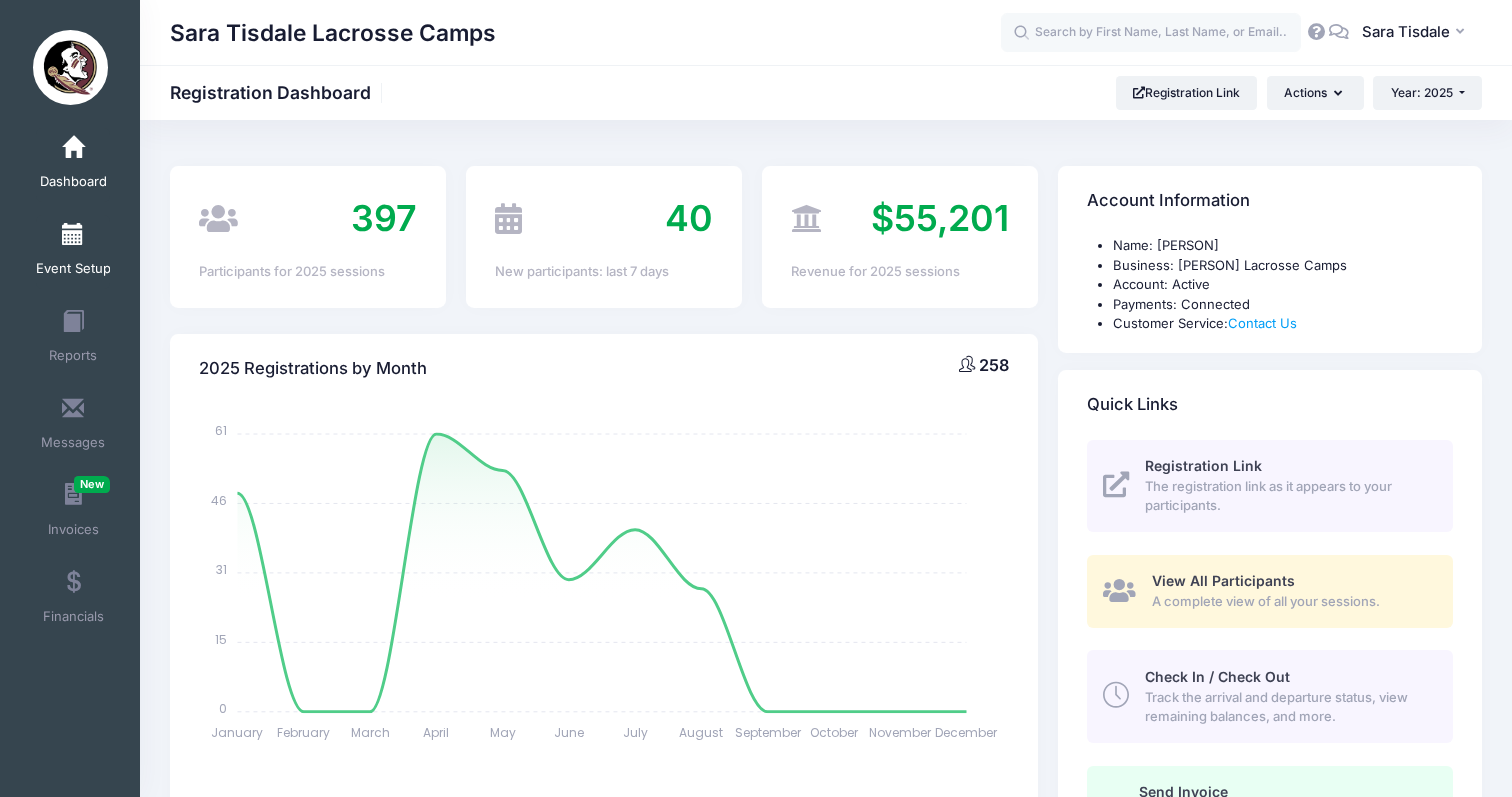 click at bounding box center (73, 235) 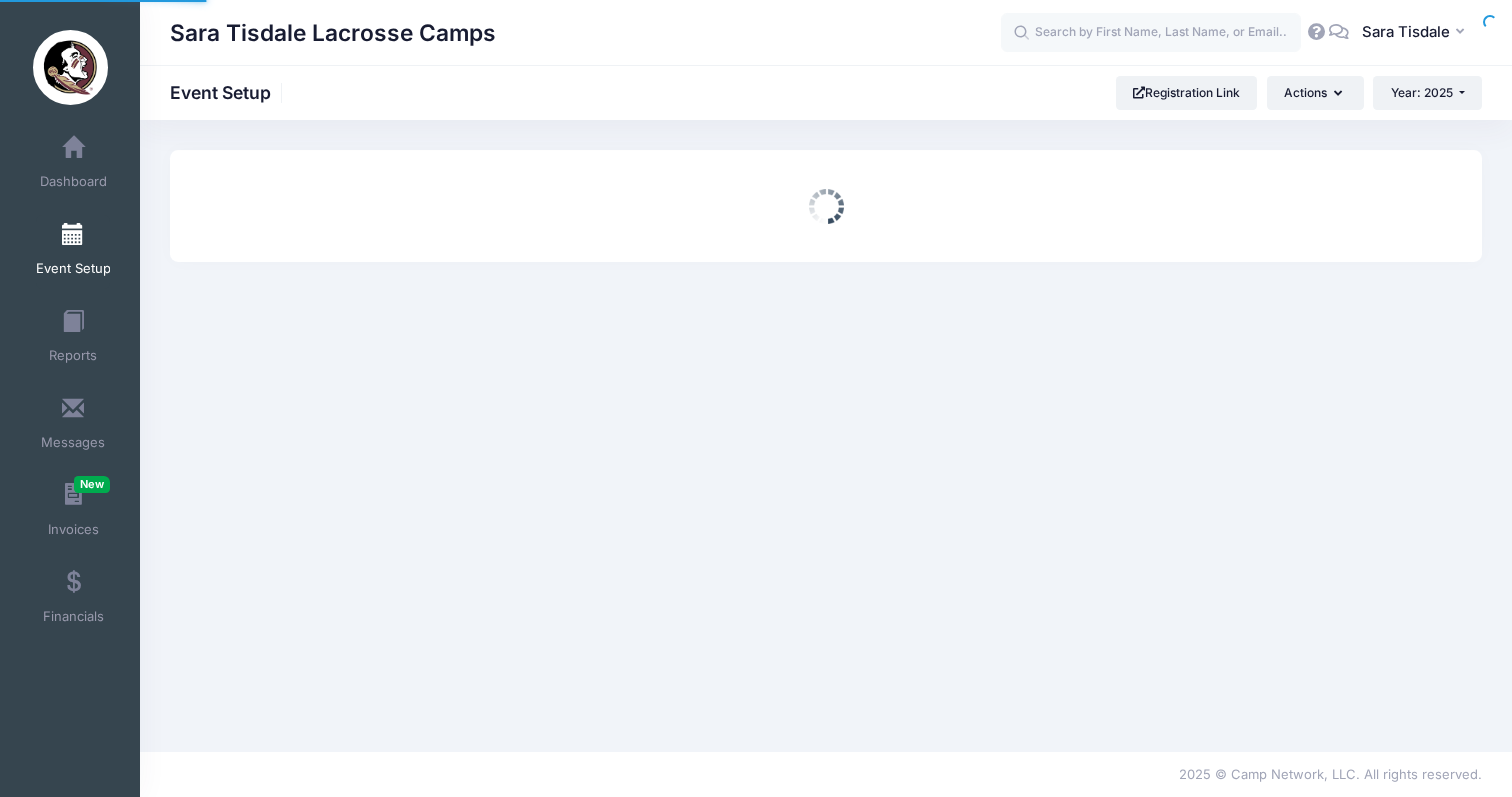 scroll, scrollTop: 0, scrollLeft: 0, axis: both 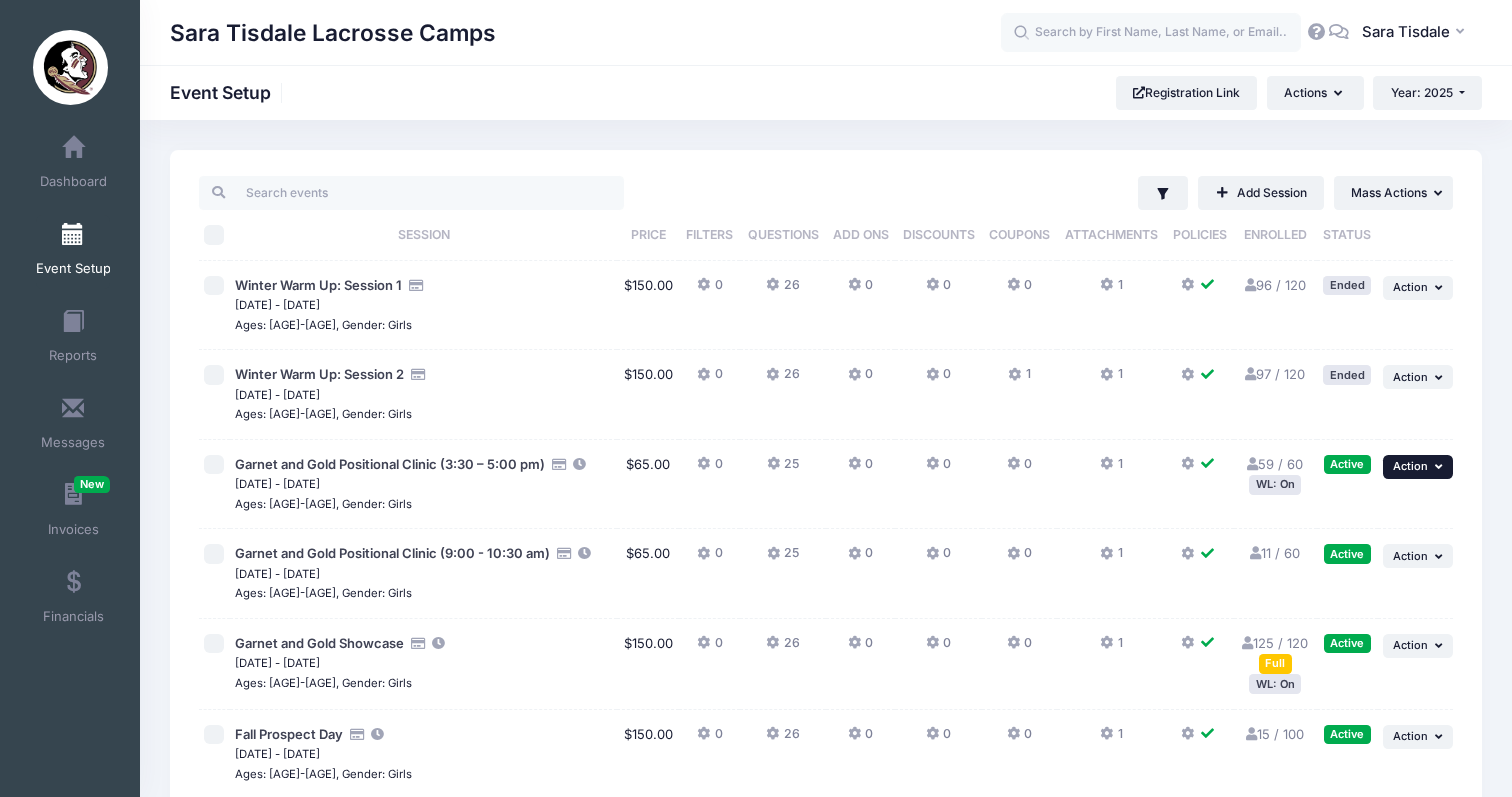 click on "Action" at bounding box center [1410, 466] 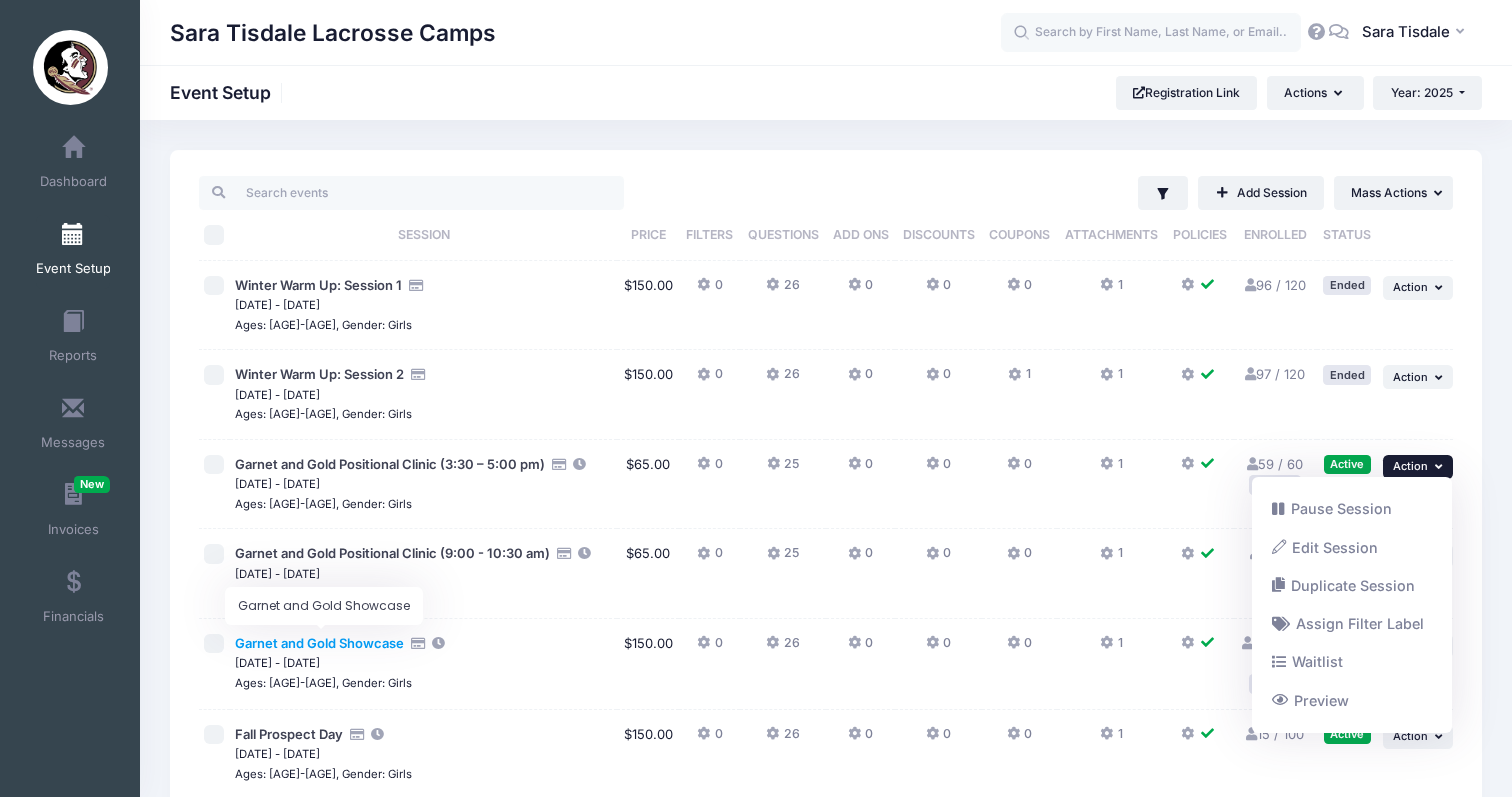 click on "Garnet and Gold Showcase" at bounding box center (319, 643) 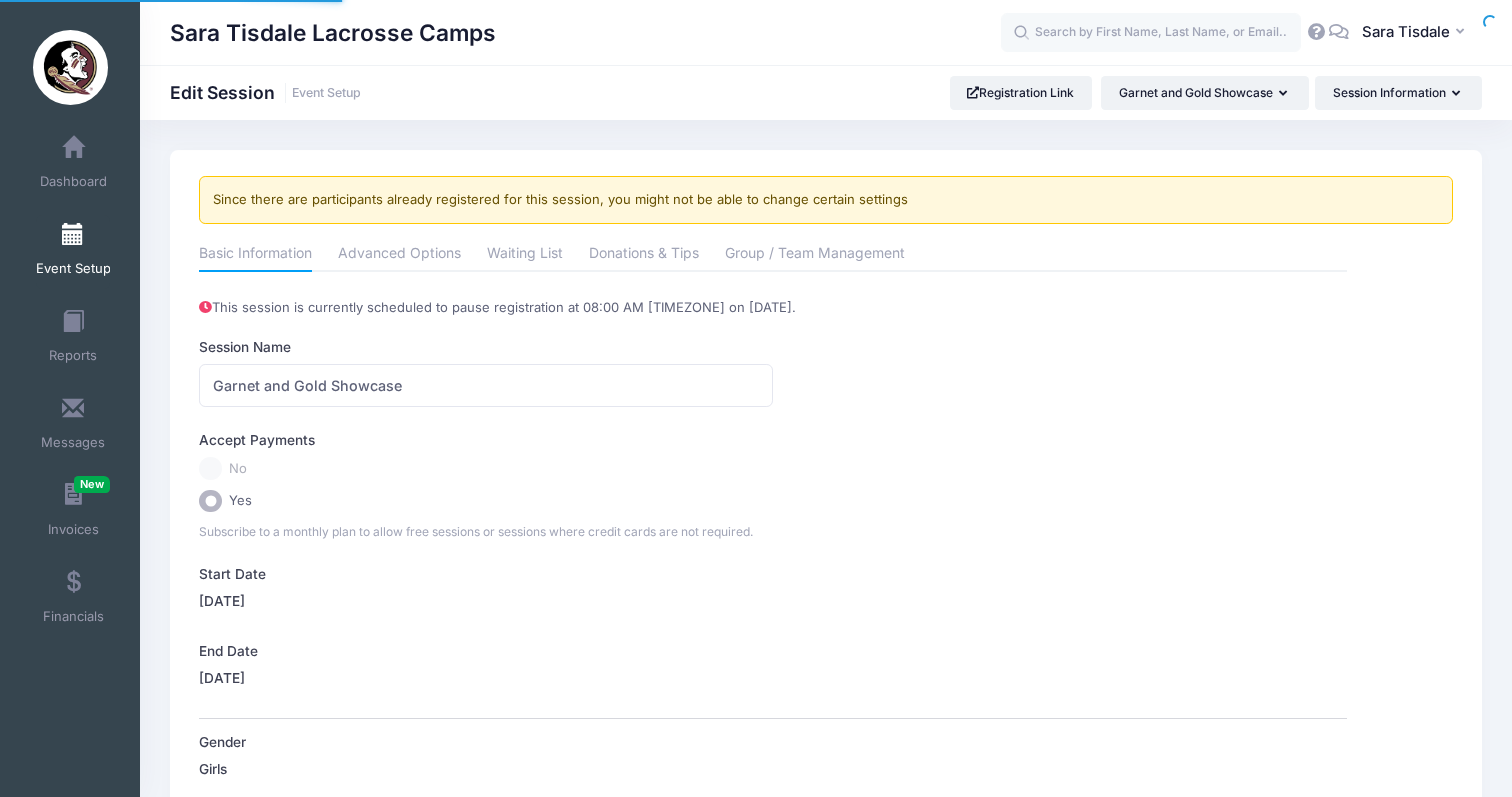 scroll, scrollTop: 0, scrollLeft: 0, axis: both 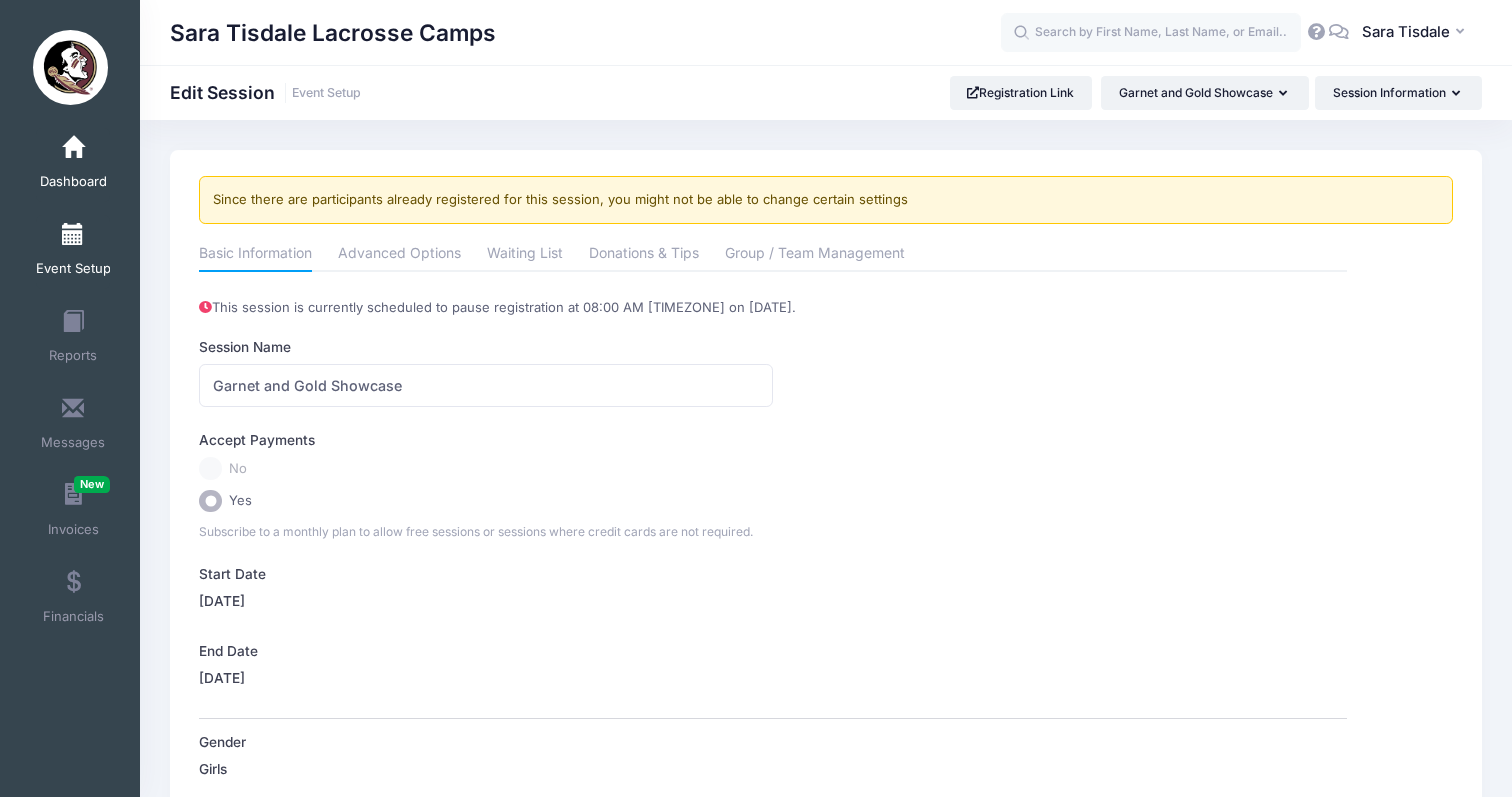 click on "Dashboard" at bounding box center (73, 182) 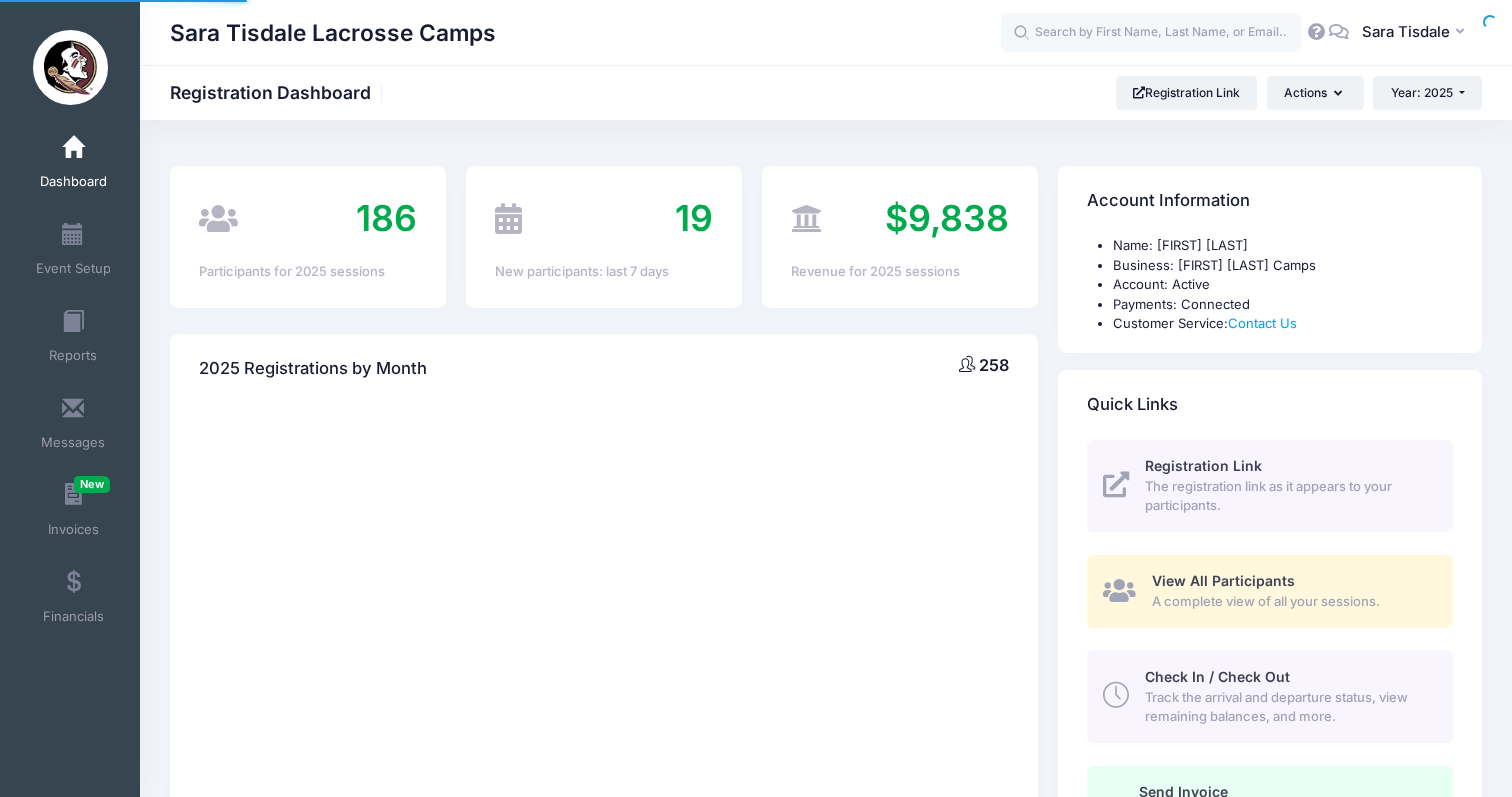 scroll, scrollTop: 0, scrollLeft: 0, axis: both 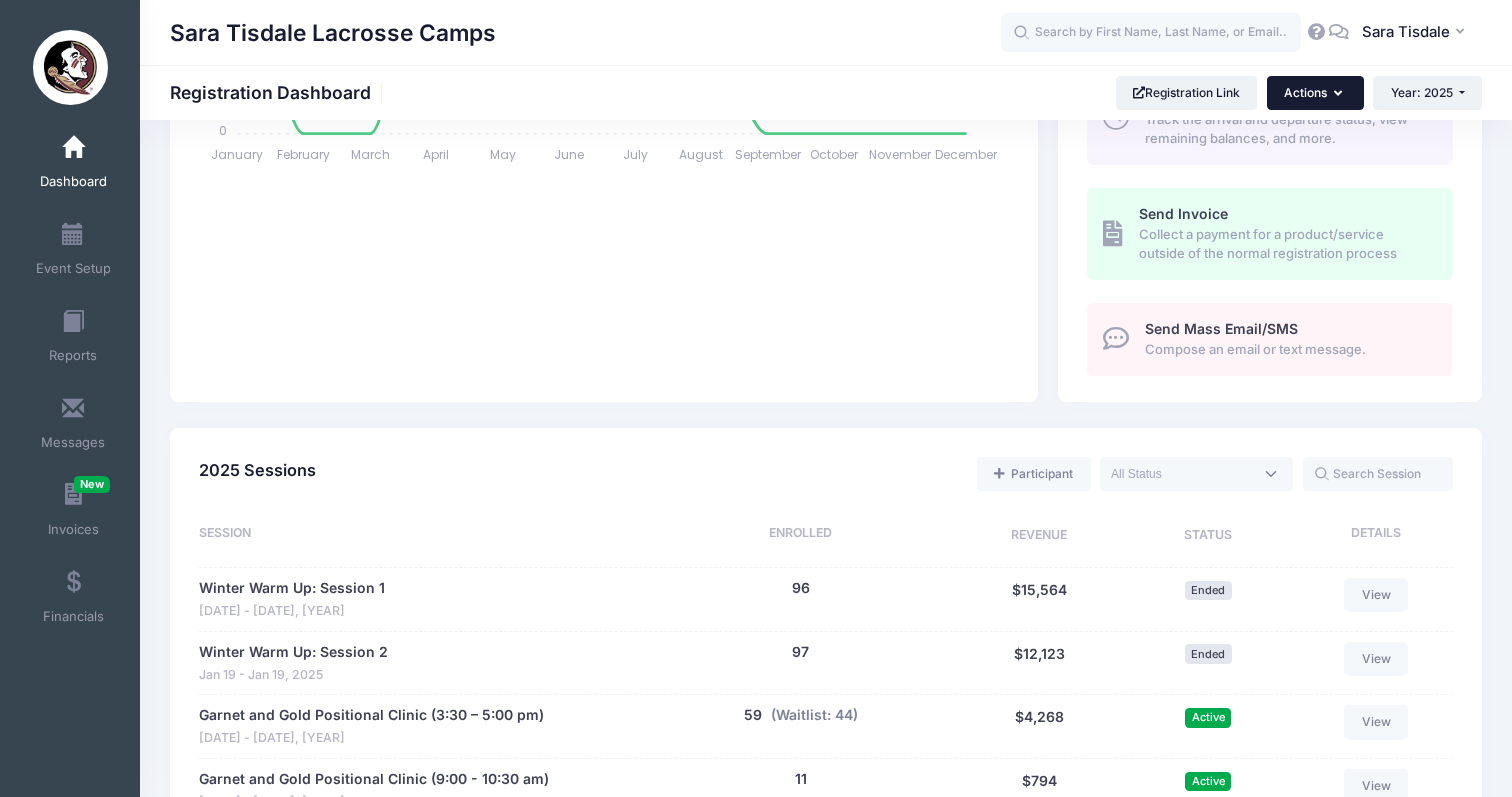 click on "Actions" at bounding box center (1315, 93) 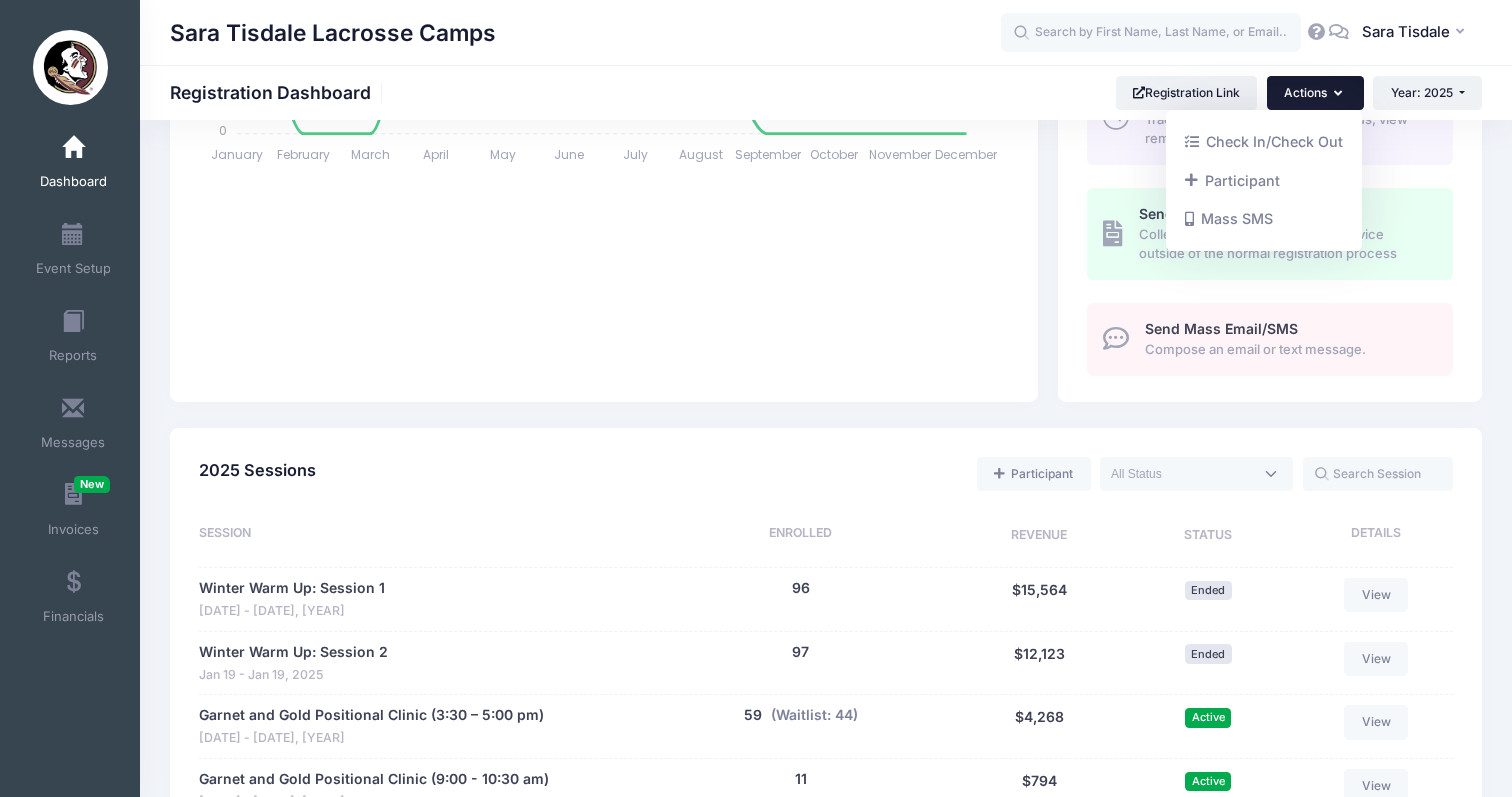 click on "2025 Sessions
Participant
Upcoming
Live
Completed
Session
Enrolled
Revenue
Status
Details
Winter Warm Up: Session 1
Jan 18 - Jan 18, 2025
96 people
$15,564" at bounding box center (826, 765) 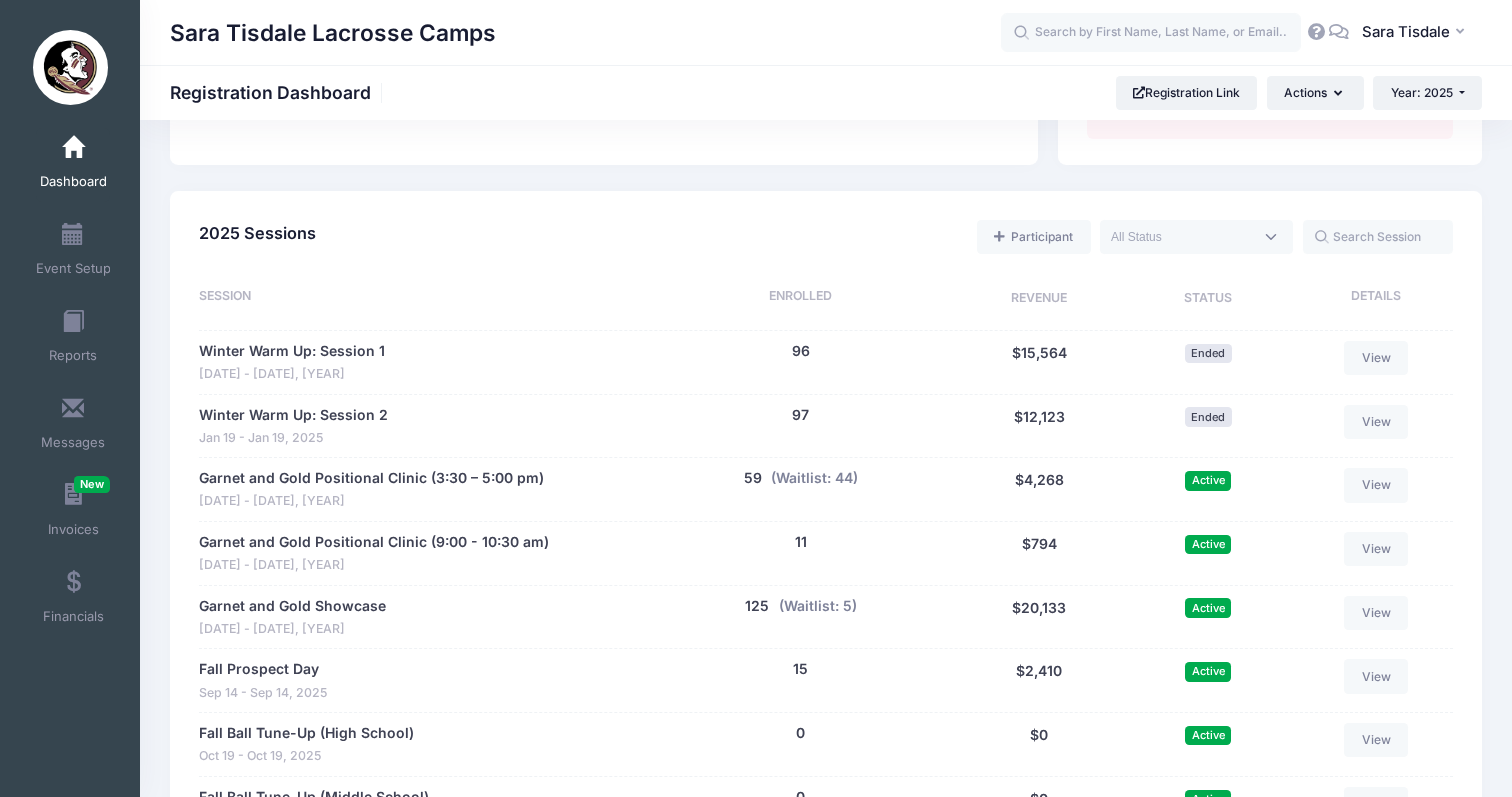 scroll, scrollTop: 846, scrollLeft: 0, axis: vertical 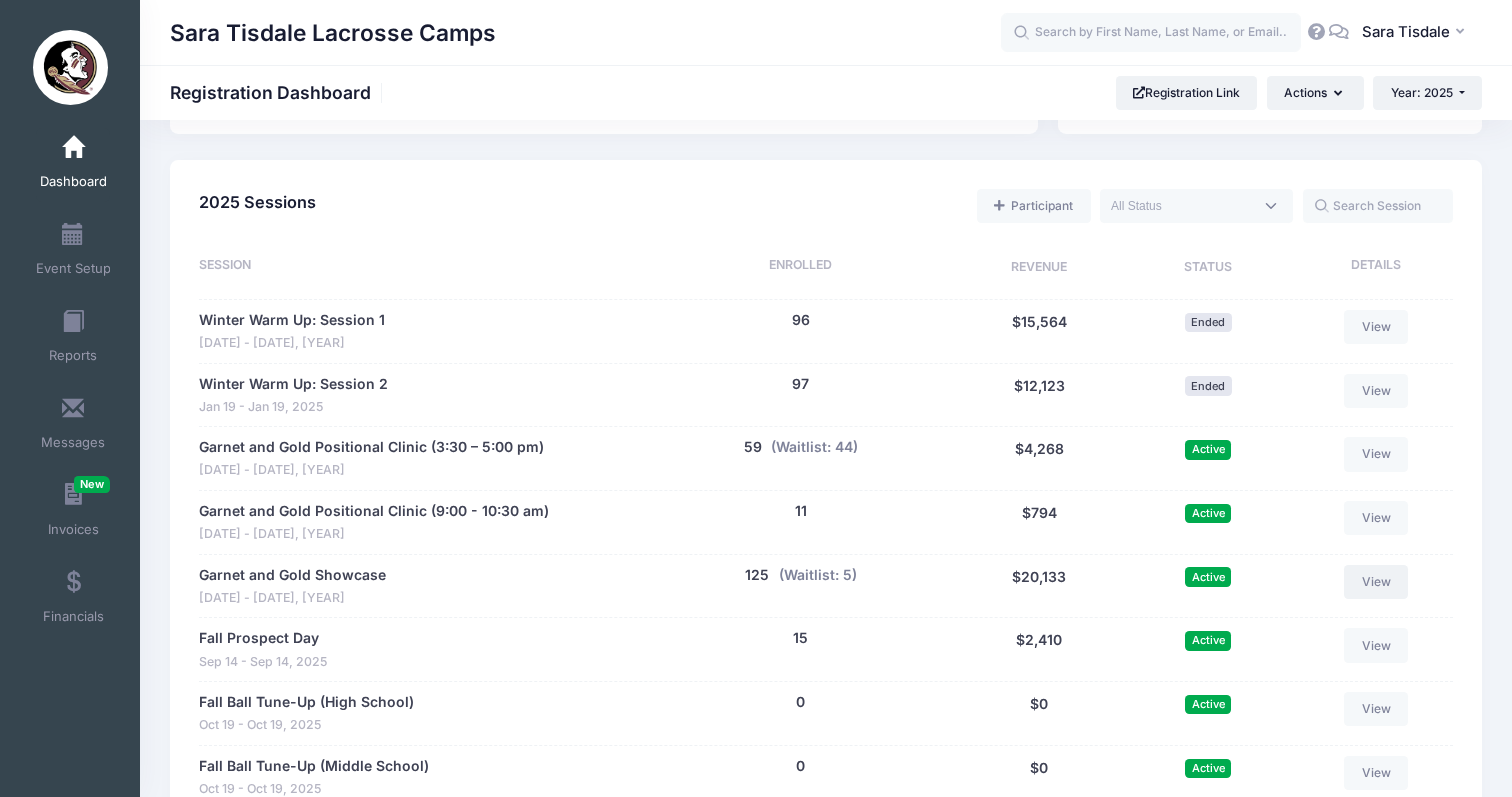 click on "View" at bounding box center (1376, 582) 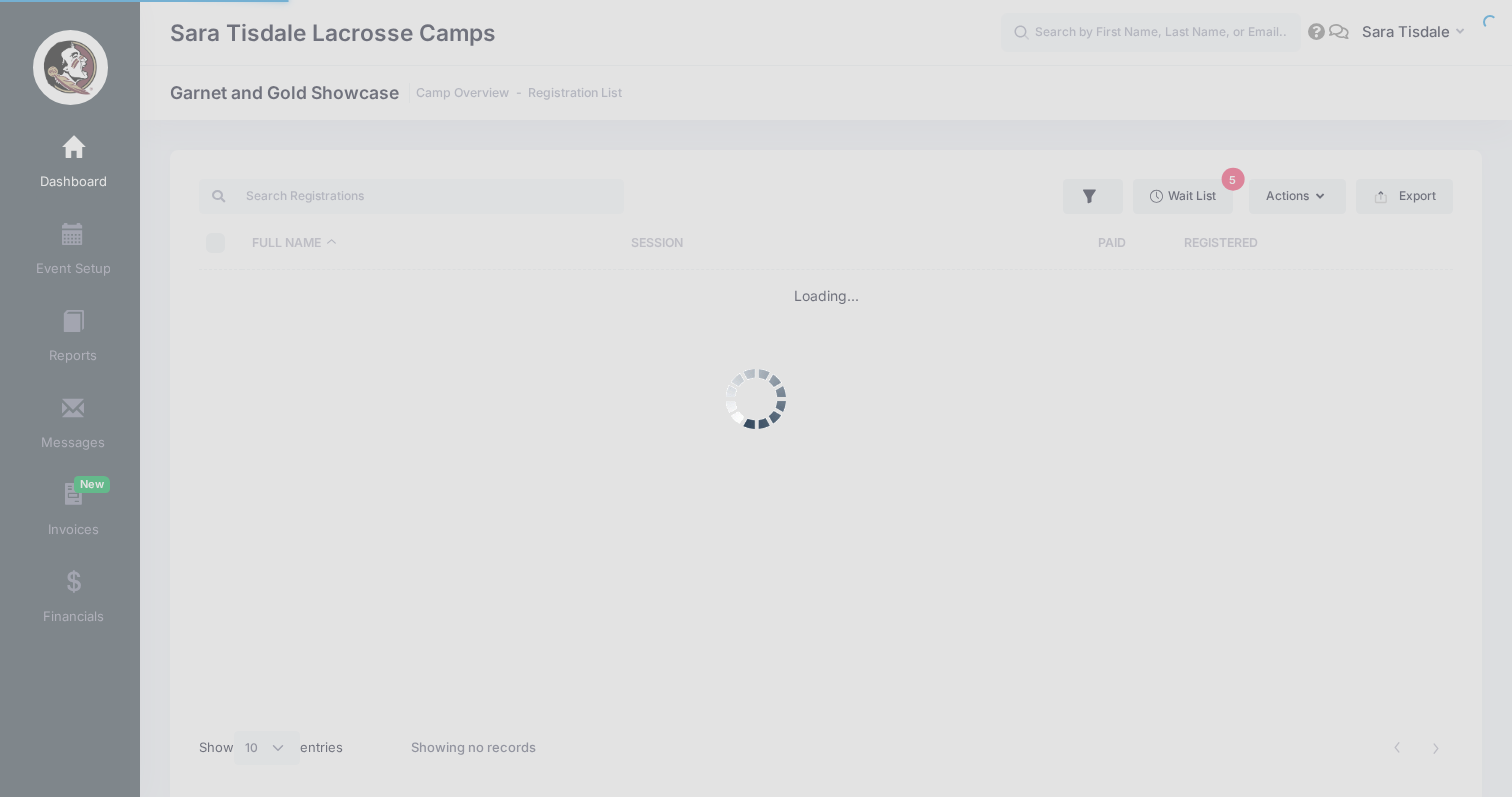 select on "10" 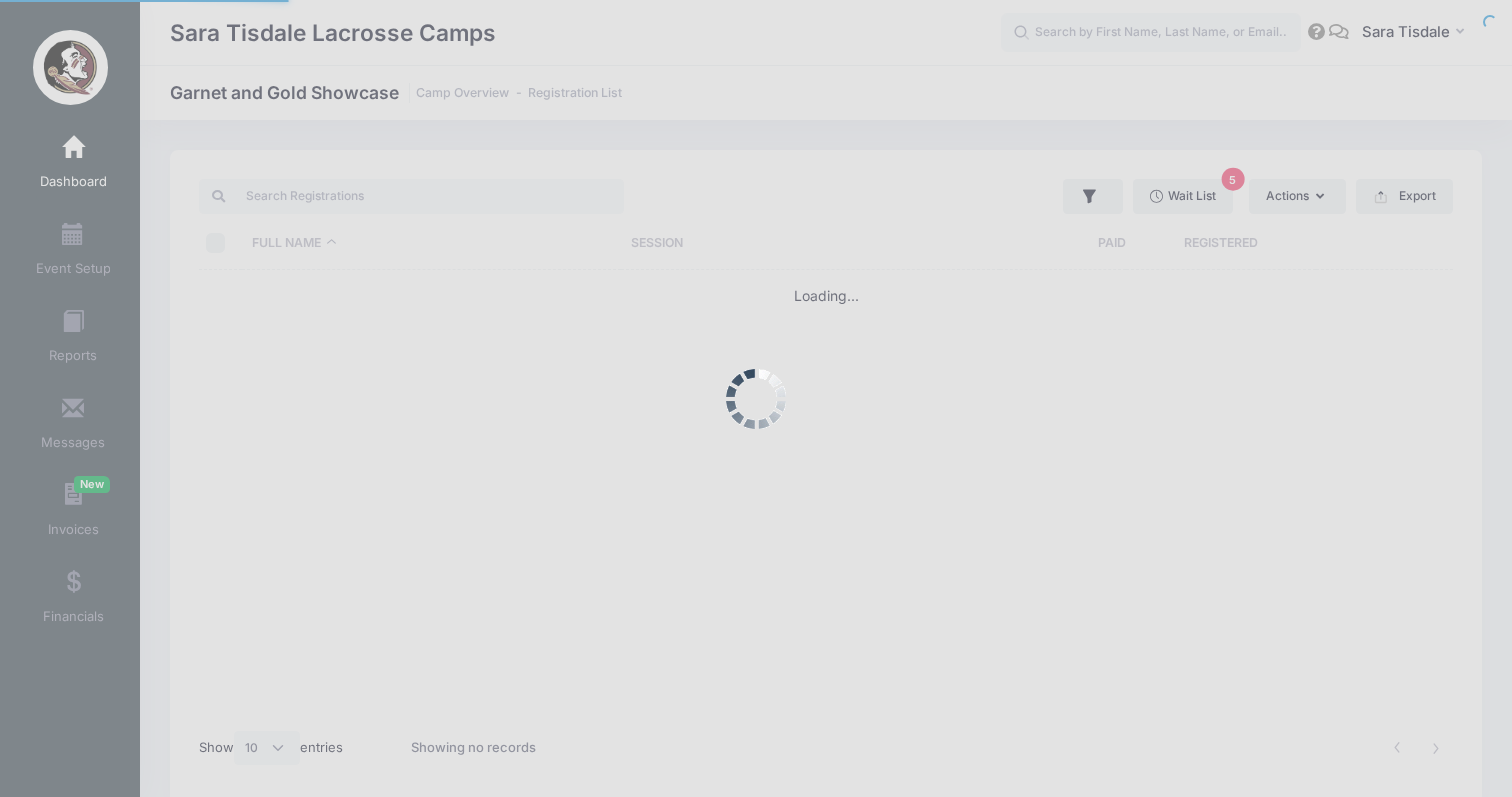 scroll, scrollTop: 0, scrollLeft: 0, axis: both 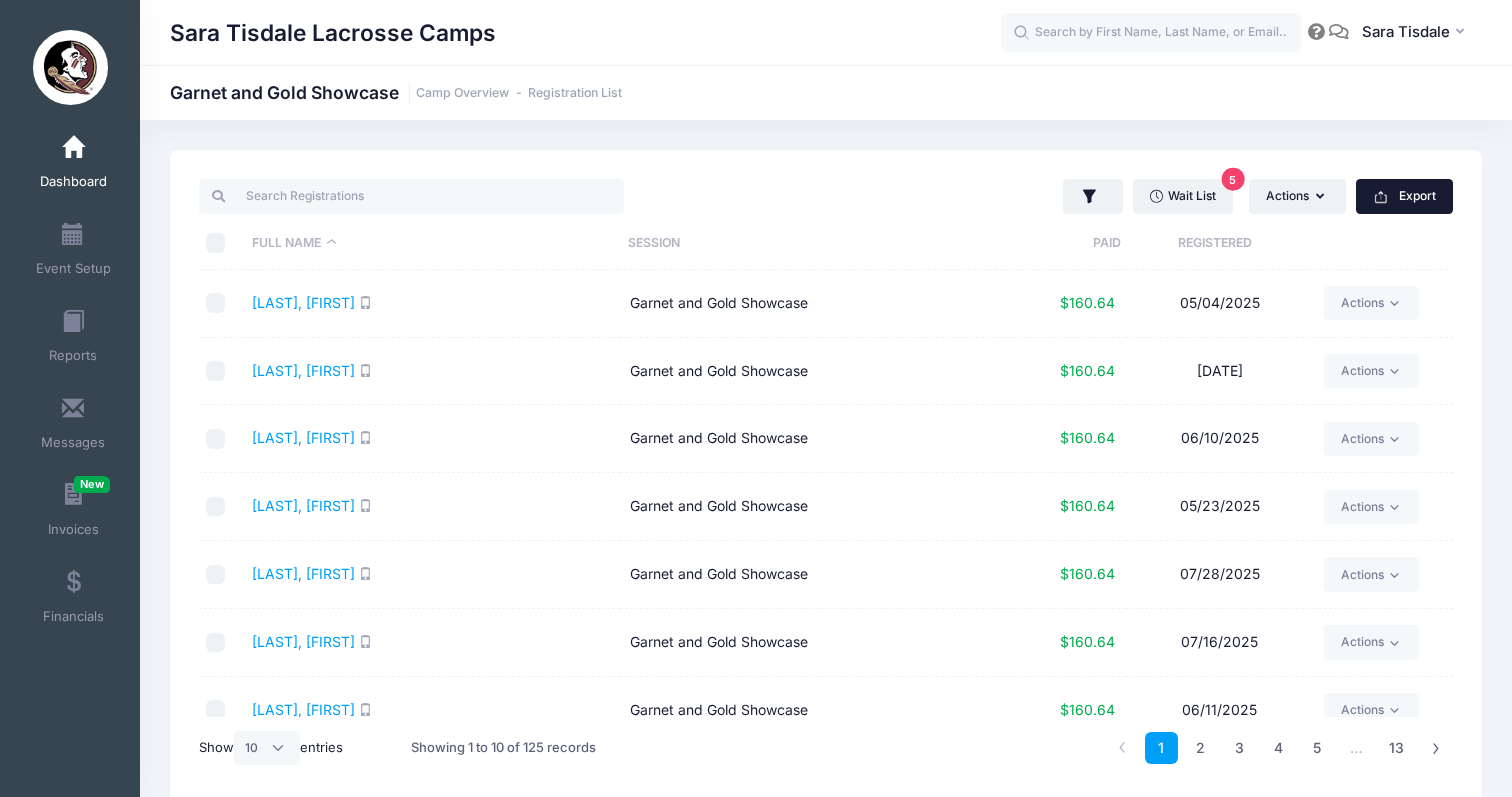 click on "Export" at bounding box center (1404, 196) 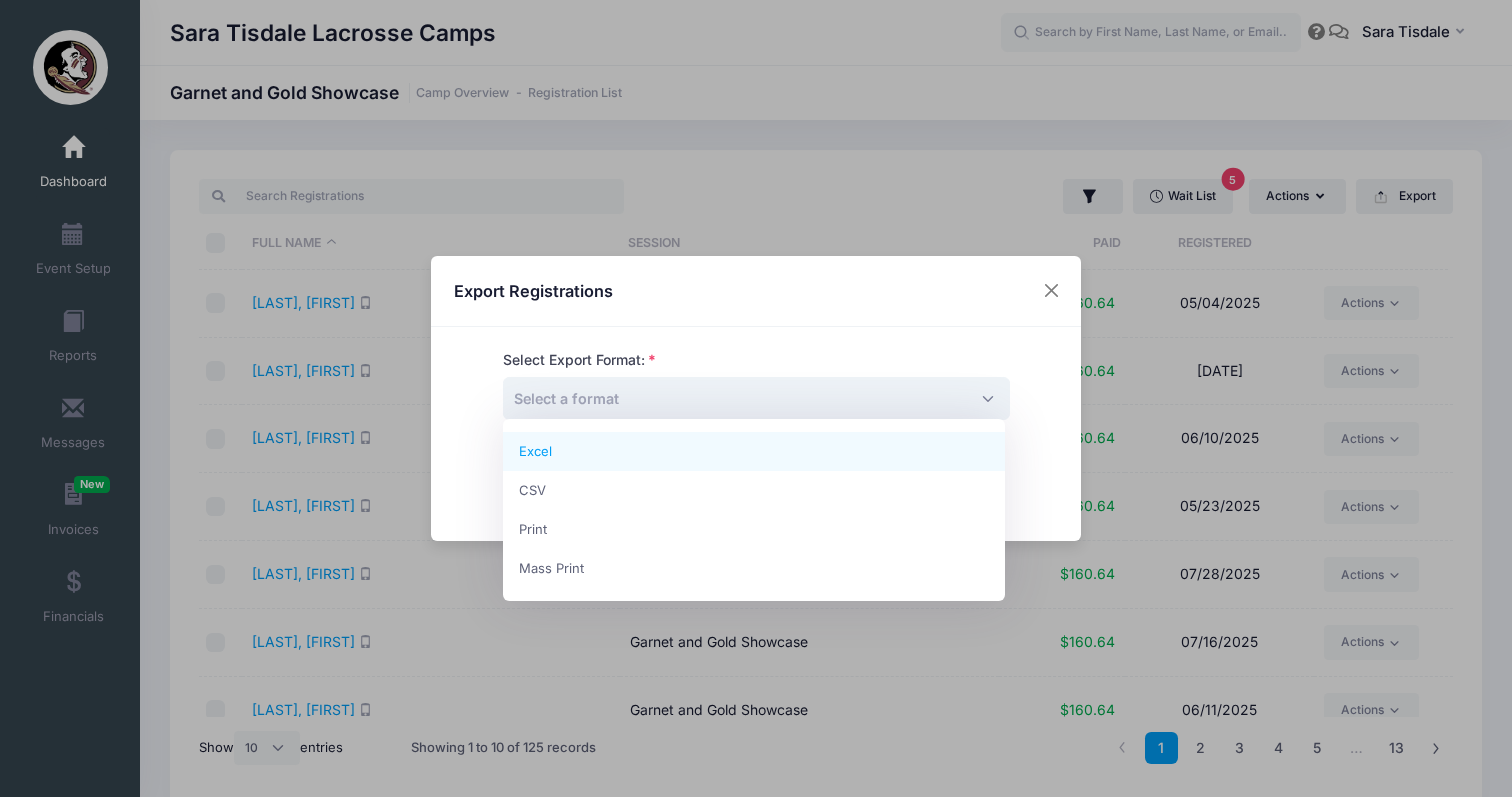 click on "Select a format" at bounding box center [756, 398] 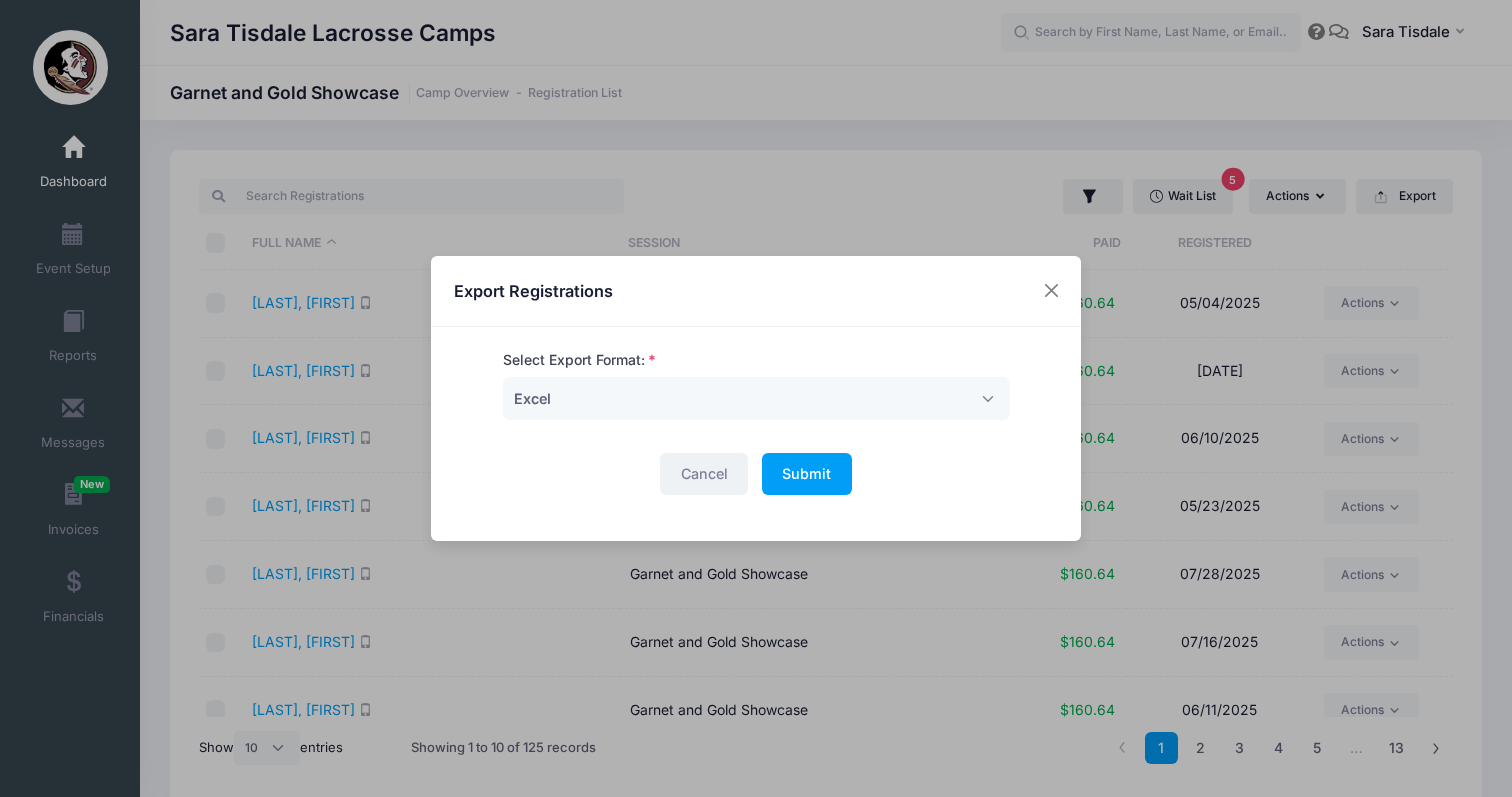 click on "Cancel" at bounding box center [704, 474] 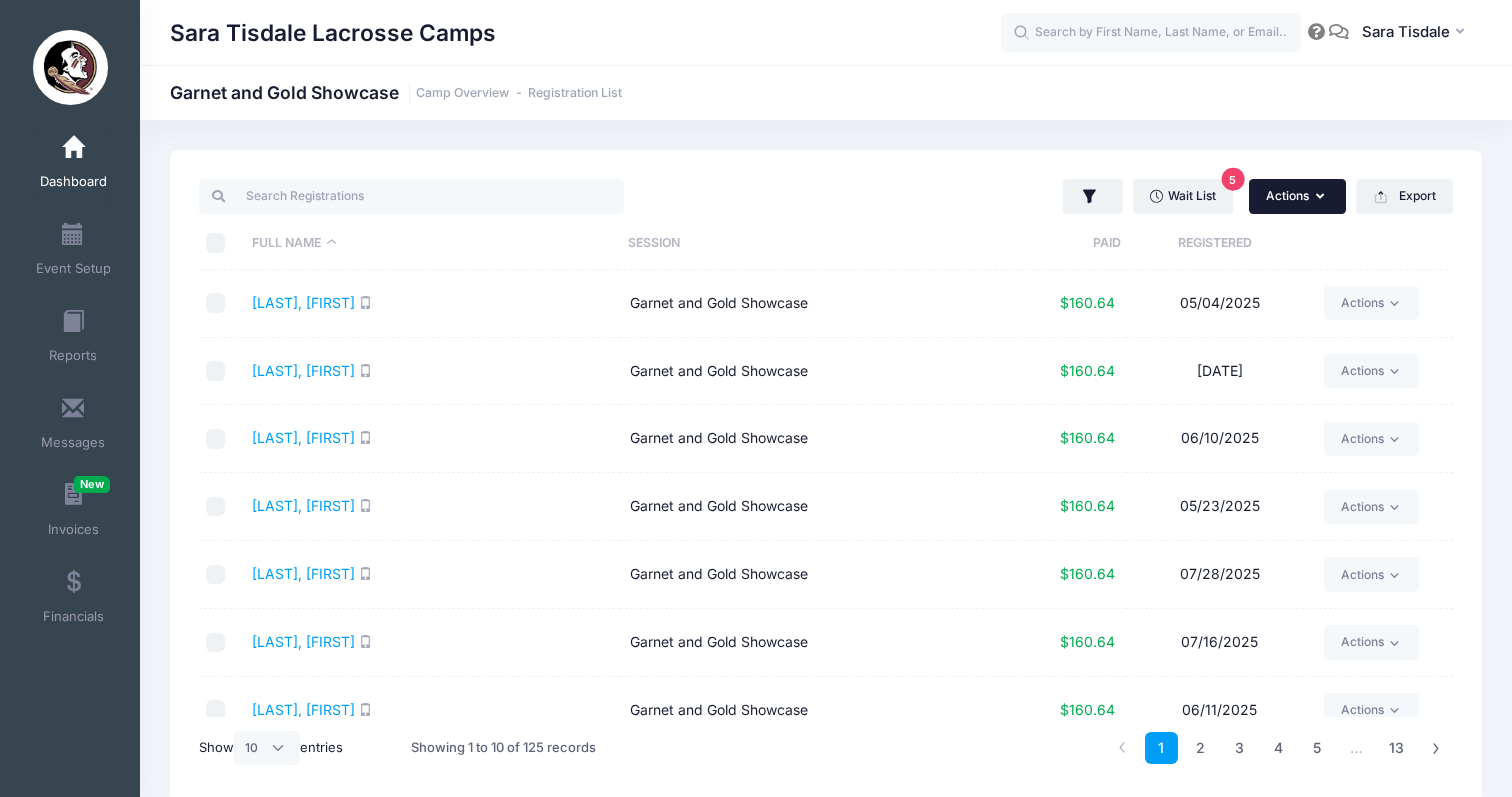 click on "Actions" at bounding box center (1297, 196) 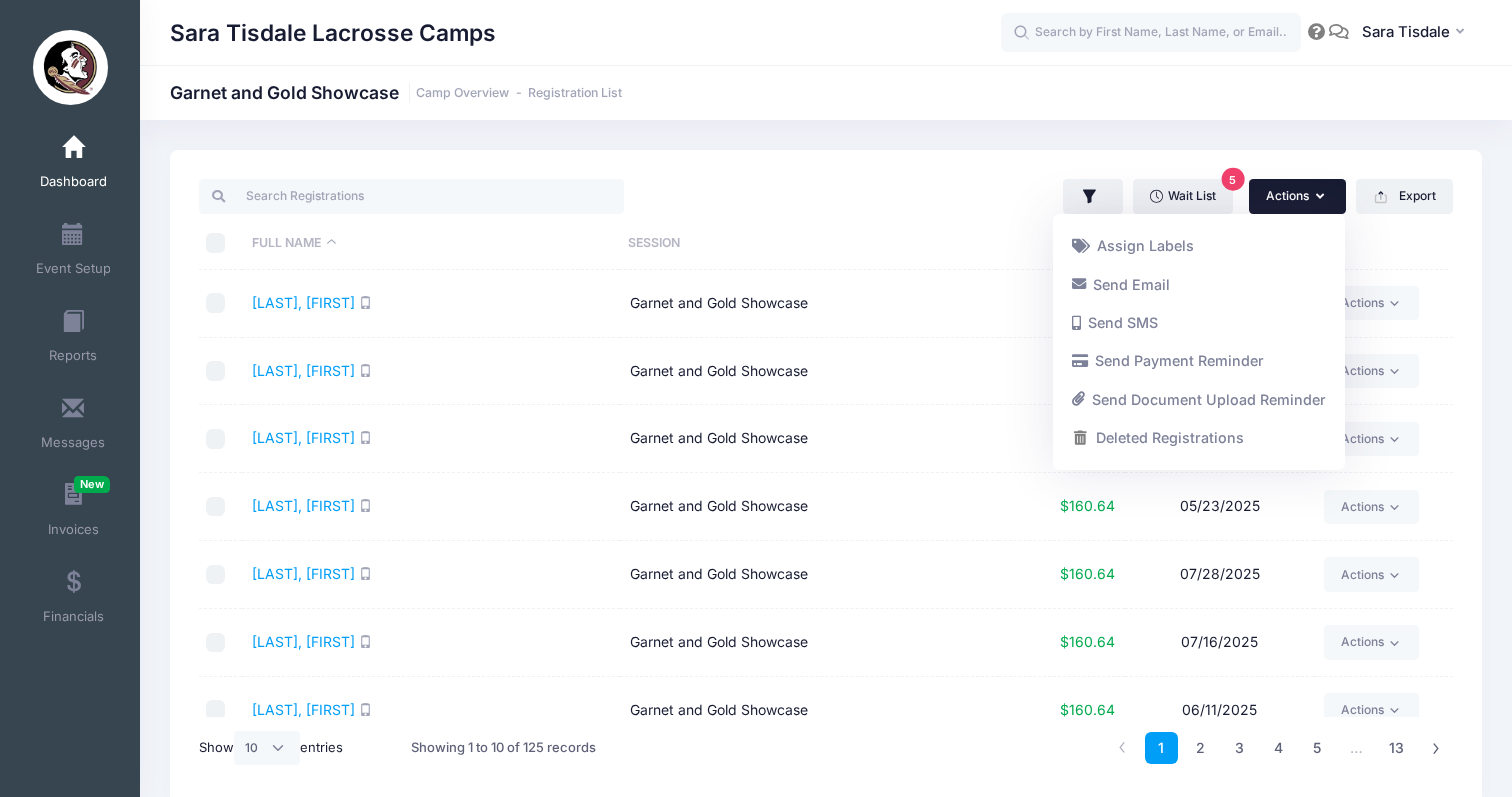 click on "Wait List
5
Actions      Assign Labels
Send Email
Send SMS
Send Payment Reminder
Send Document Upload Reminder
Deleted Registrations
Filter Options
Payment Status:
All
Paid Full" at bounding box center (1144, 196) 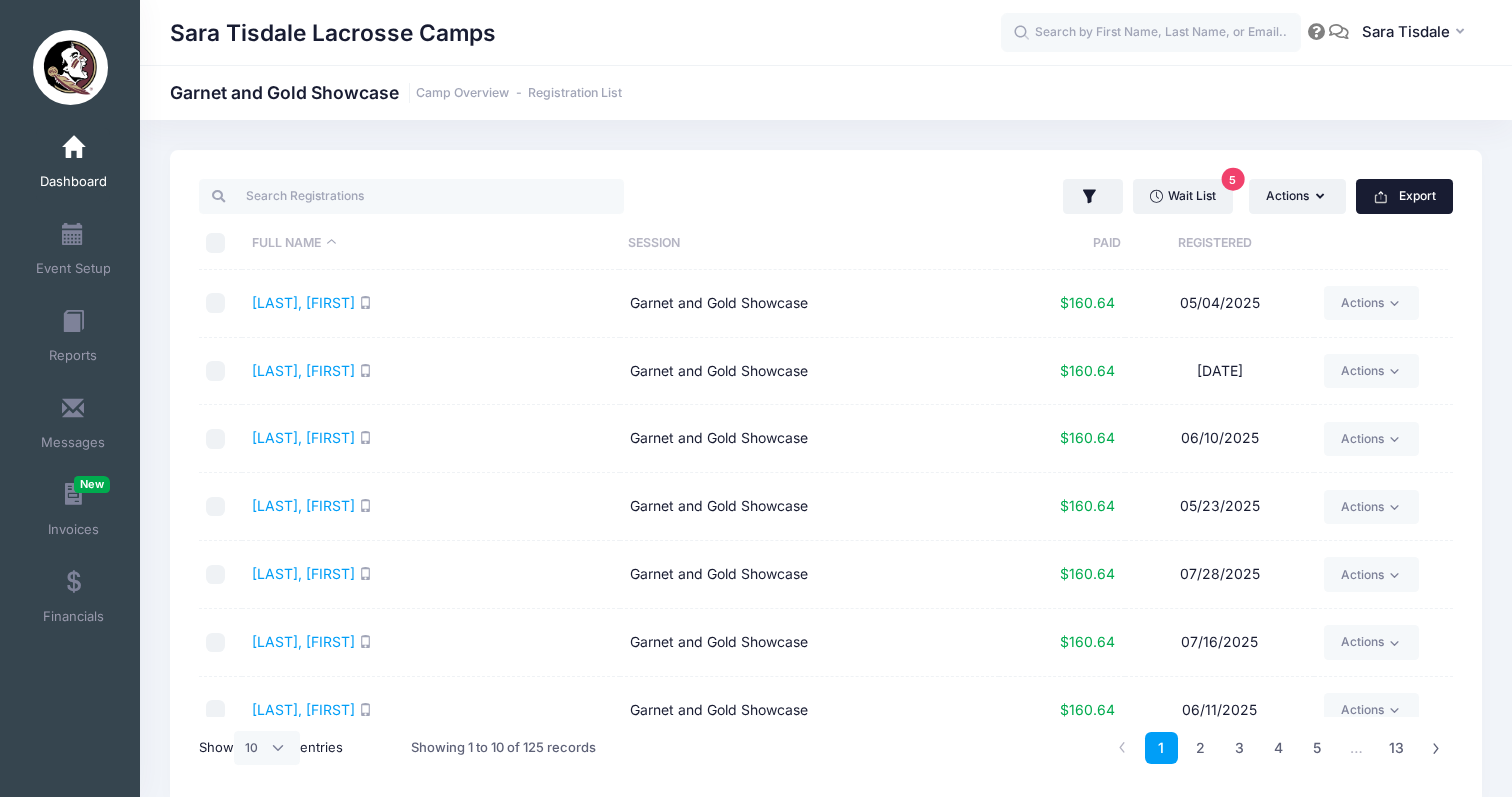 click on "Export" at bounding box center (1404, 196) 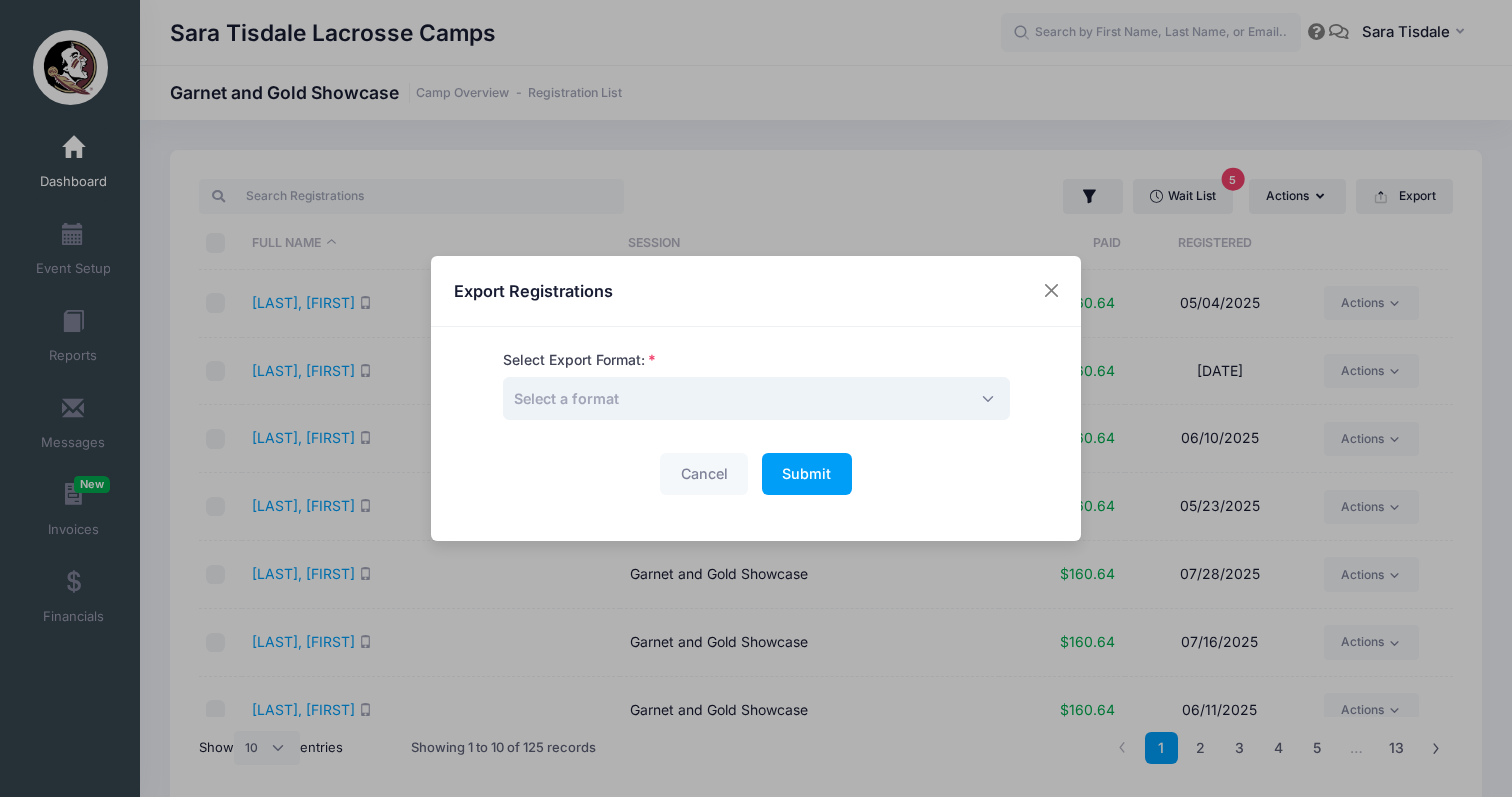 click on "Select a format" at bounding box center [756, 398] 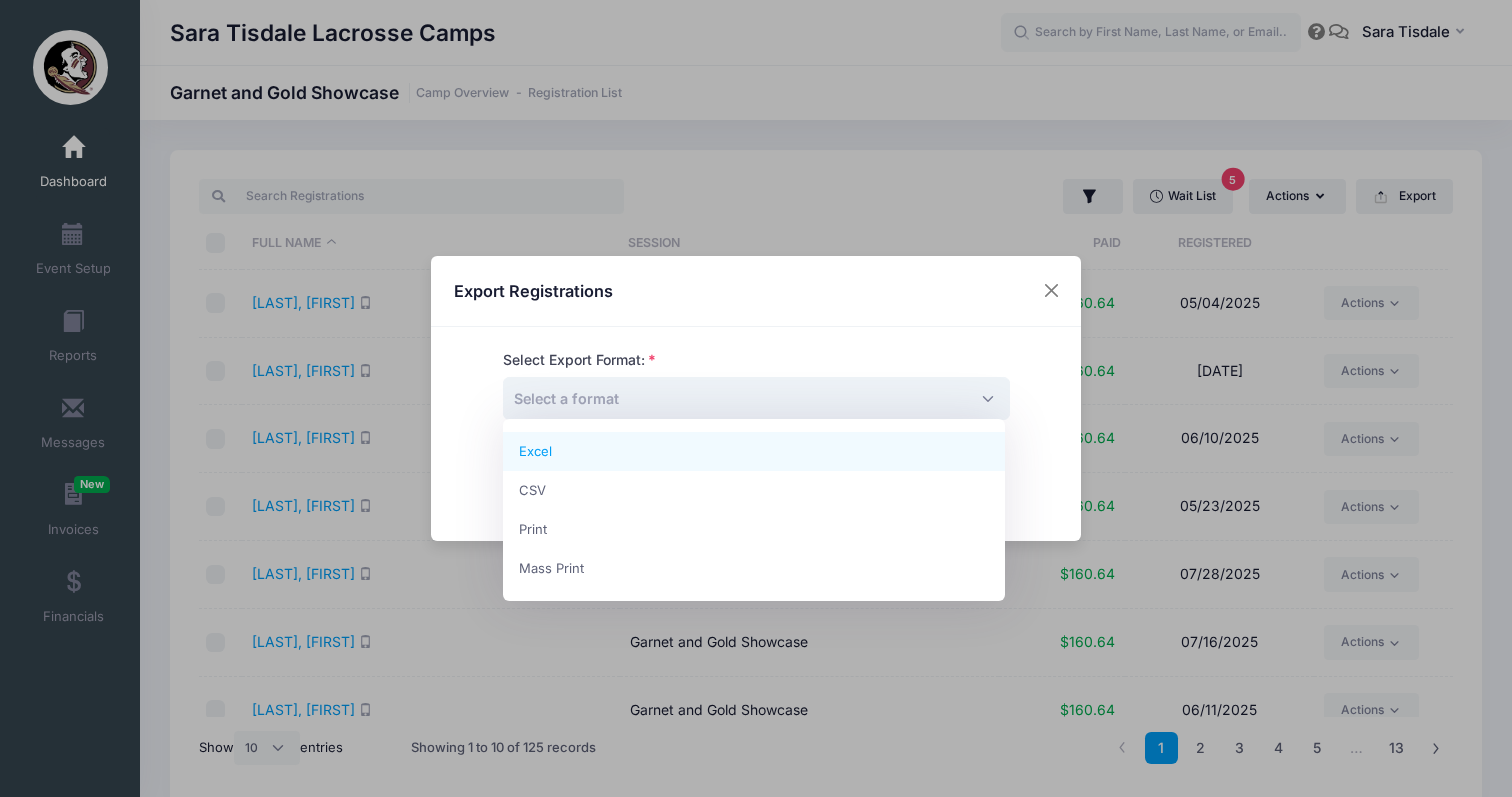 select on "excel" 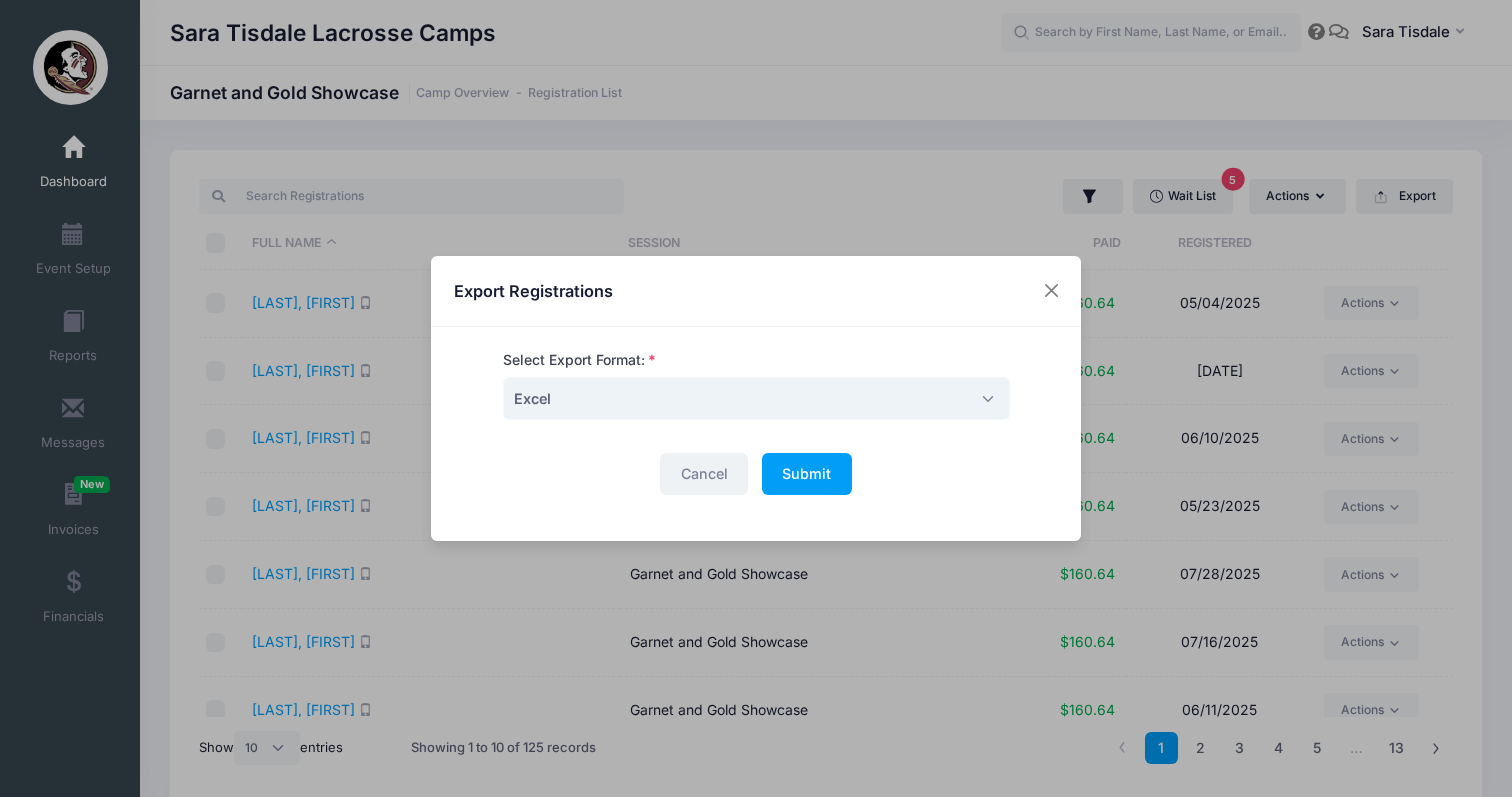 click on "Cancel" at bounding box center (704, 474) 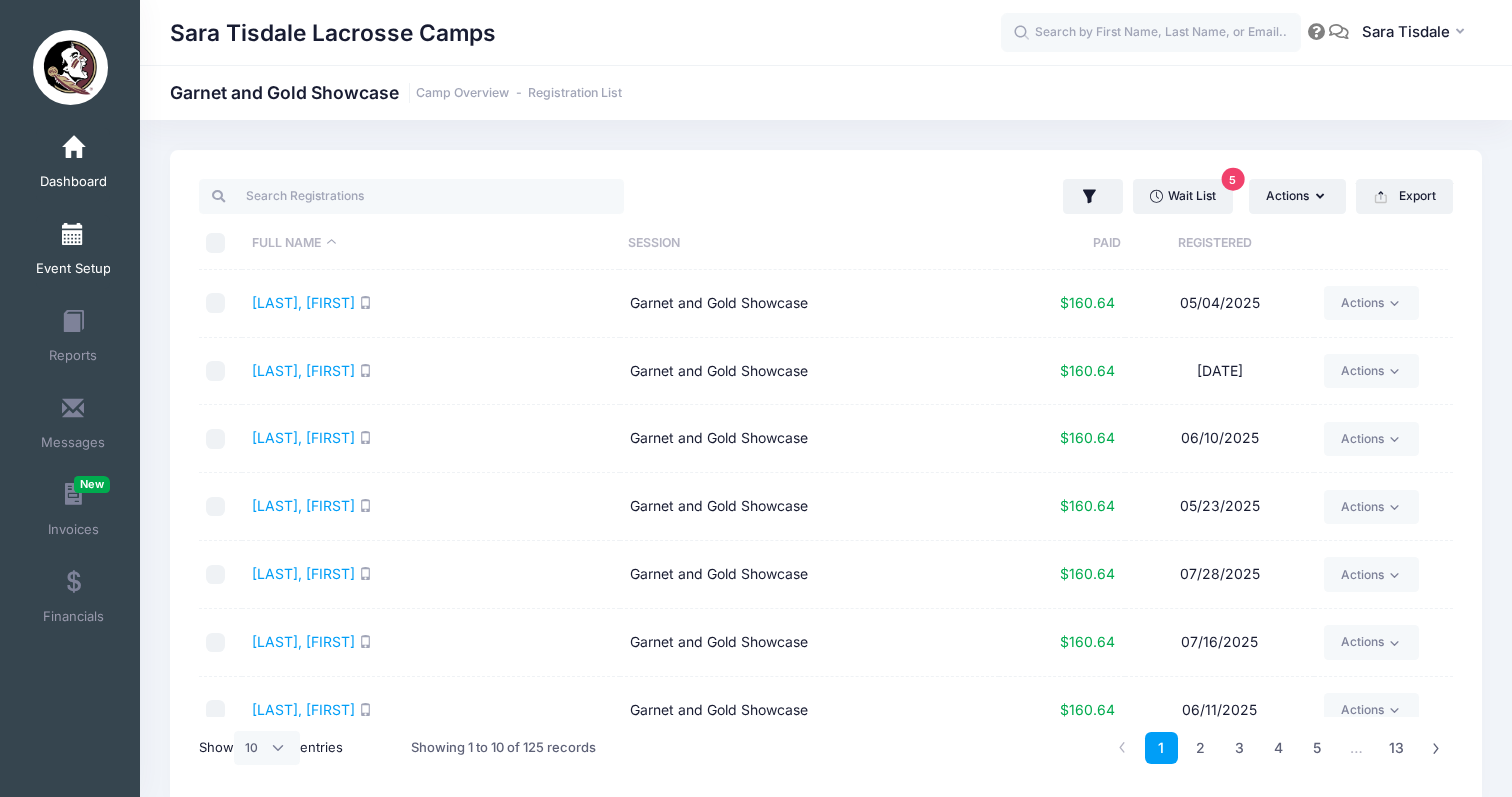 click on "Event Setup" at bounding box center (73, 269) 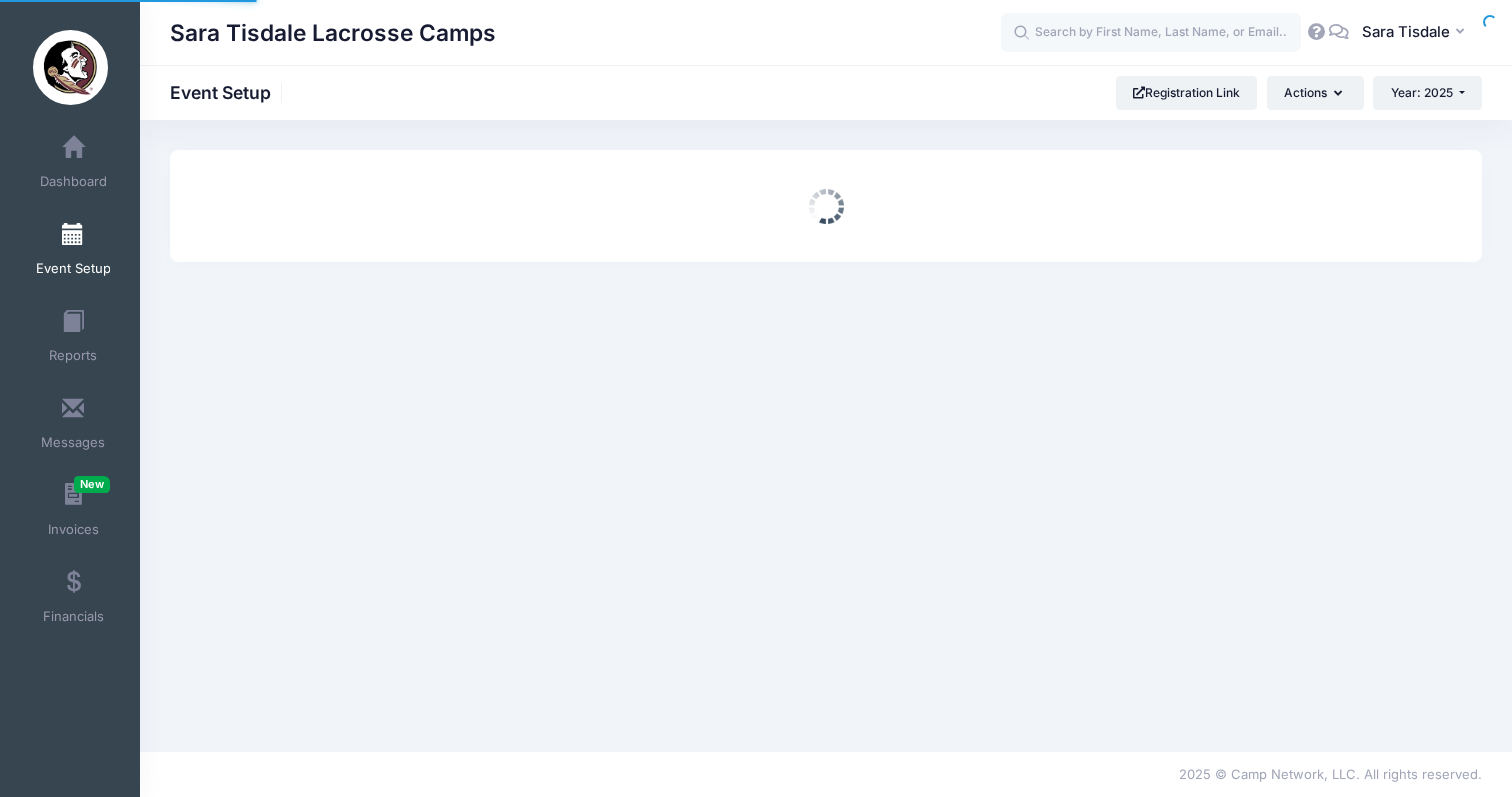 scroll, scrollTop: 0, scrollLeft: 0, axis: both 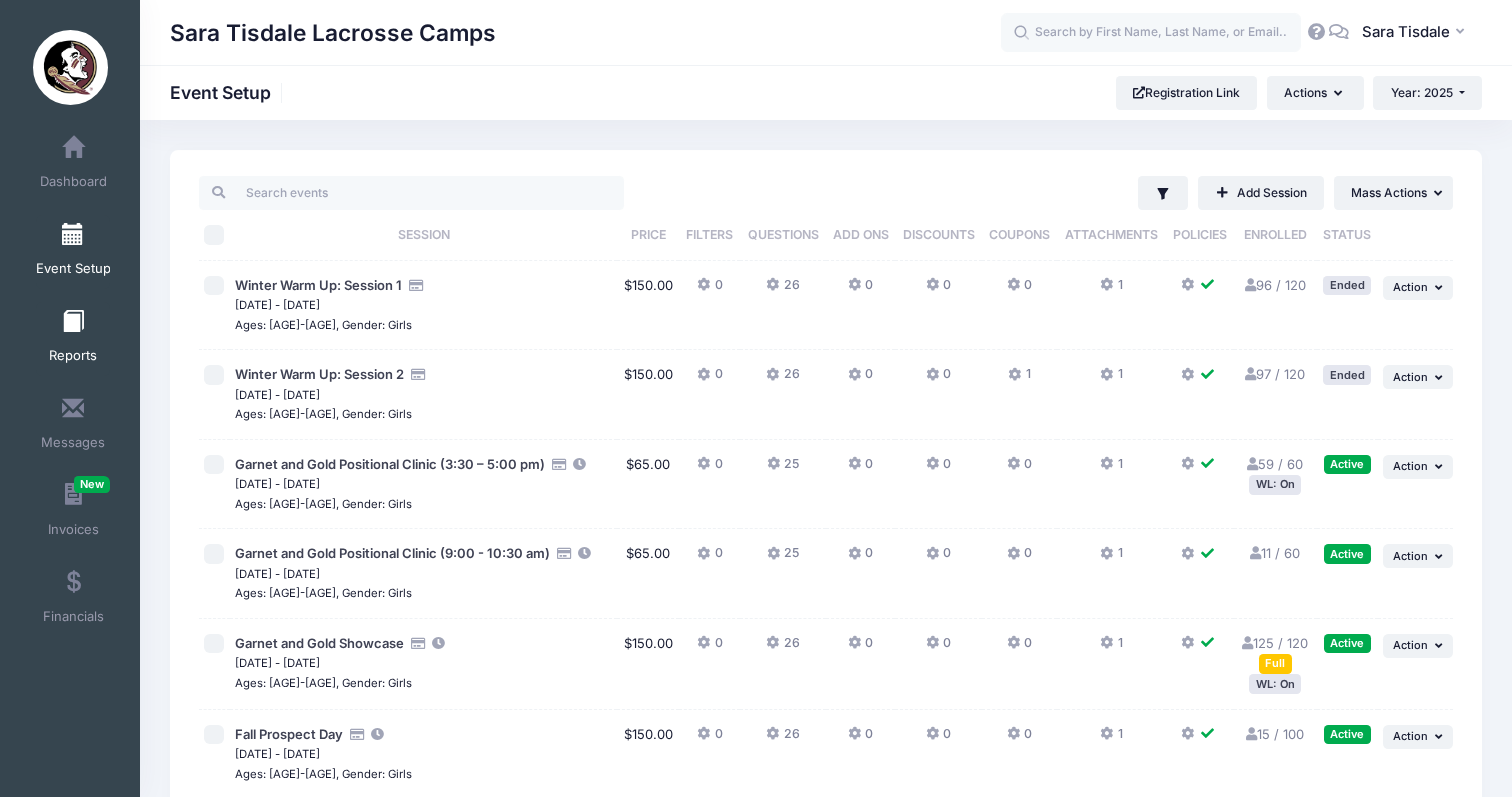 click on "Reports" at bounding box center [73, 339] 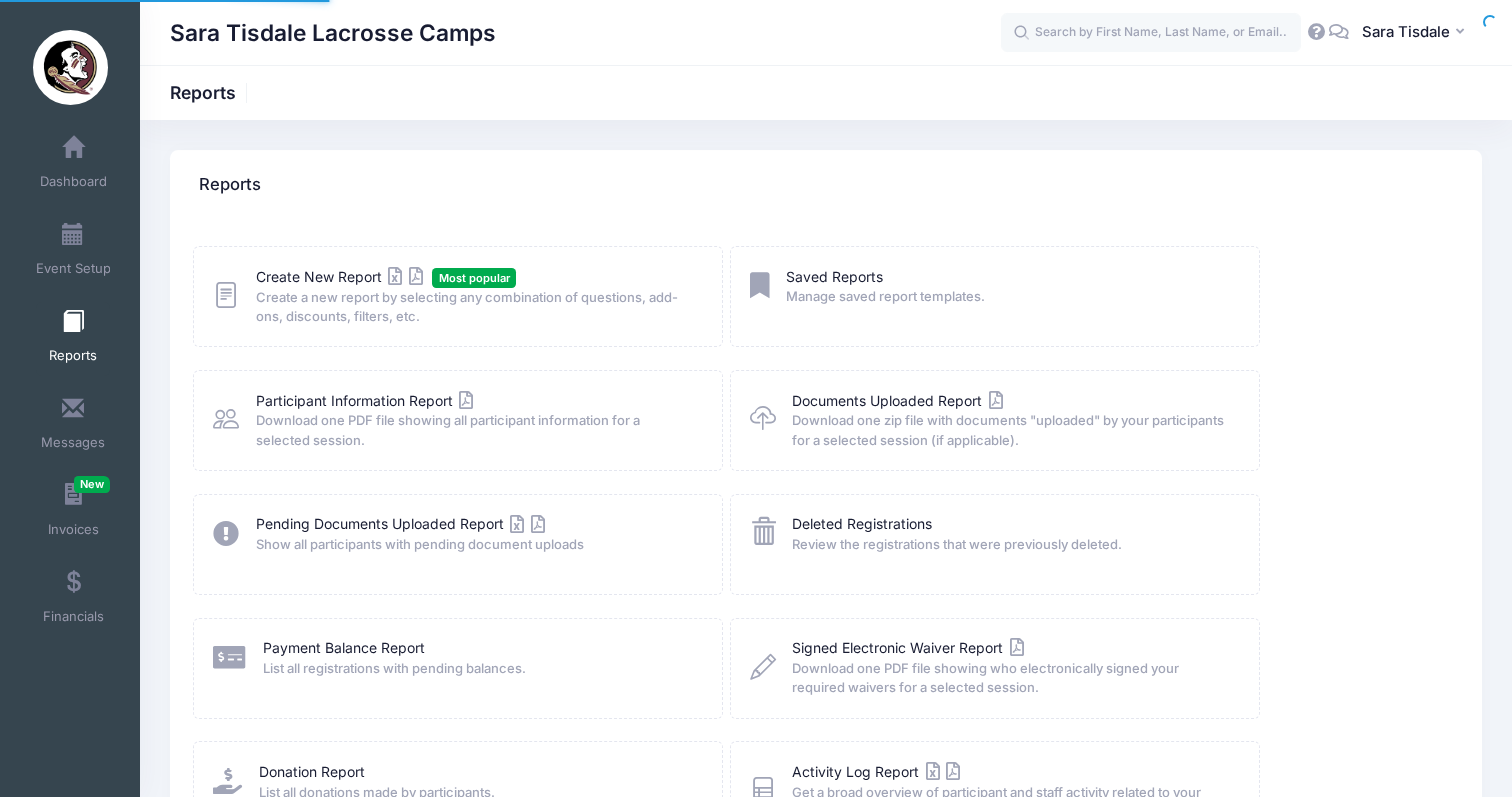 scroll, scrollTop: 0, scrollLeft: 0, axis: both 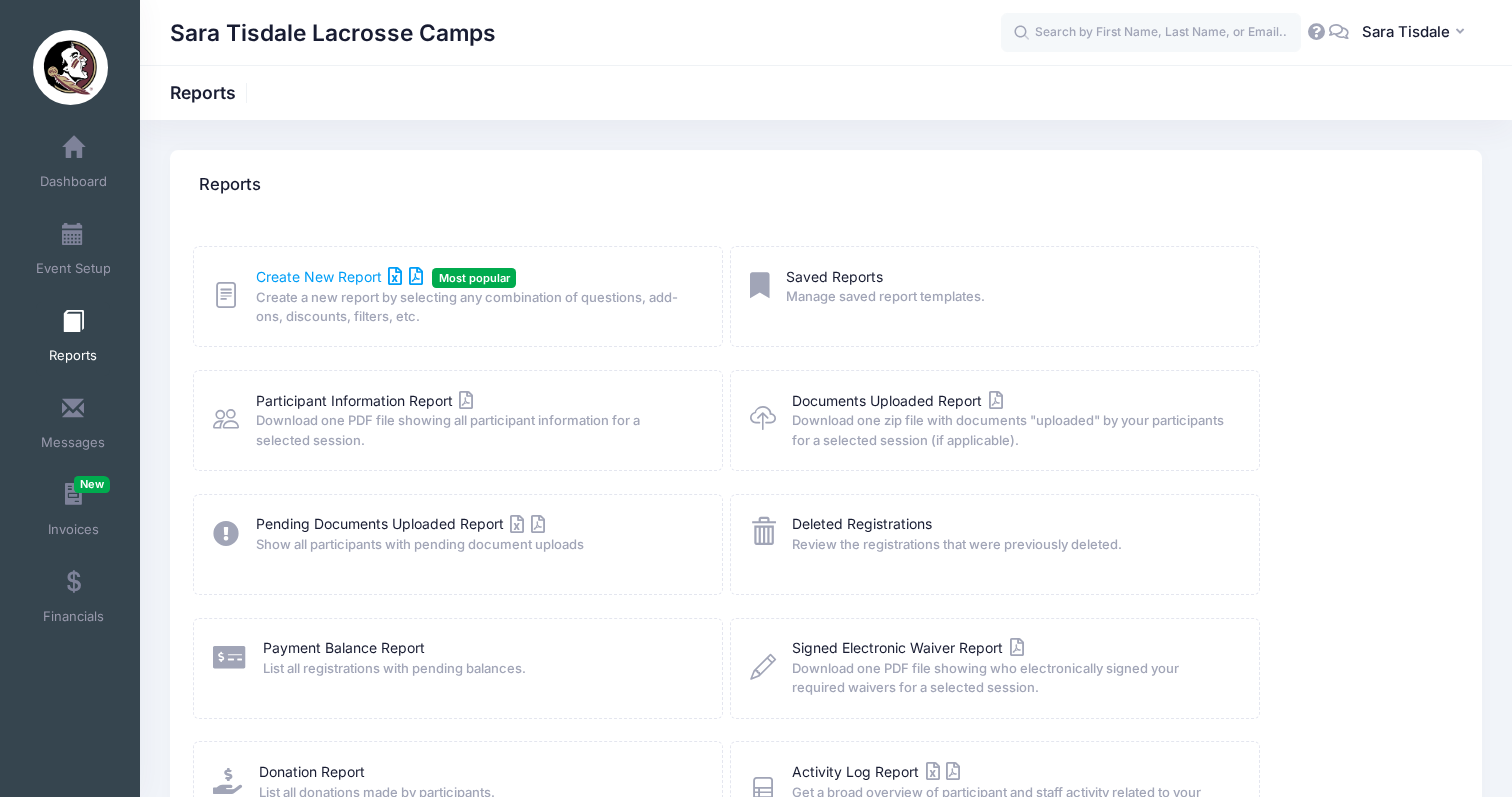 click on "Create New Report" at bounding box center (339, 276) 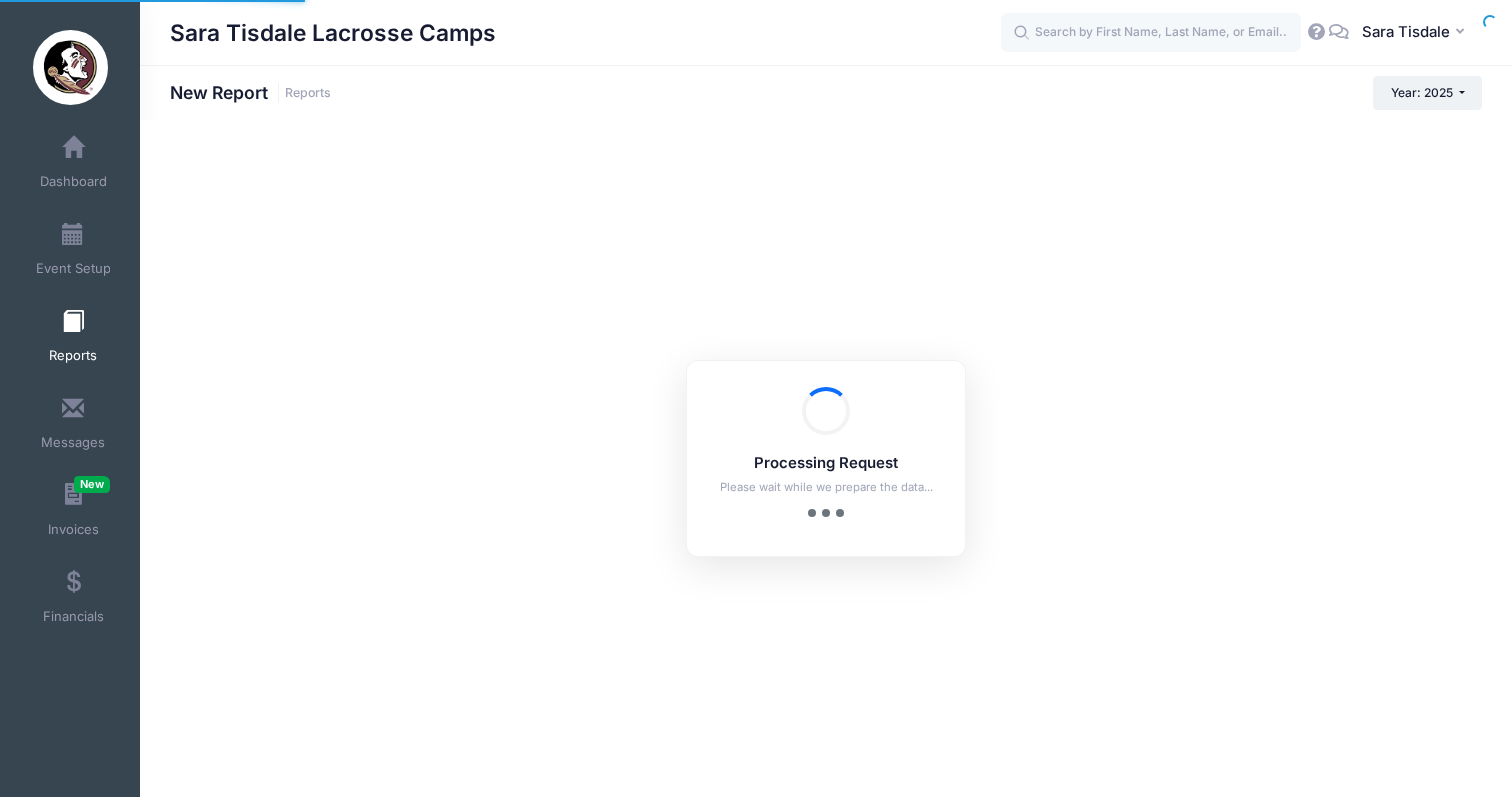 scroll, scrollTop: 0, scrollLeft: 0, axis: both 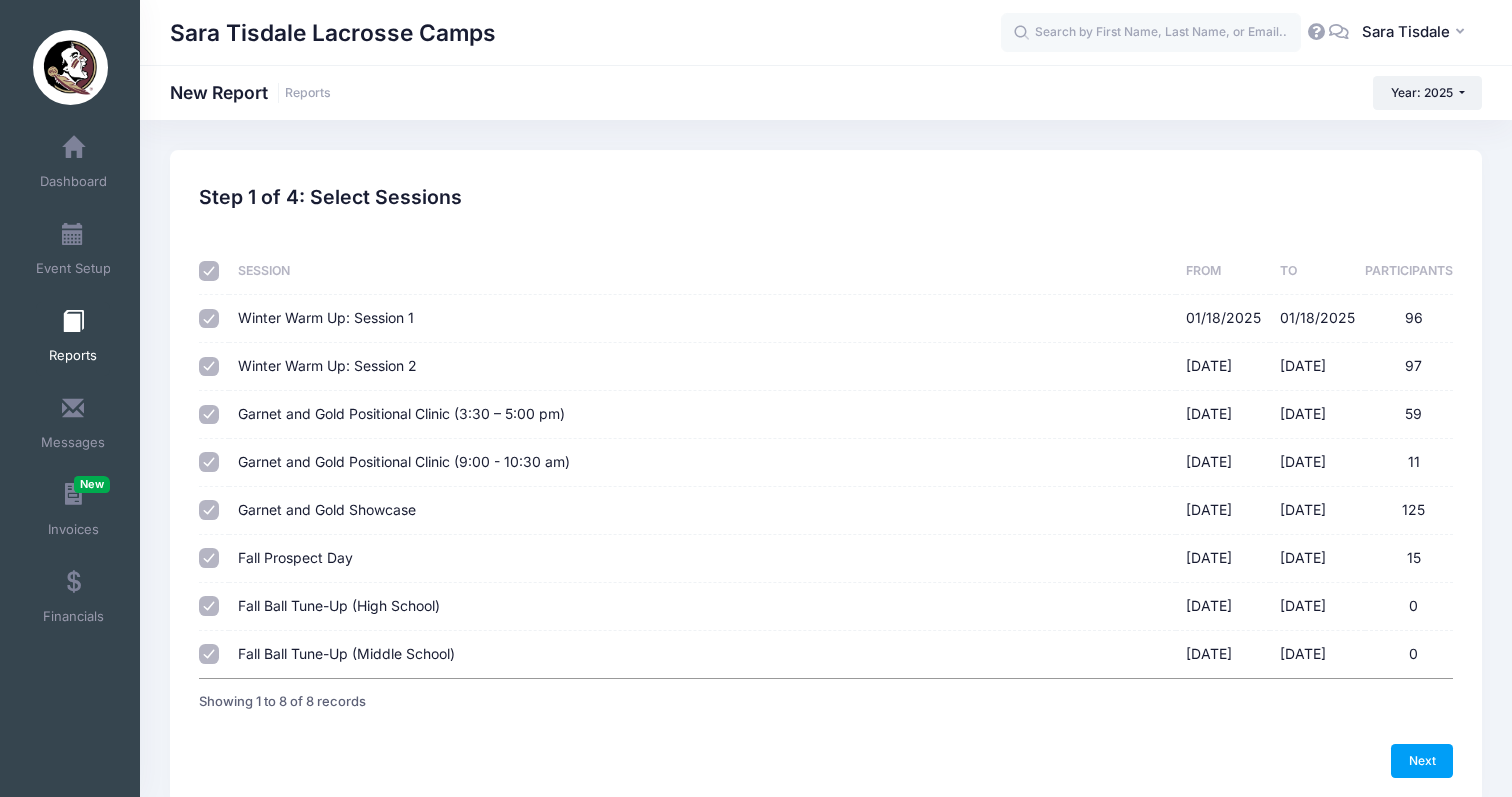 click at bounding box center (209, 271) 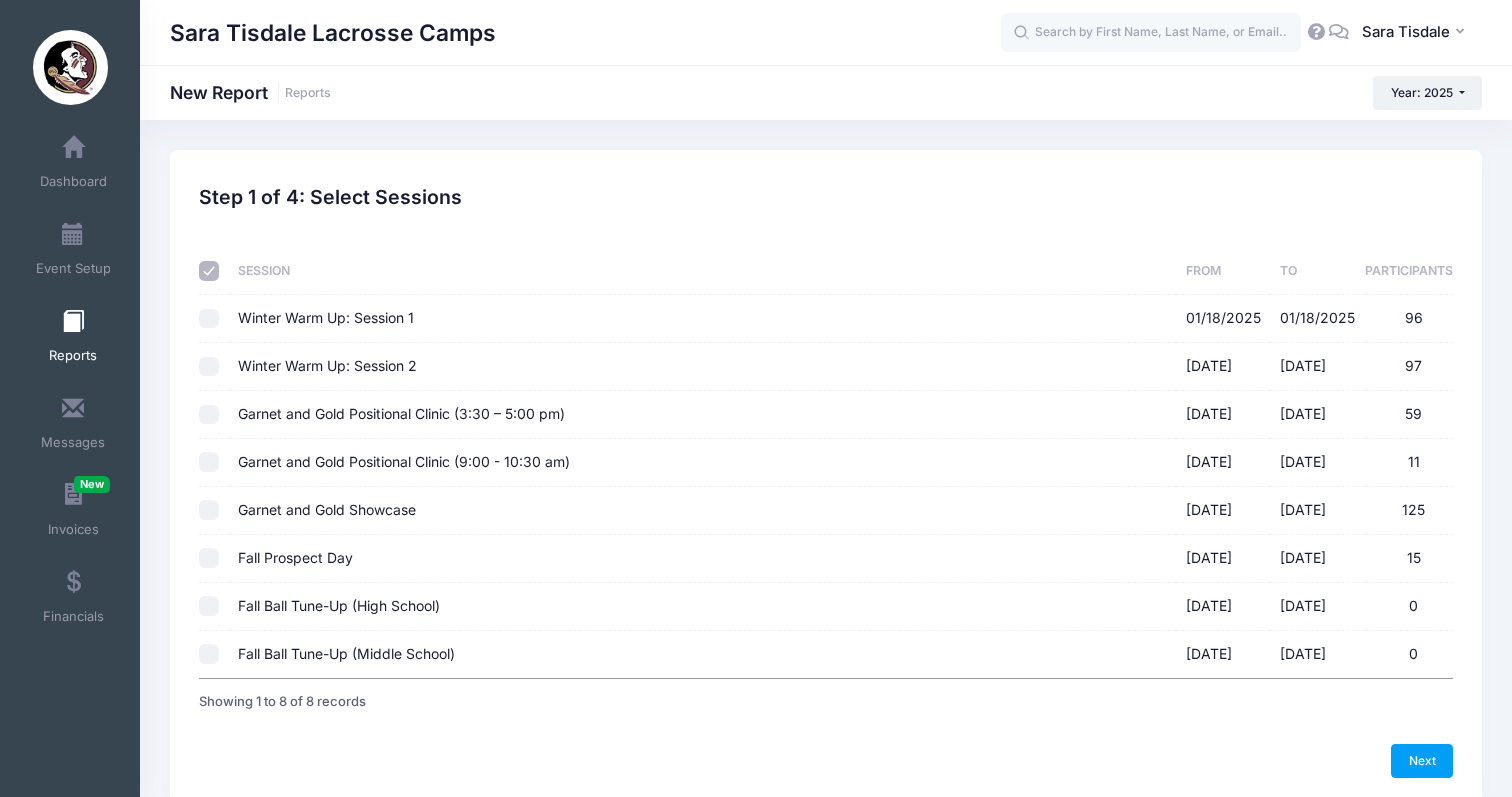 checkbox on "false" 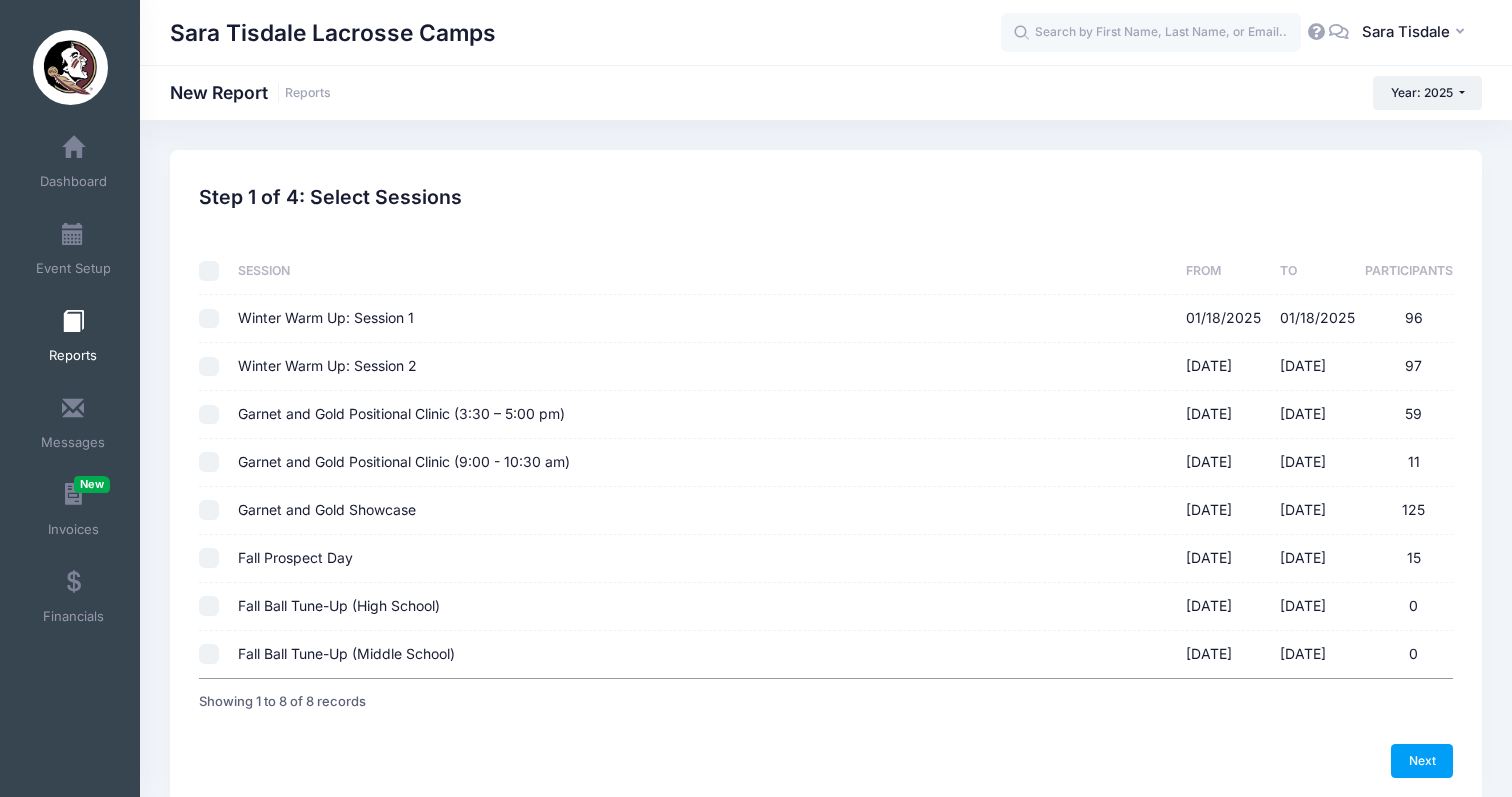 checkbox on "false" 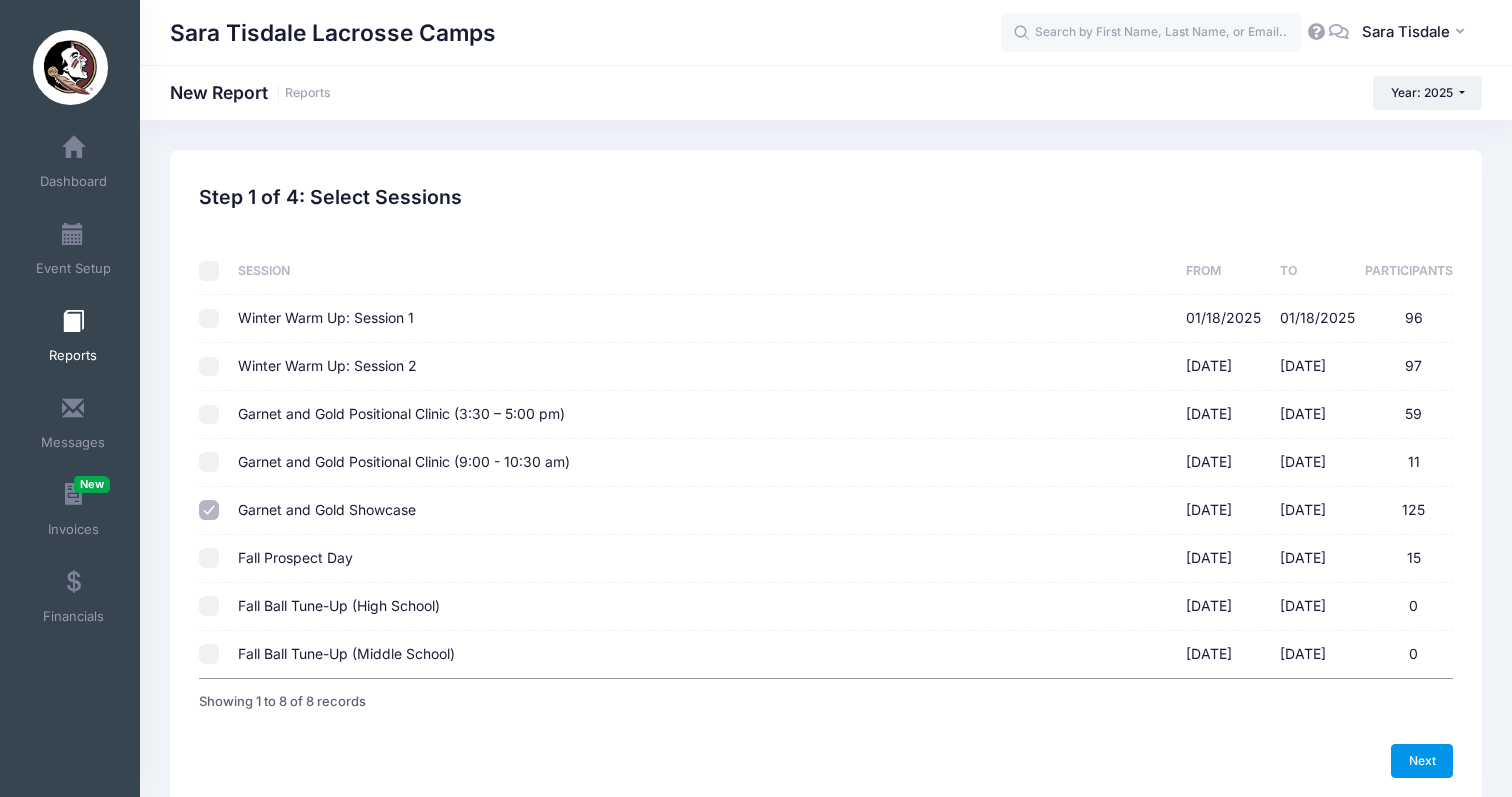 click on "Next" at bounding box center (1422, 761) 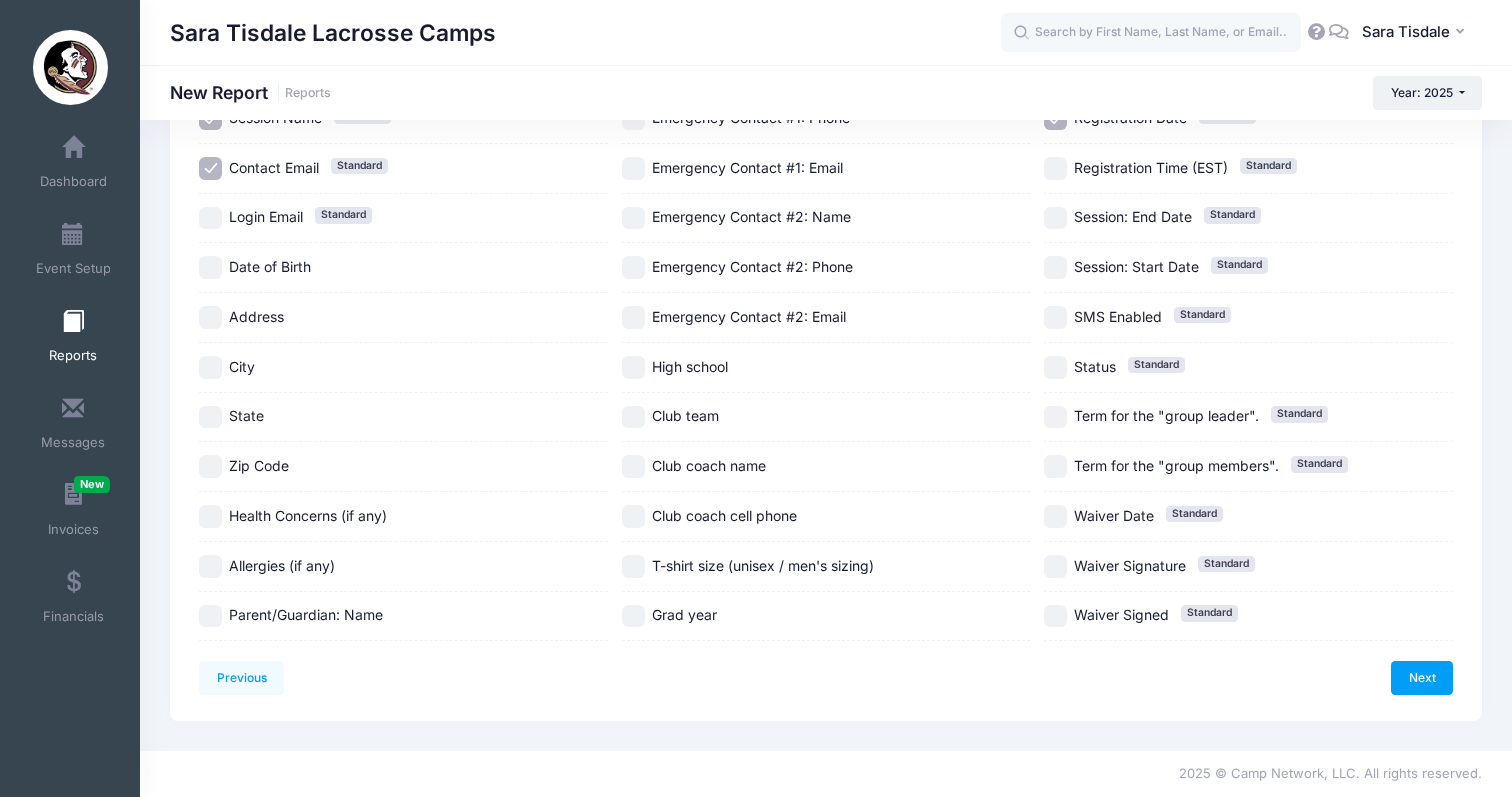 scroll, scrollTop: 371, scrollLeft: 0, axis: vertical 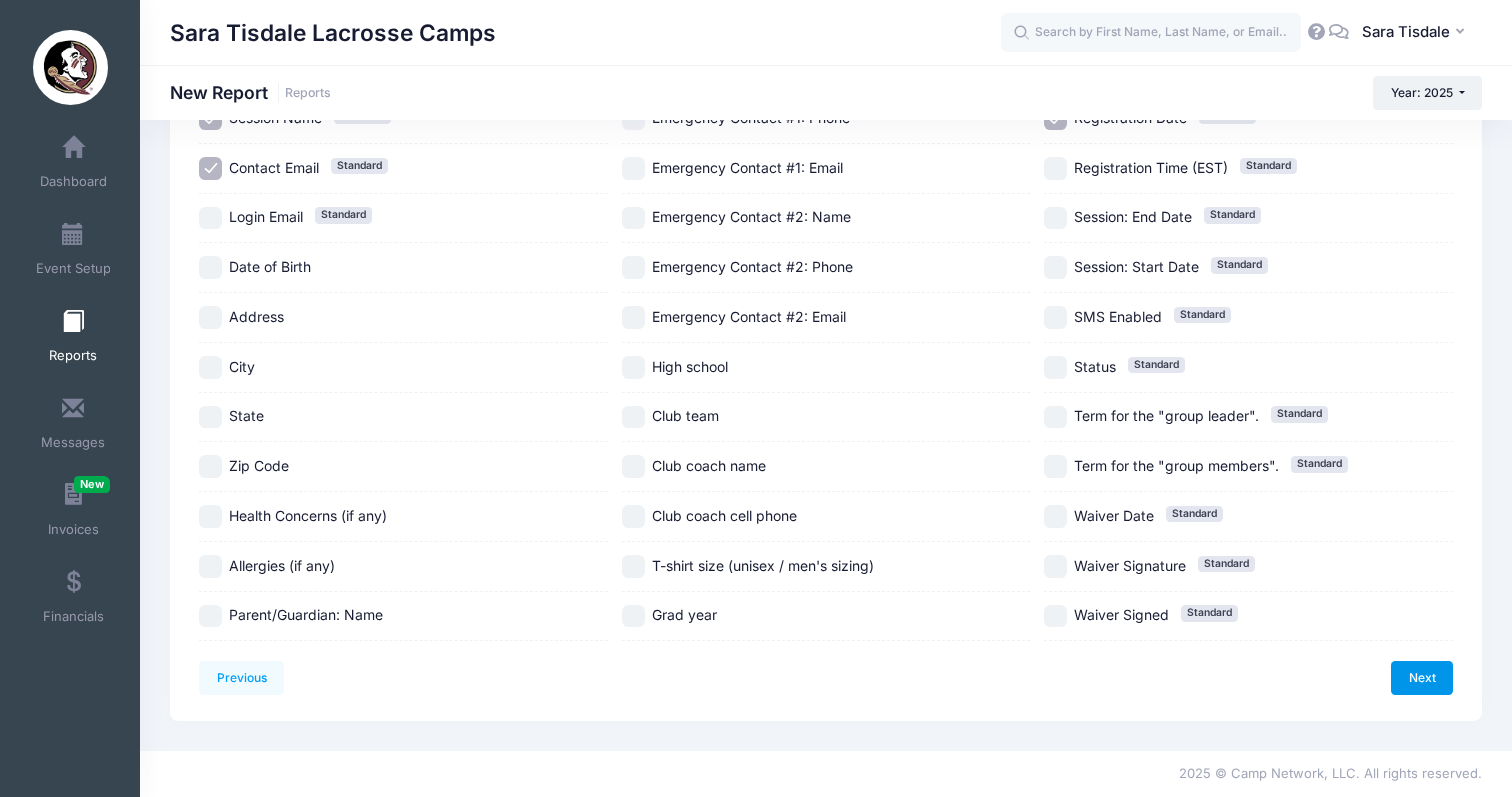 click on "Next" at bounding box center [1422, 678] 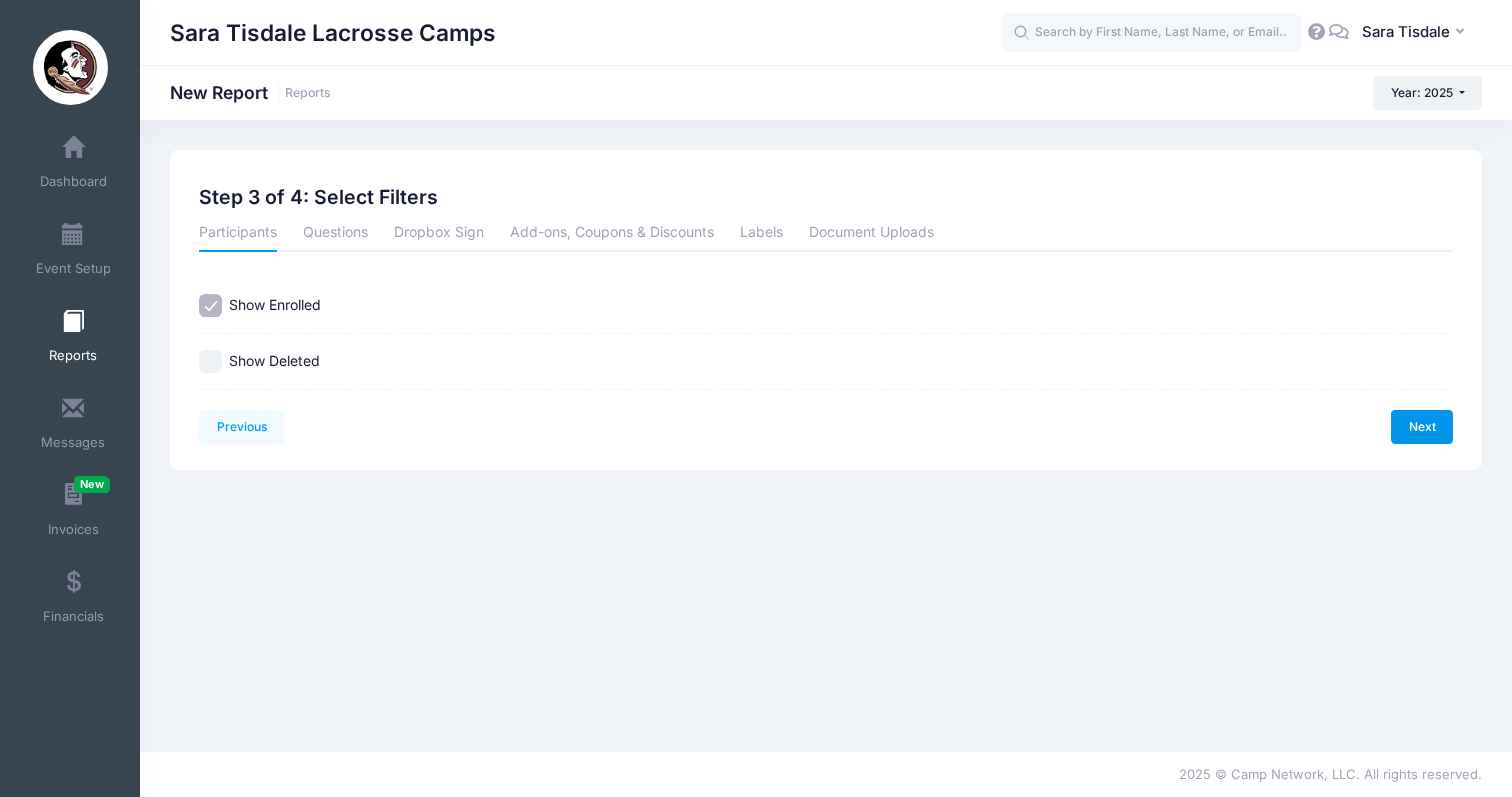 click on "Next" at bounding box center (1422, 427) 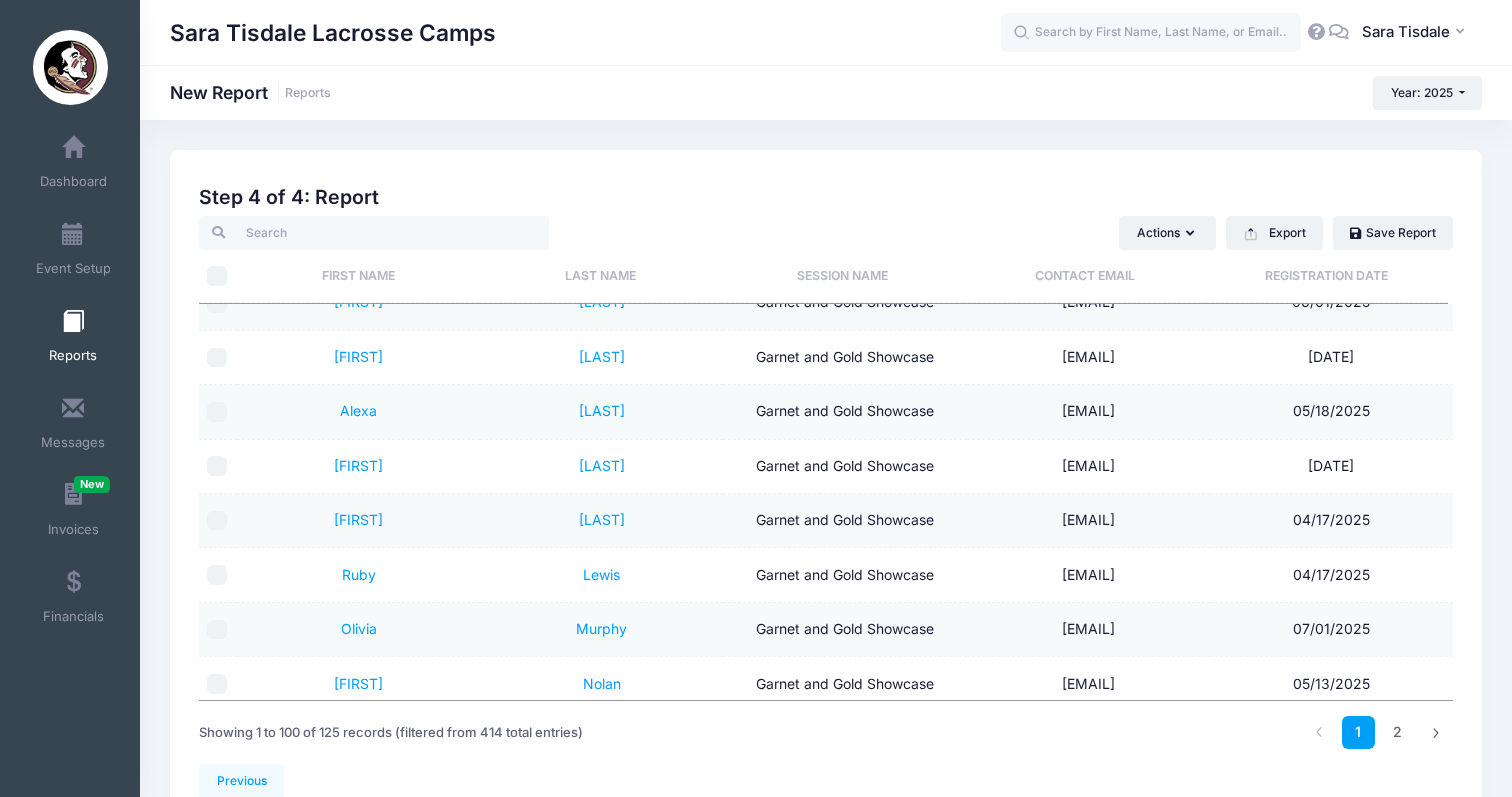 scroll, scrollTop: 2483, scrollLeft: 0, axis: vertical 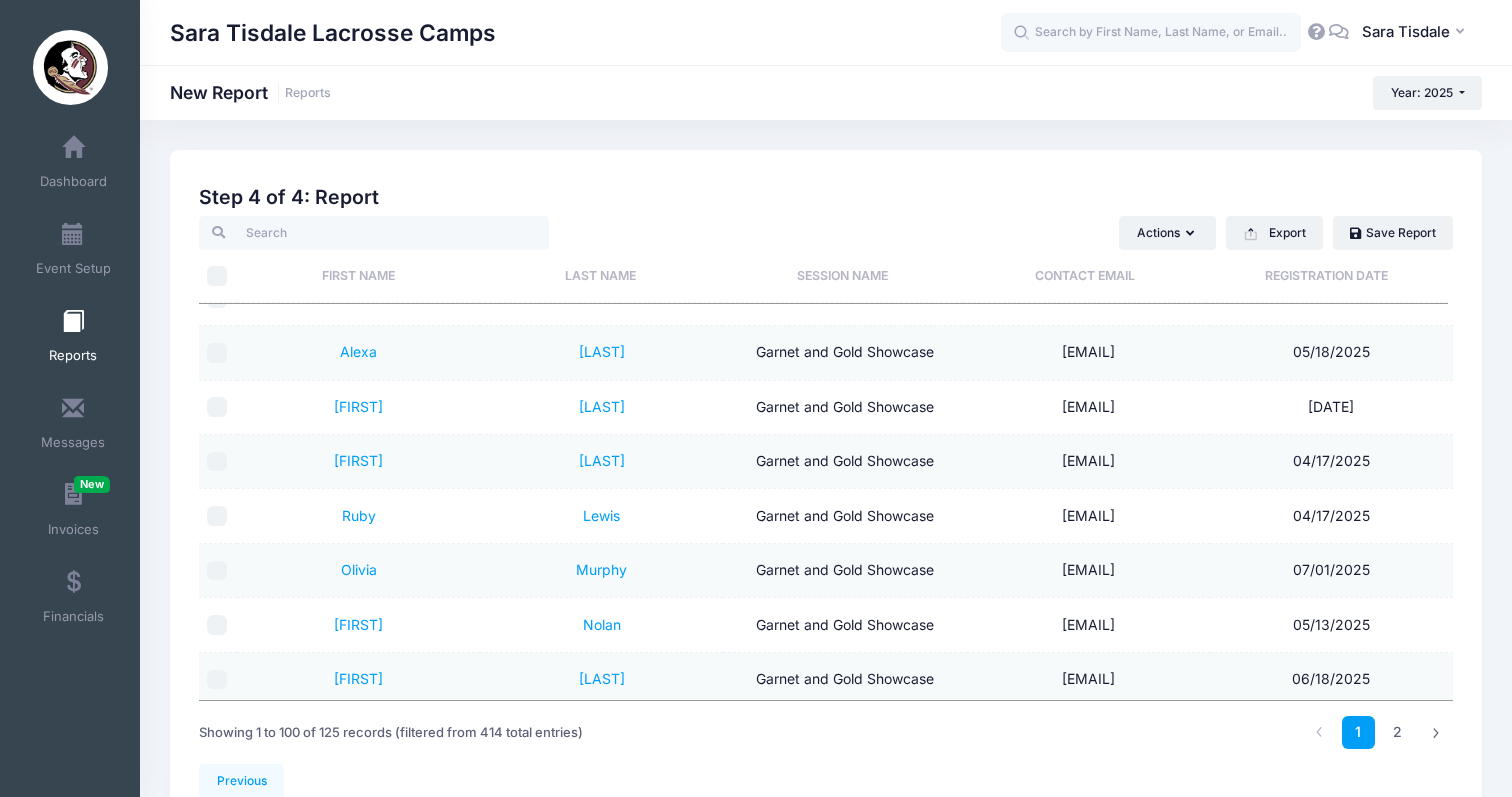 click at bounding box center [217, 276] 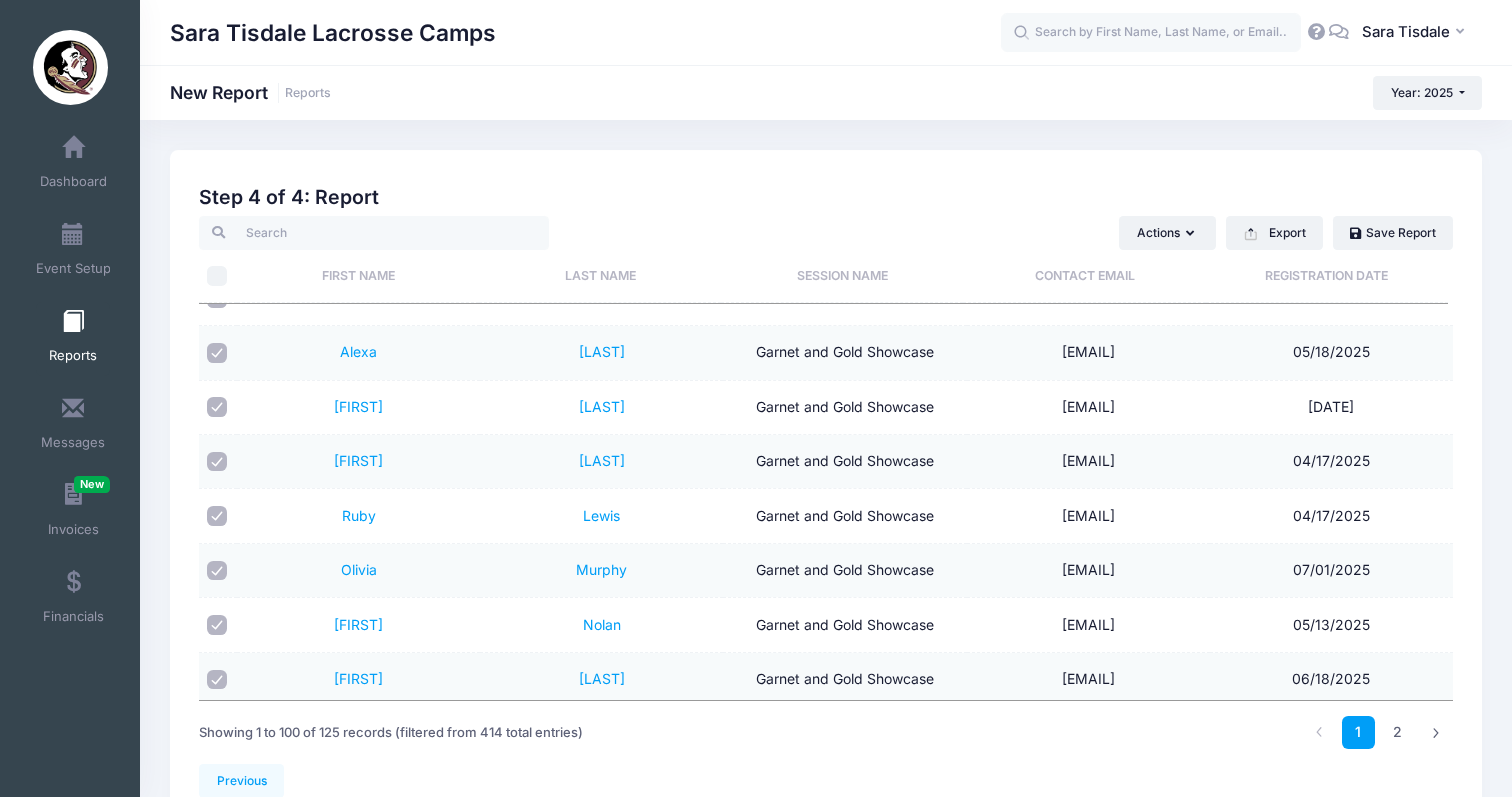 checkbox on "true" 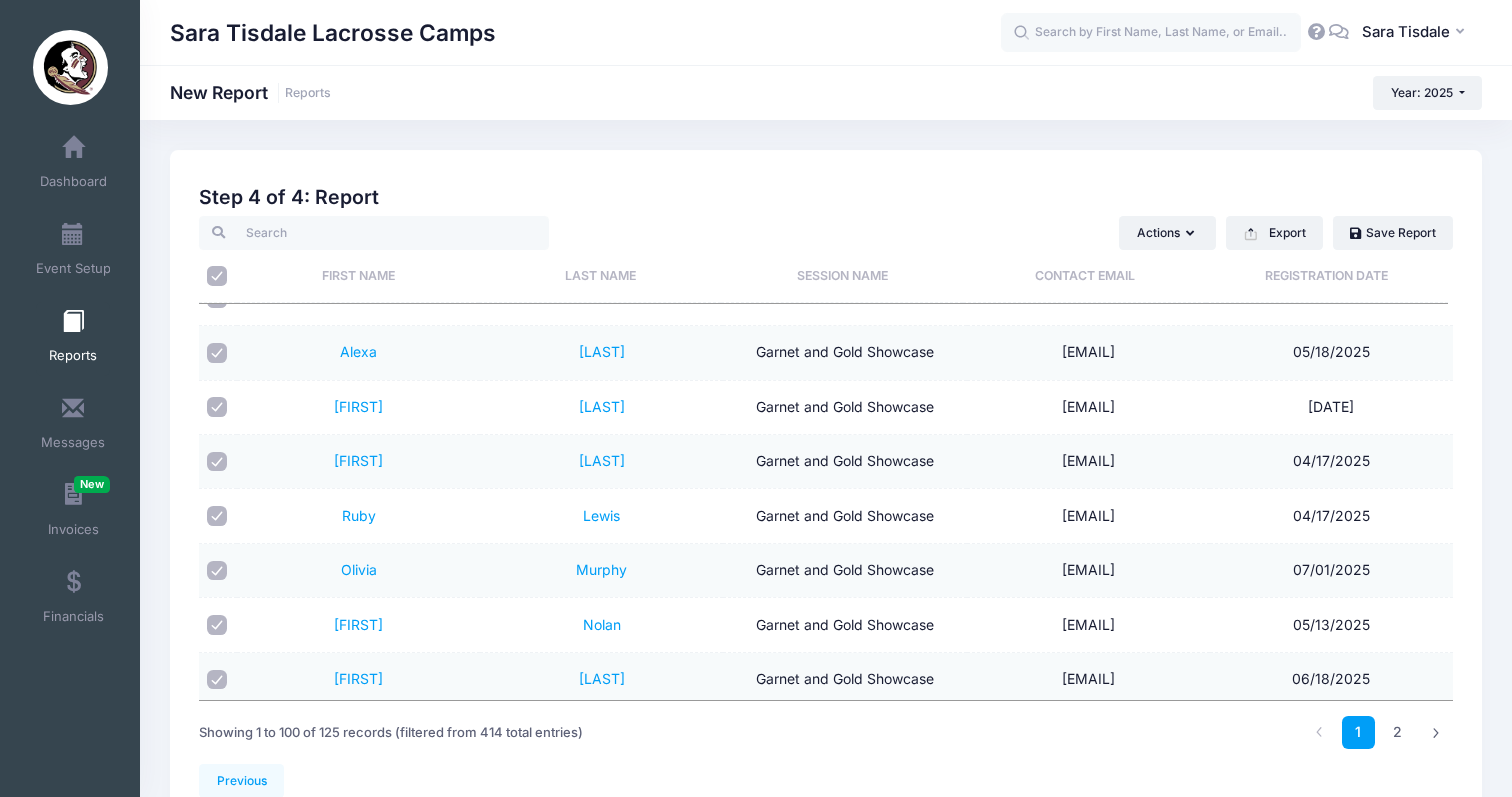 checkbox on "true" 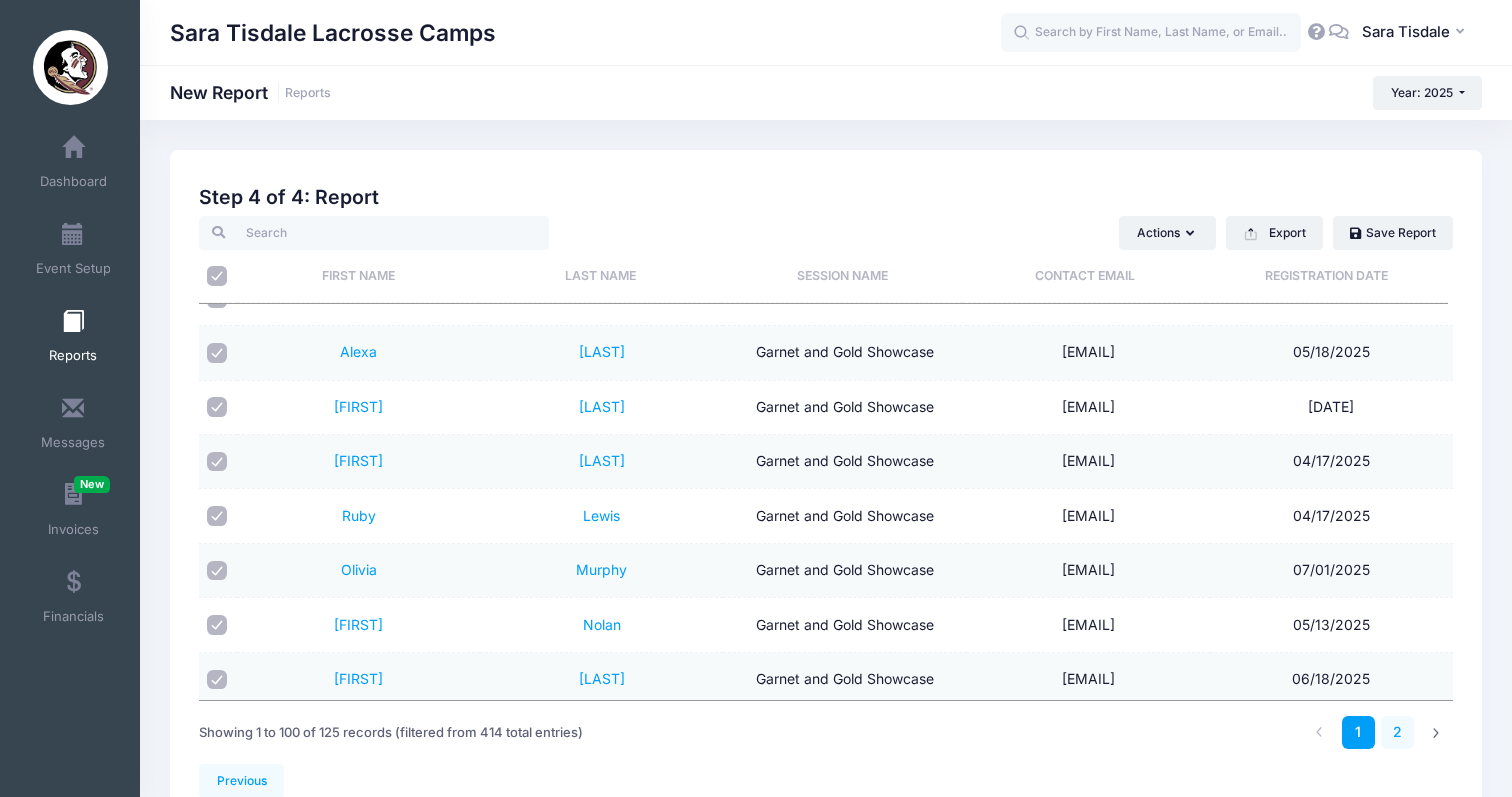 click on "2" at bounding box center [1397, 732] 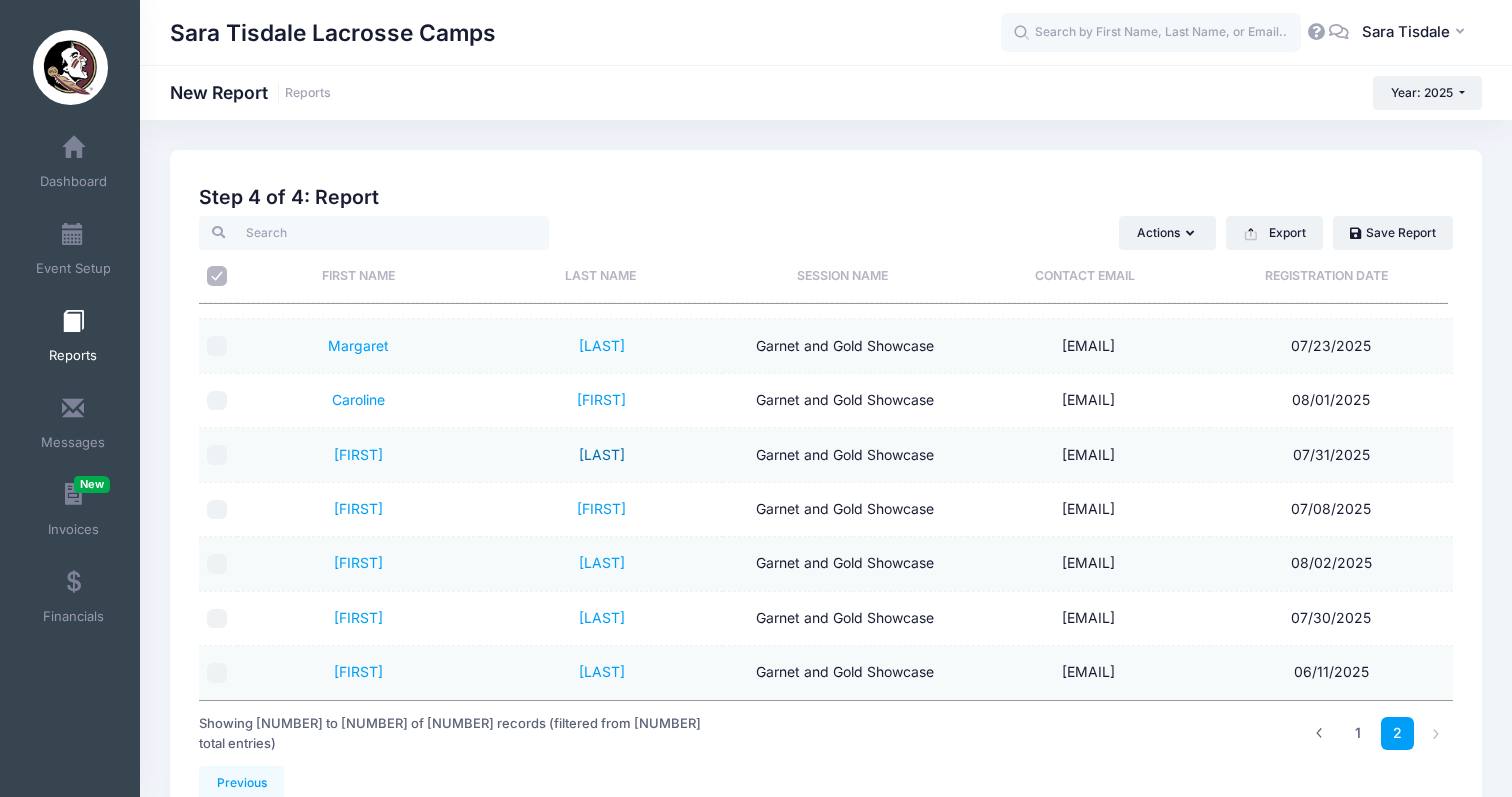 scroll, scrollTop: 942, scrollLeft: 0, axis: vertical 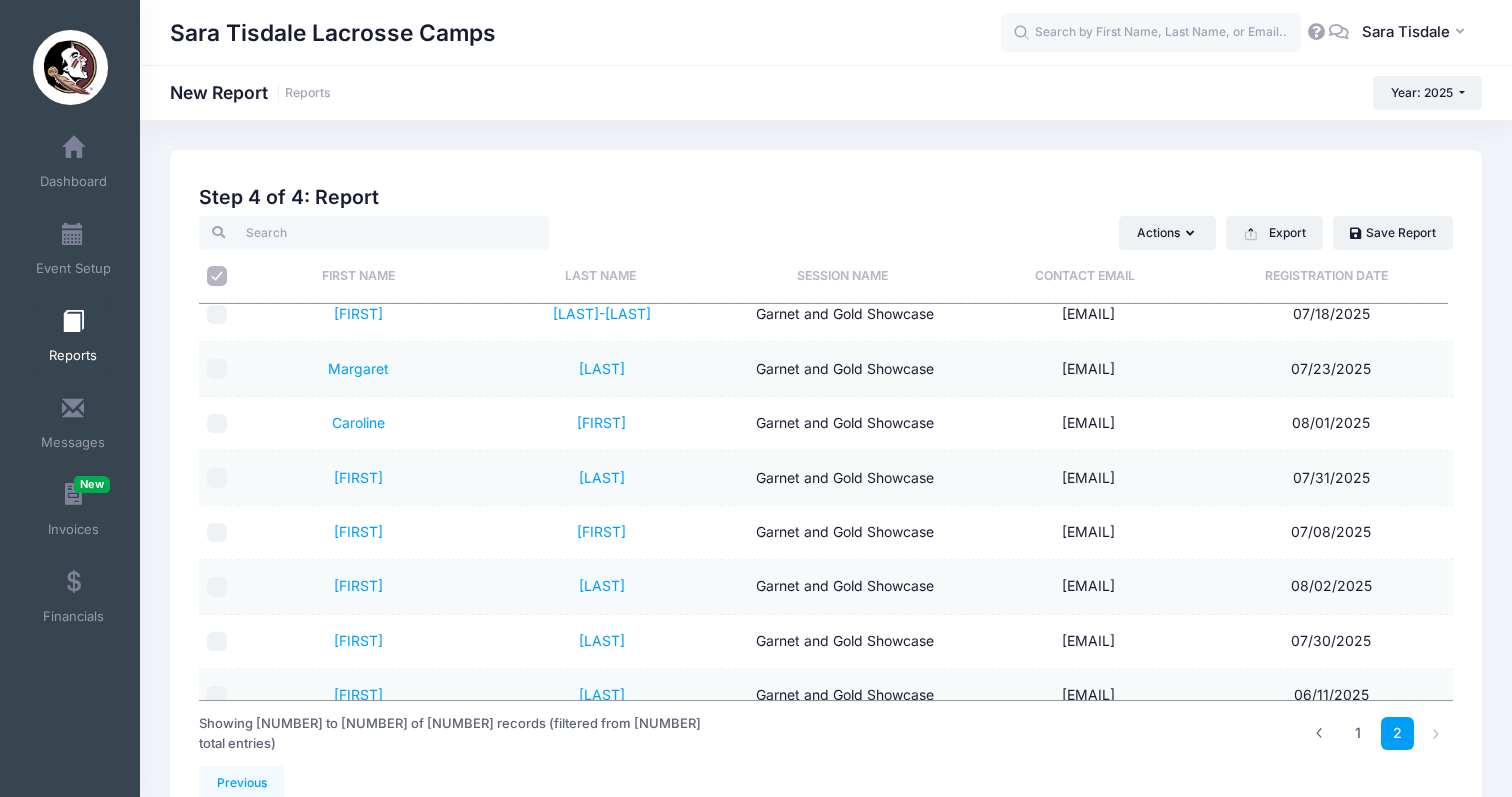 click at bounding box center (217, 276) 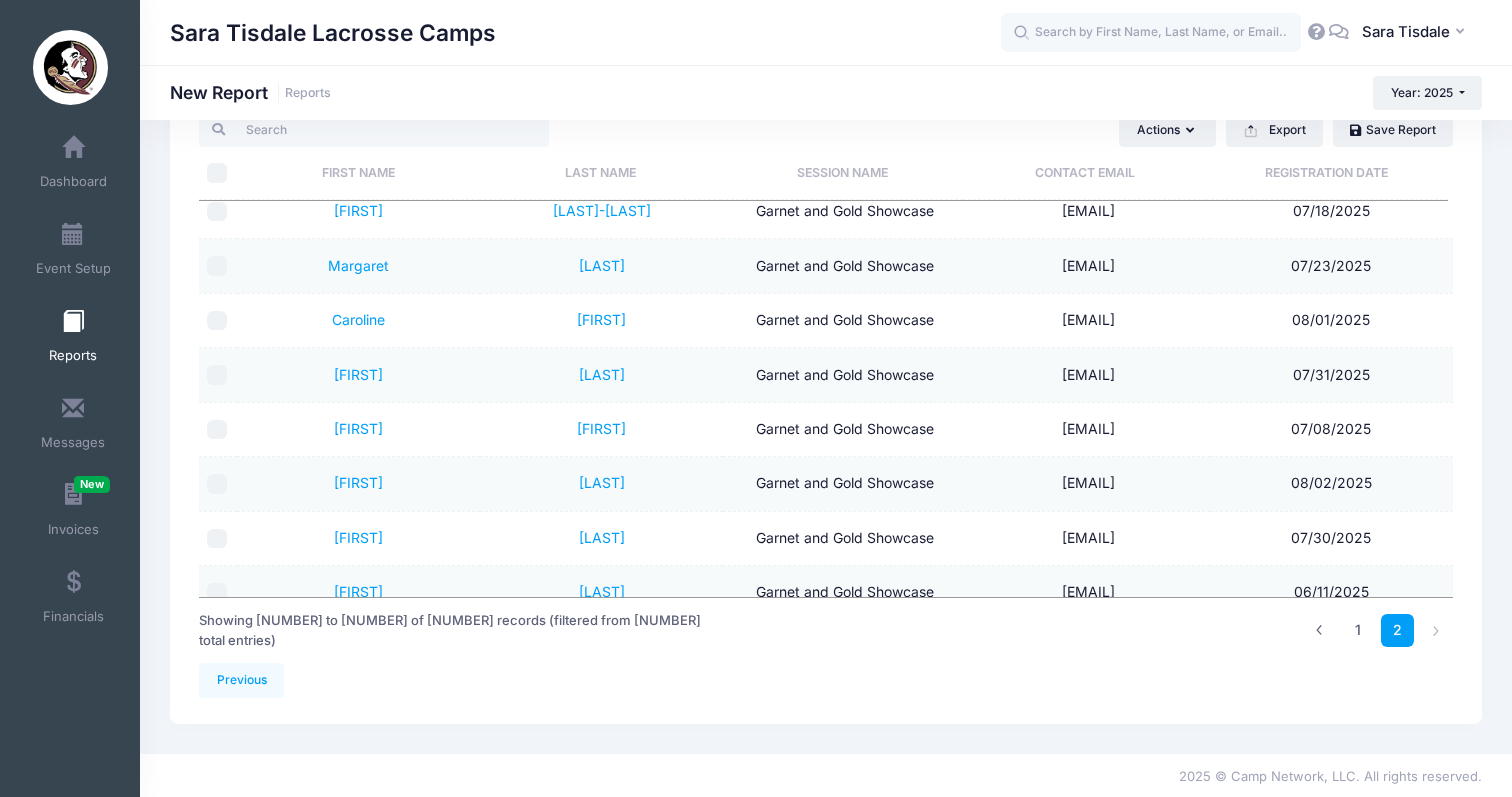 scroll, scrollTop: 102, scrollLeft: 0, axis: vertical 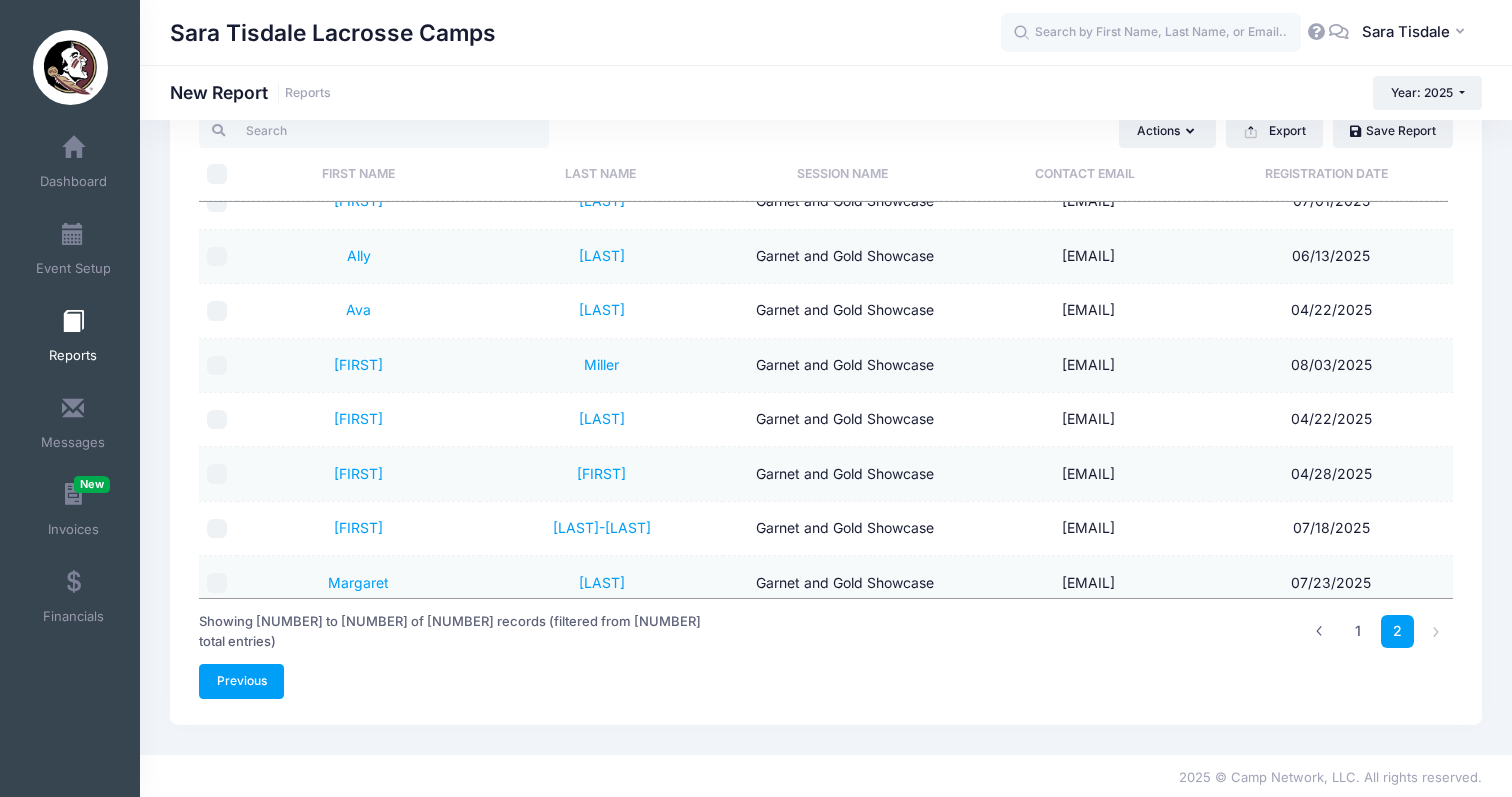 click on "Previous" at bounding box center (241, 681) 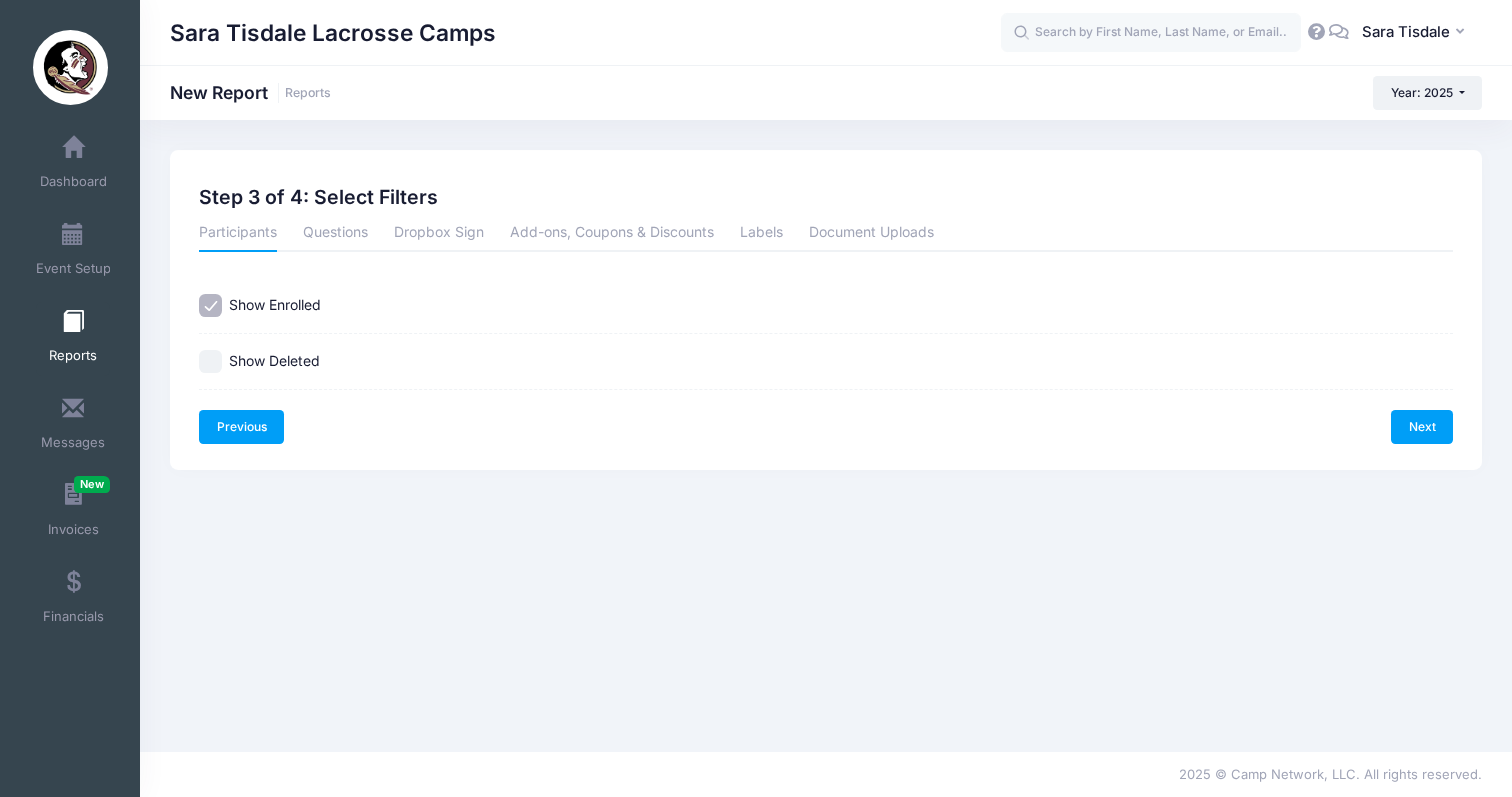 click on "Previous" at bounding box center (241, 427) 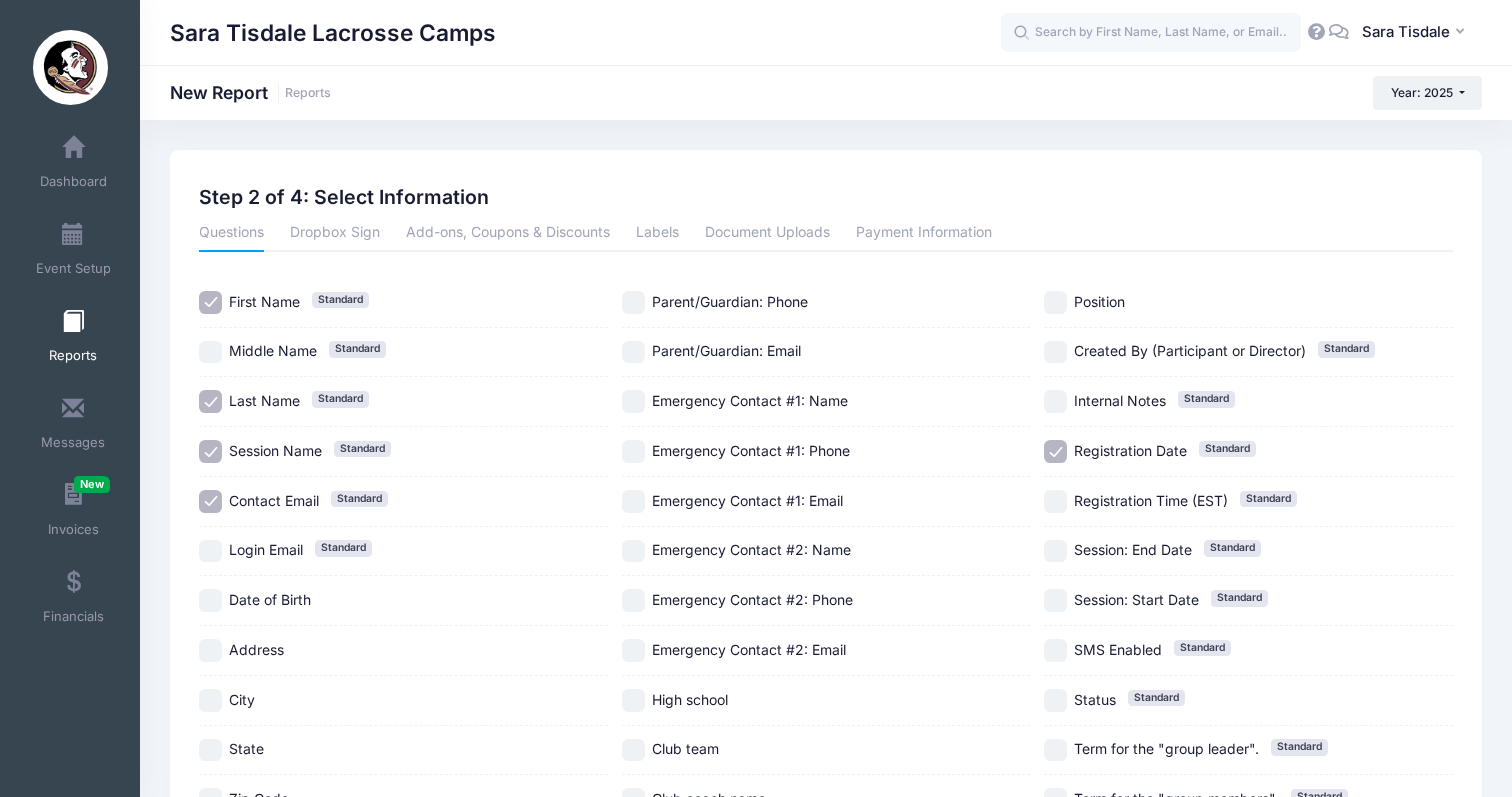 click at bounding box center (73, 322) 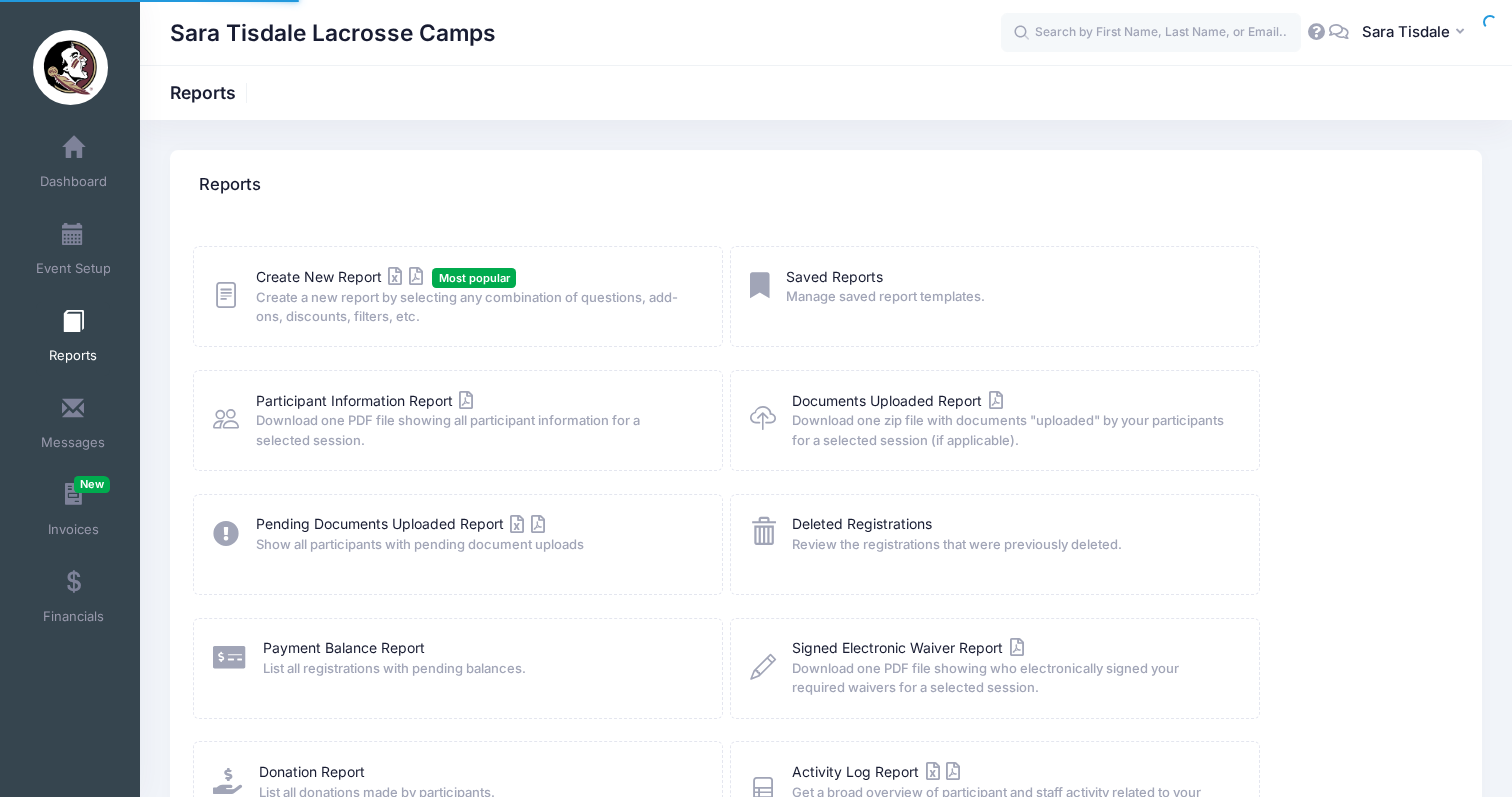 scroll, scrollTop: 0, scrollLeft: 0, axis: both 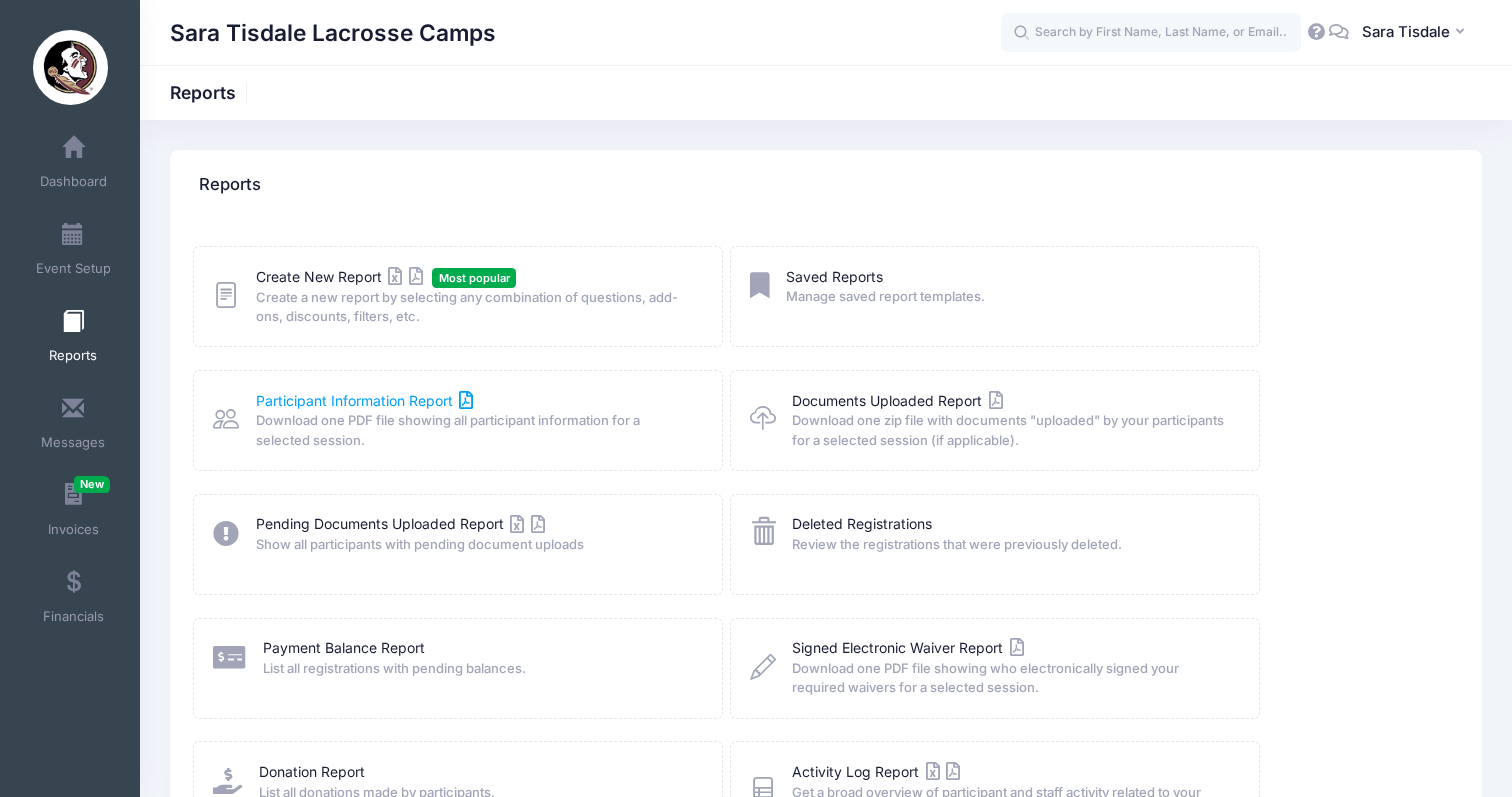 click on "Participant Information Report" at bounding box center [365, 400] 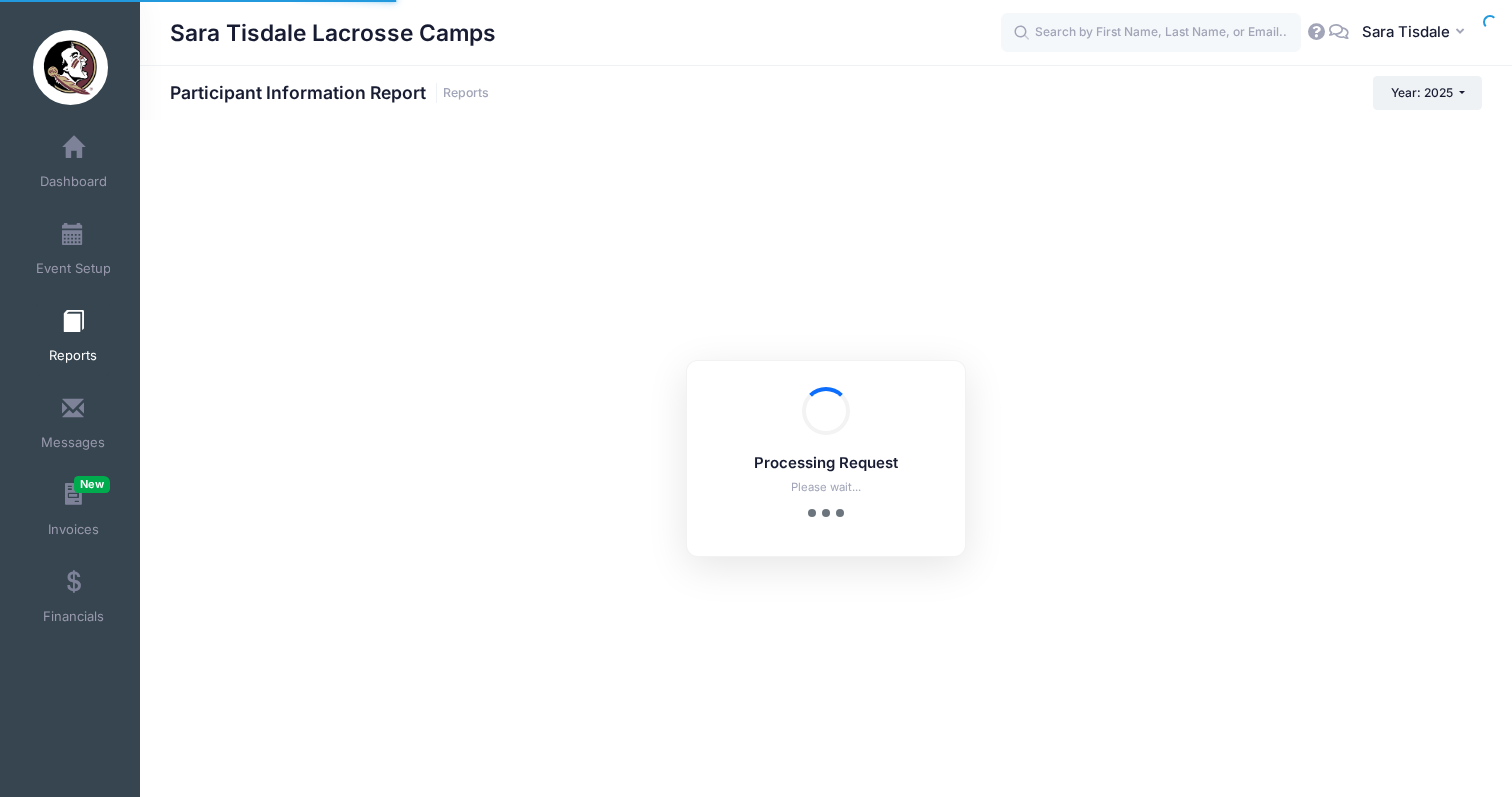 scroll, scrollTop: 0, scrollLeft: 0, axis: both 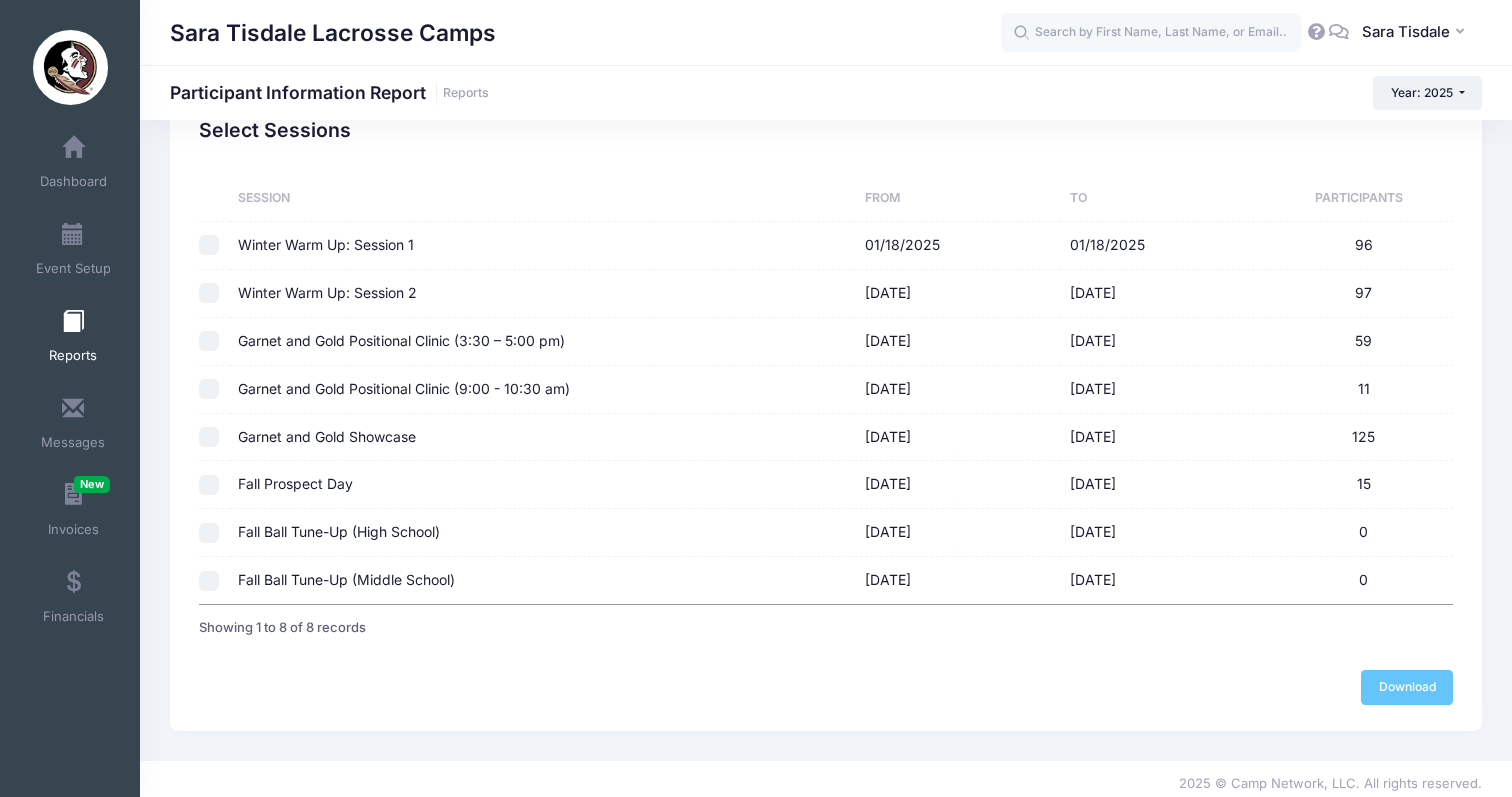click on "Select Sessions
Sessions
Session From To Participants
Winter Warm Up: Session 1 01/18/2025 01/18/2025 96
Winter Warm Up: Session 2 01/19/2025 01/19/2025 97
Garnet and Gold Positional Clinic (3:30 – 5:00 pm) 08/17/2025 08/17/2025 59
Garnet and Gold Positional Clinic (9:00 - 10:30 am) 08/17/2025 08/17/2025 11
Garnet and Gold Showcase 08/17/2025 08/17/2025 125
Fall Prospect Day 09/14/2025 09/14/2025 15
0 0" at bounding box center (826, 385) 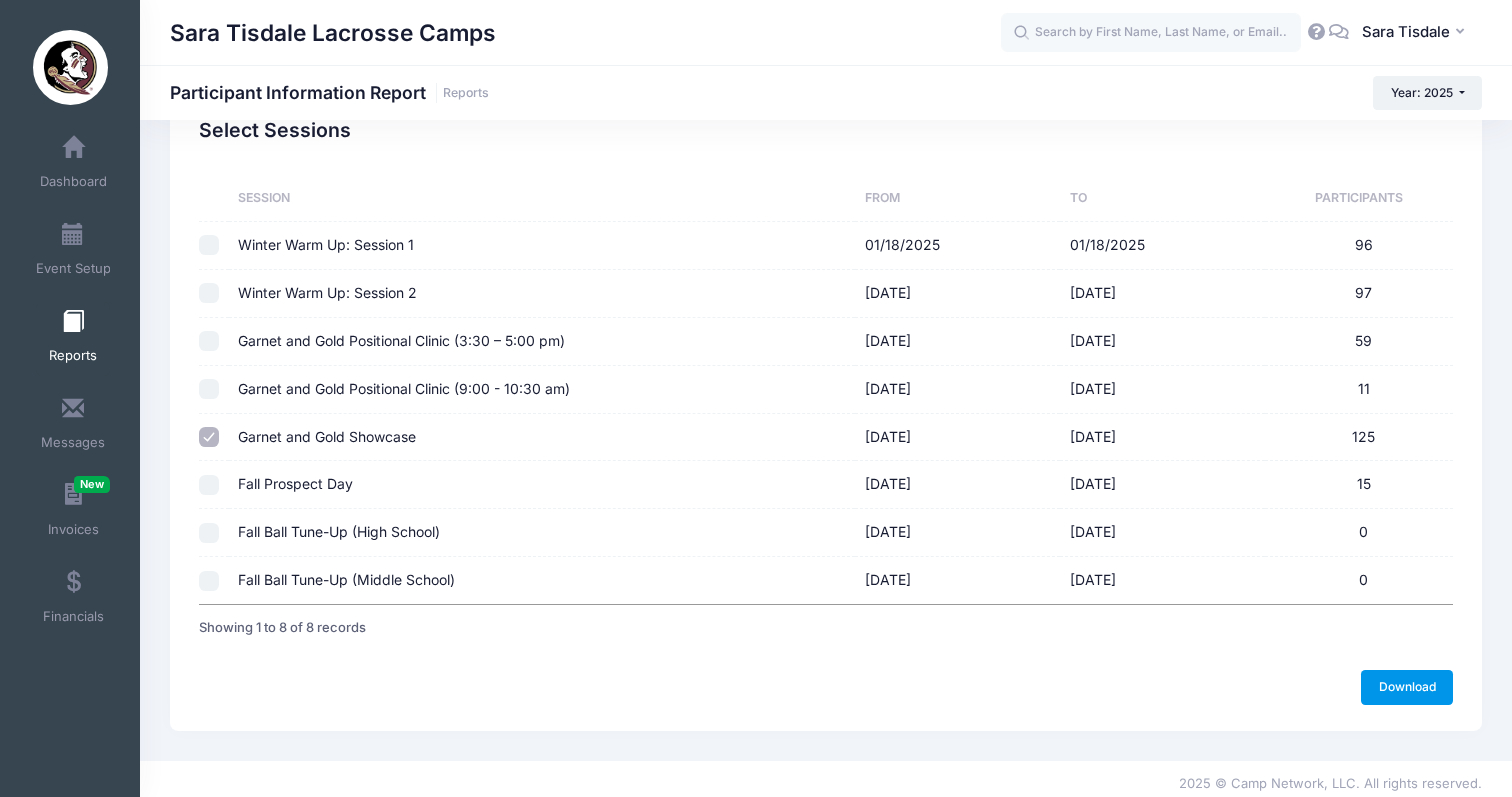 click on "Download" at bounding box center (1407, 687) 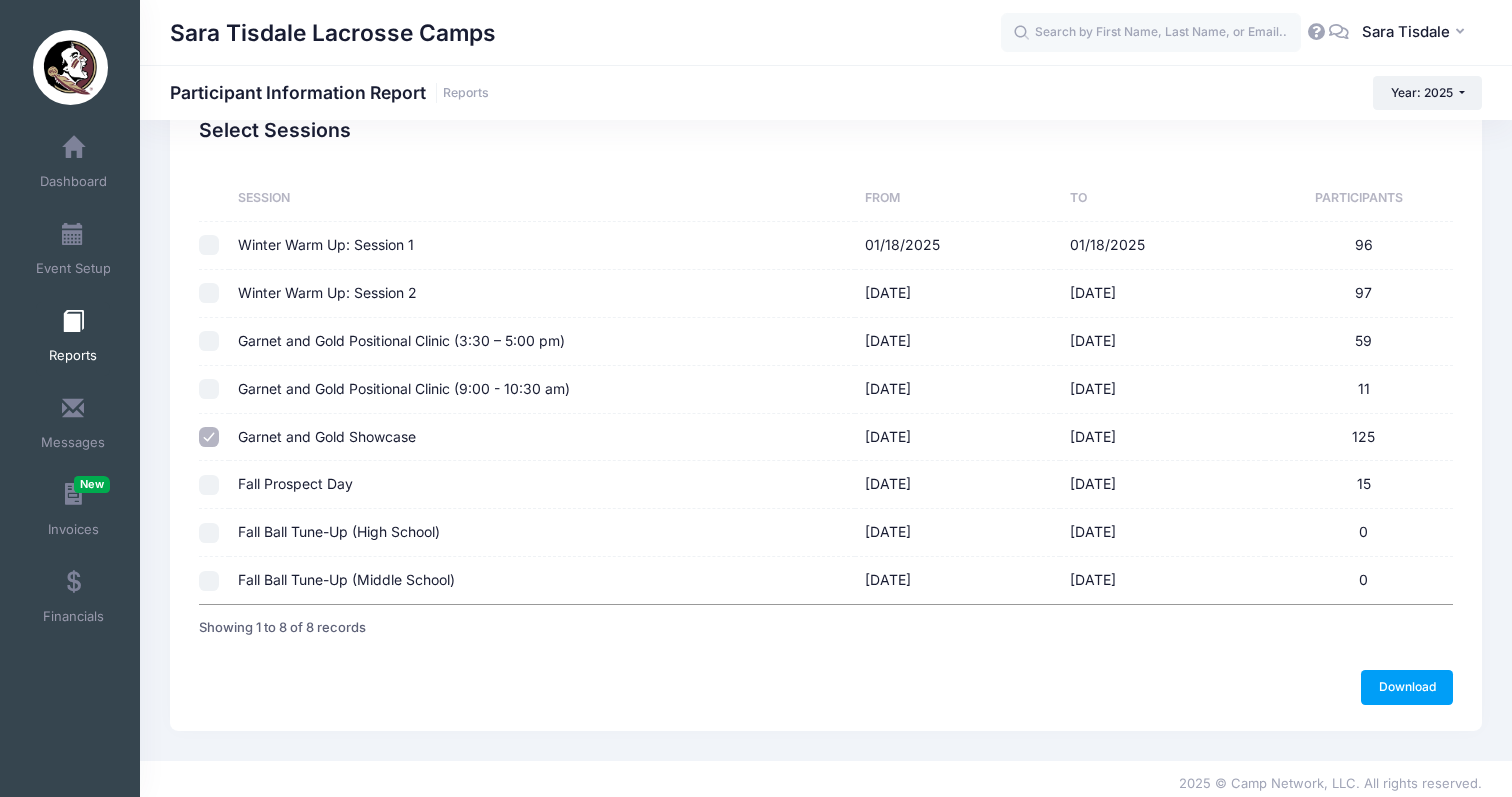 click at bounding box center (73, 322) 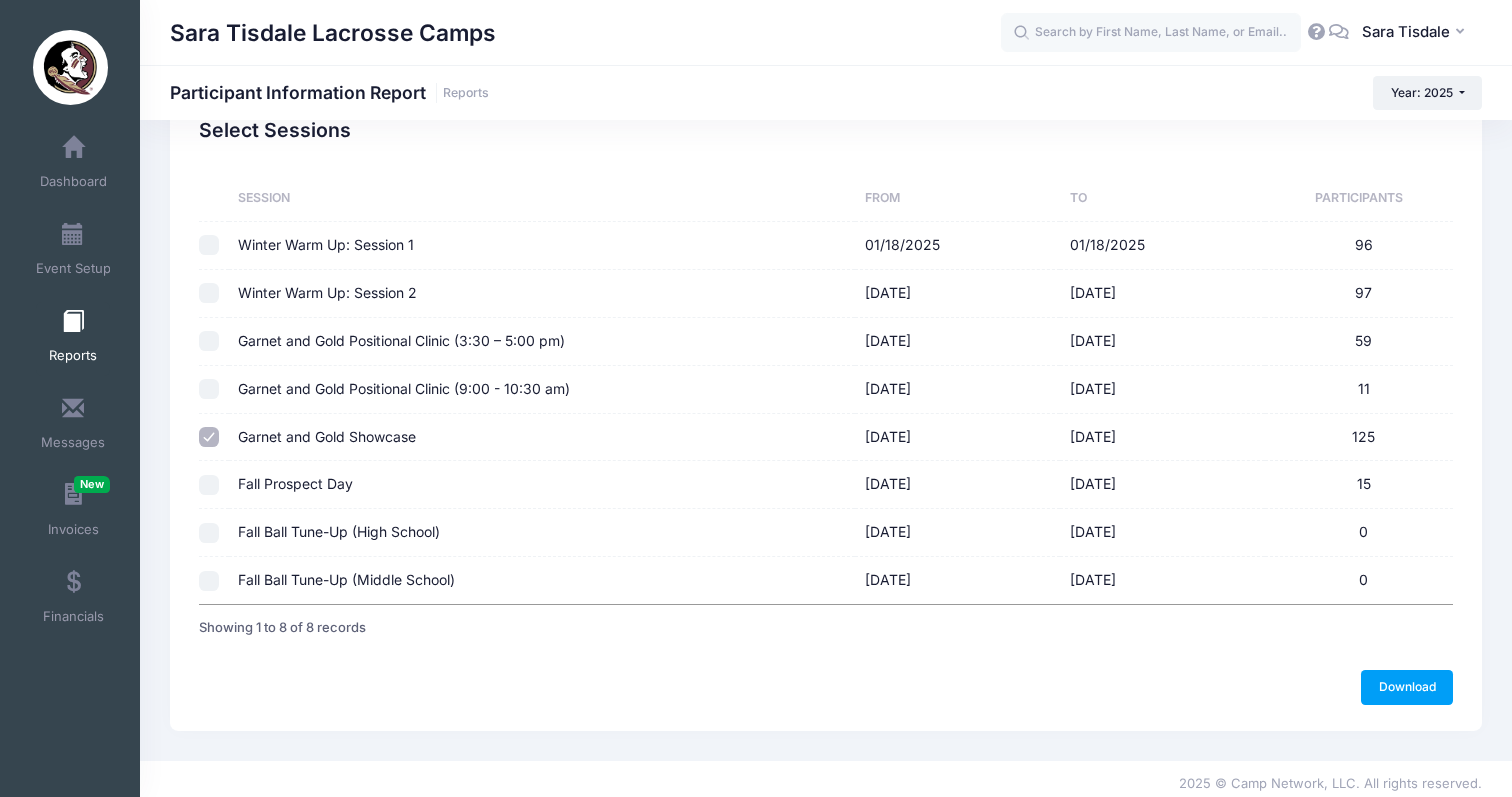 click at bounding box center [73, 322] 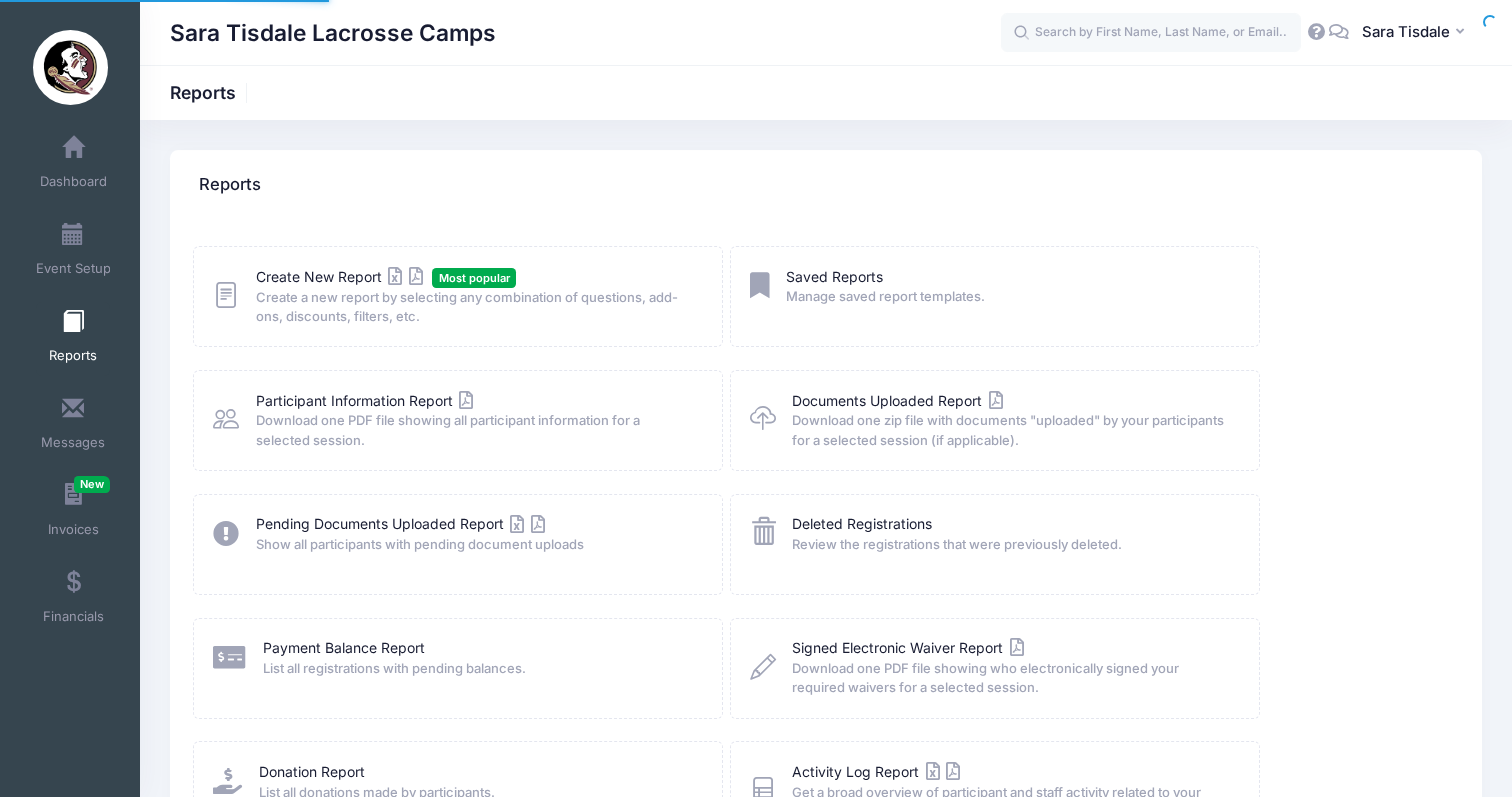scroll, scrollTop: 0, scrollLeft: 0, axis: both 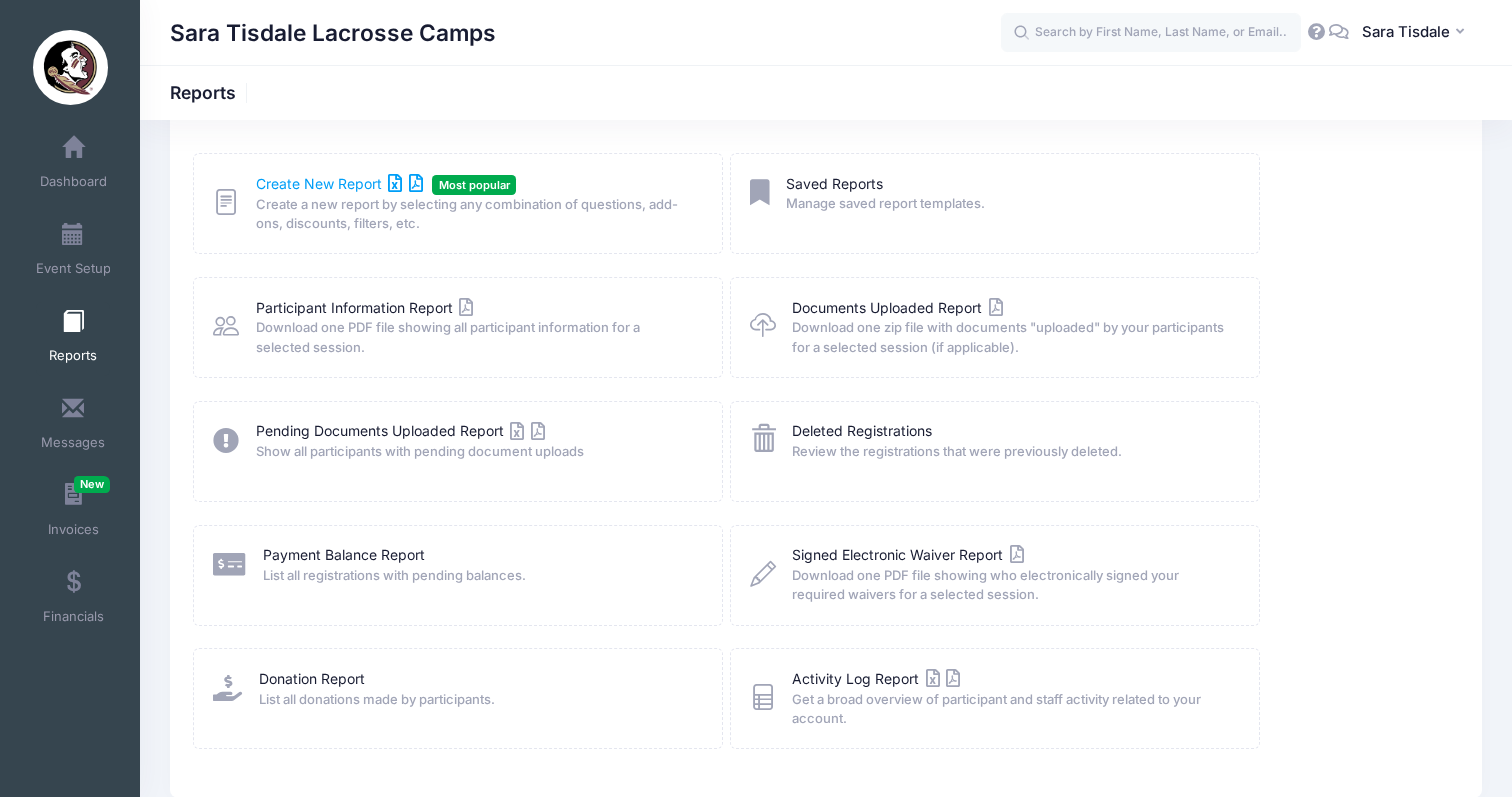 click on "Create New Report" at bounding box center (339, 183) 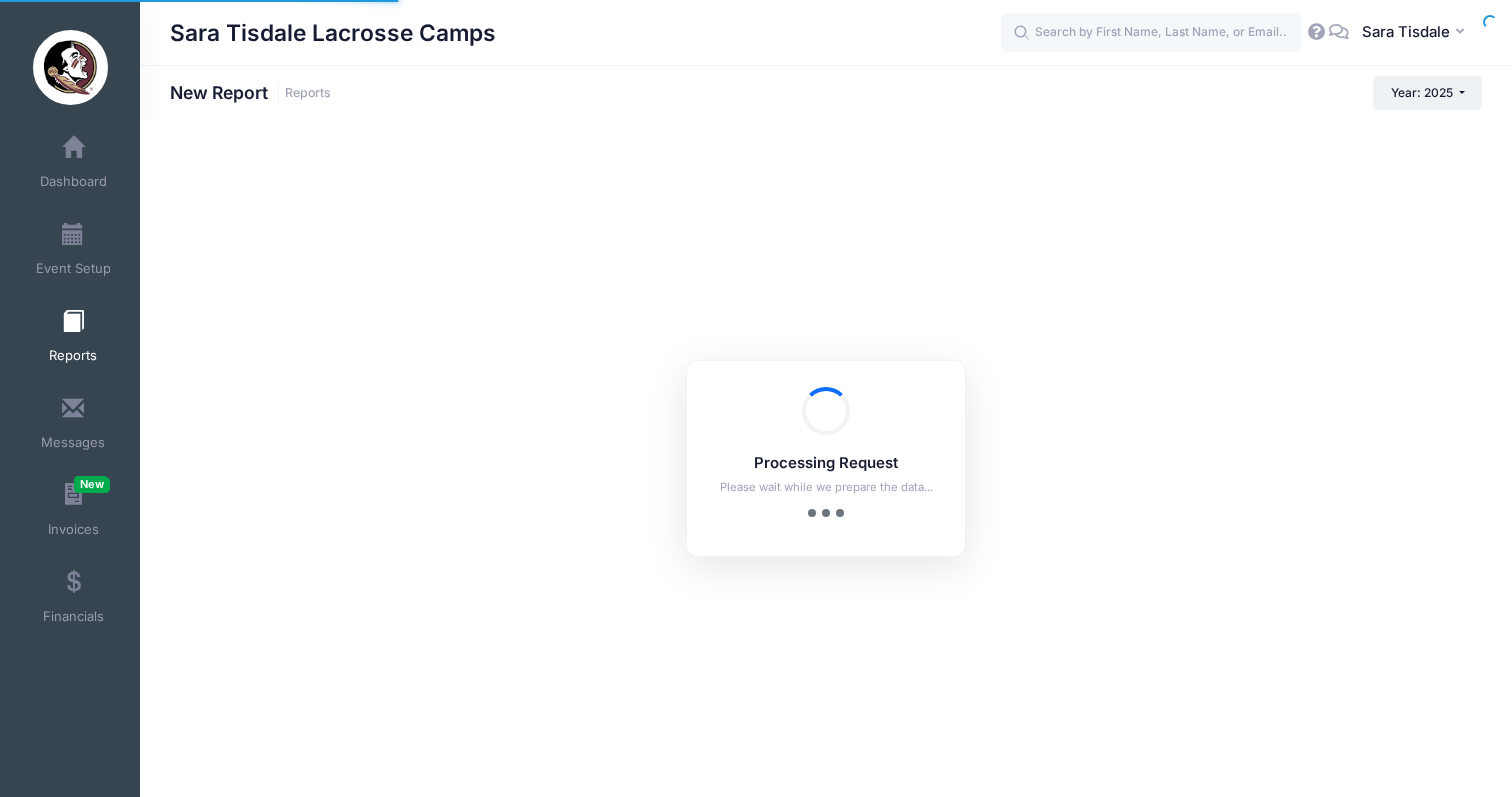 scroll, scrollTop: 0, scrollLeft: 0, axis: both 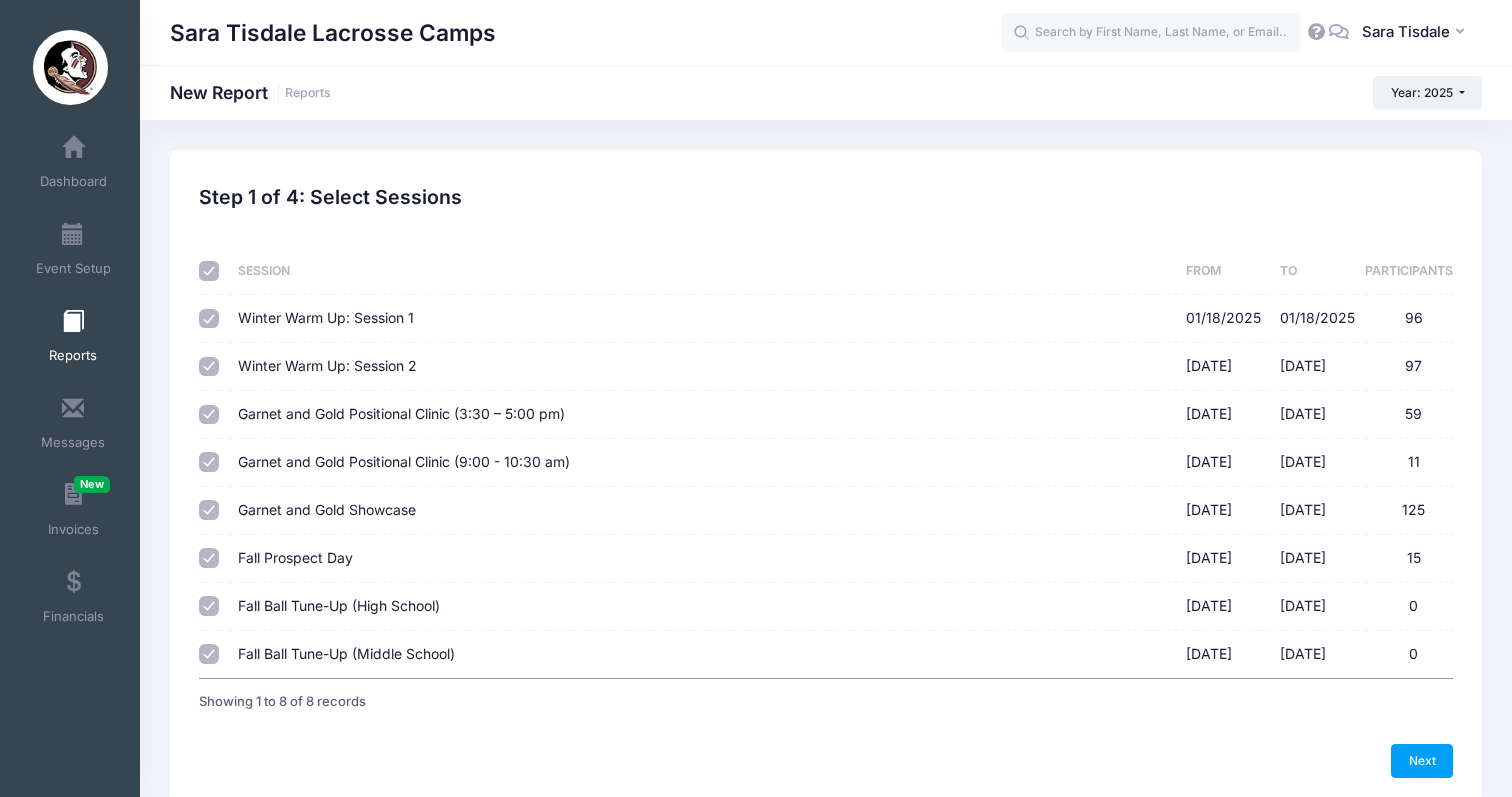 click at bounding box center [209, 271] 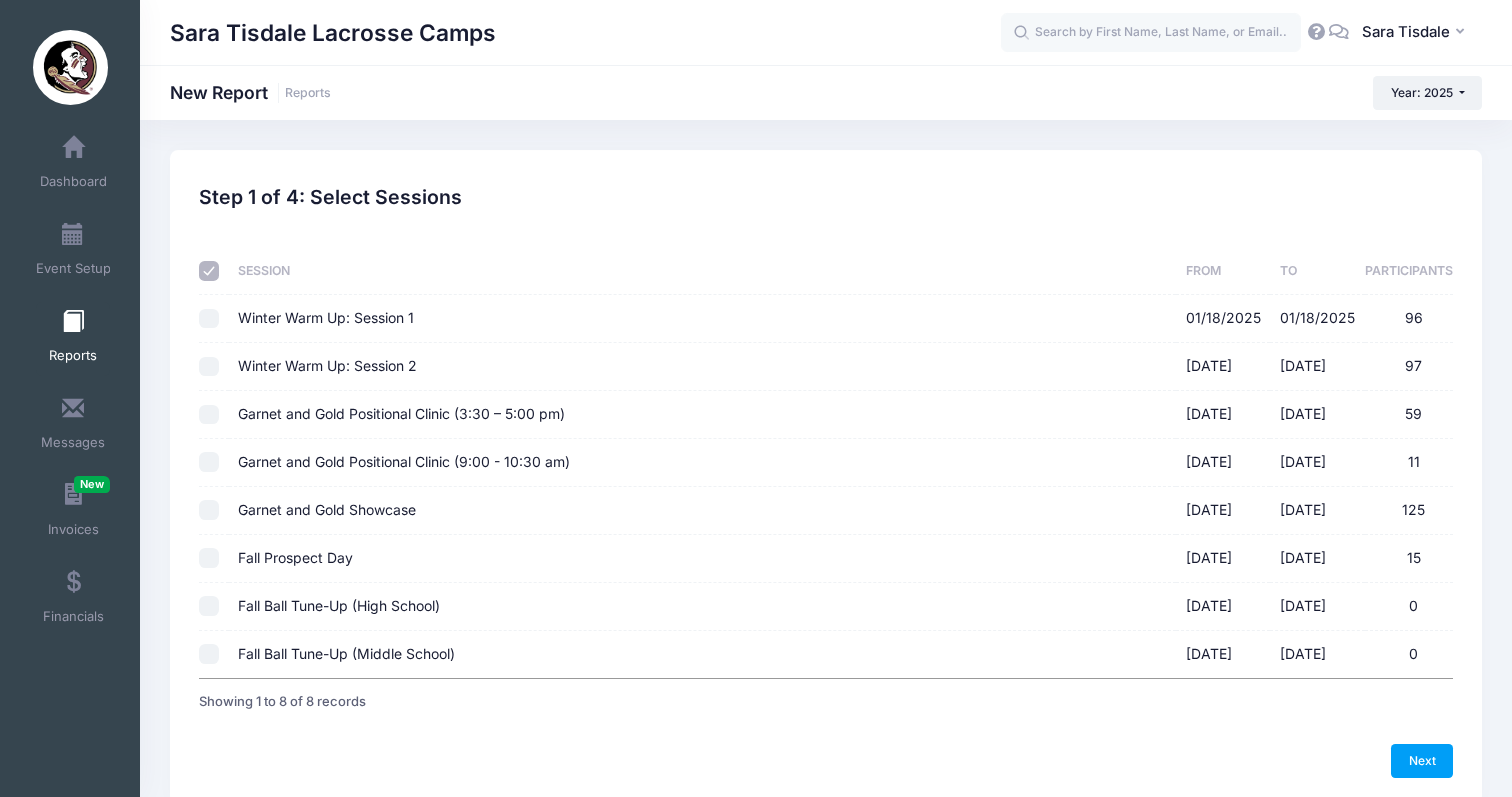 checkbox on "false" 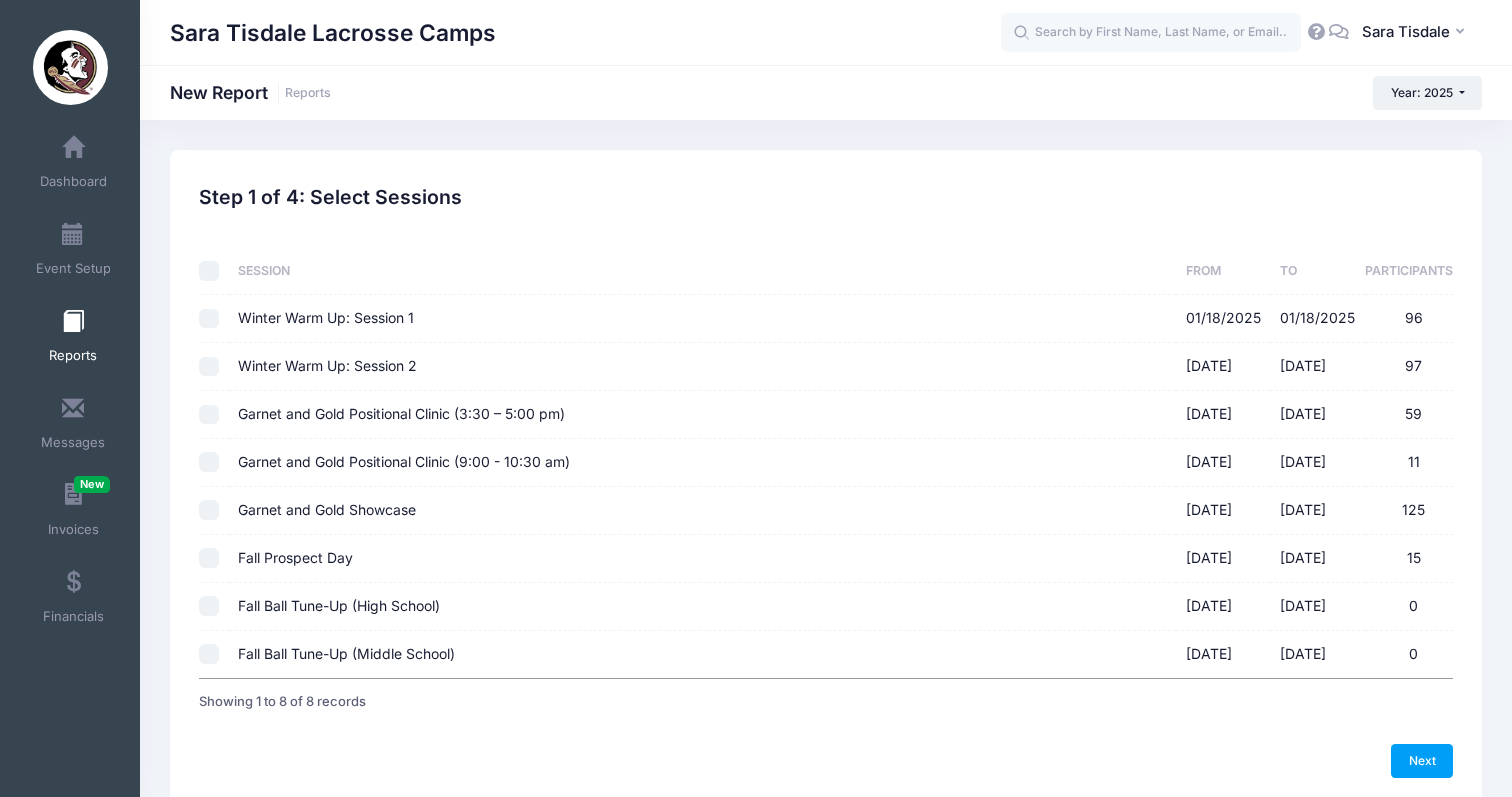 checkbox on "false" 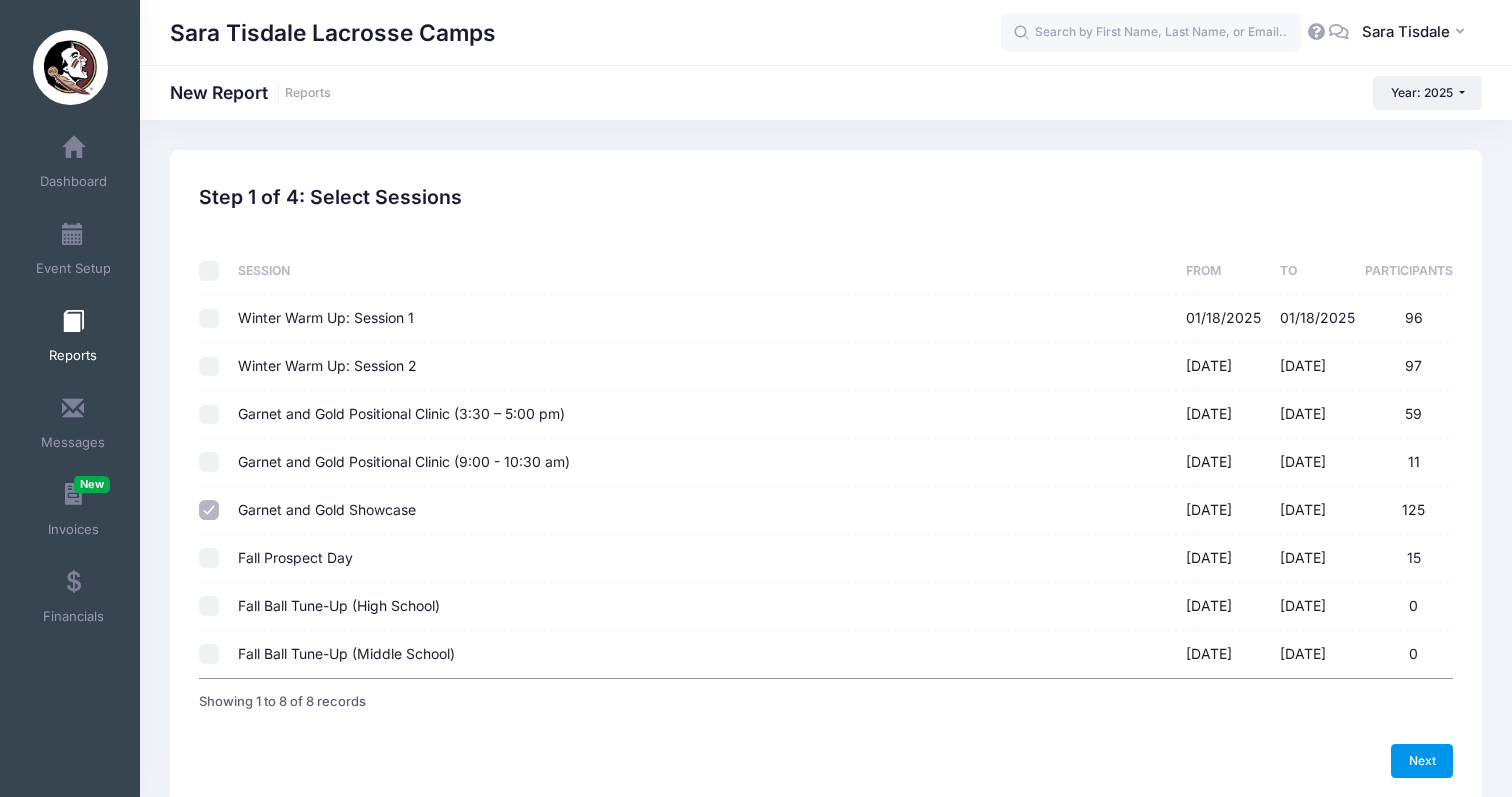 click on "Next" at bounding box center [1422, 761] 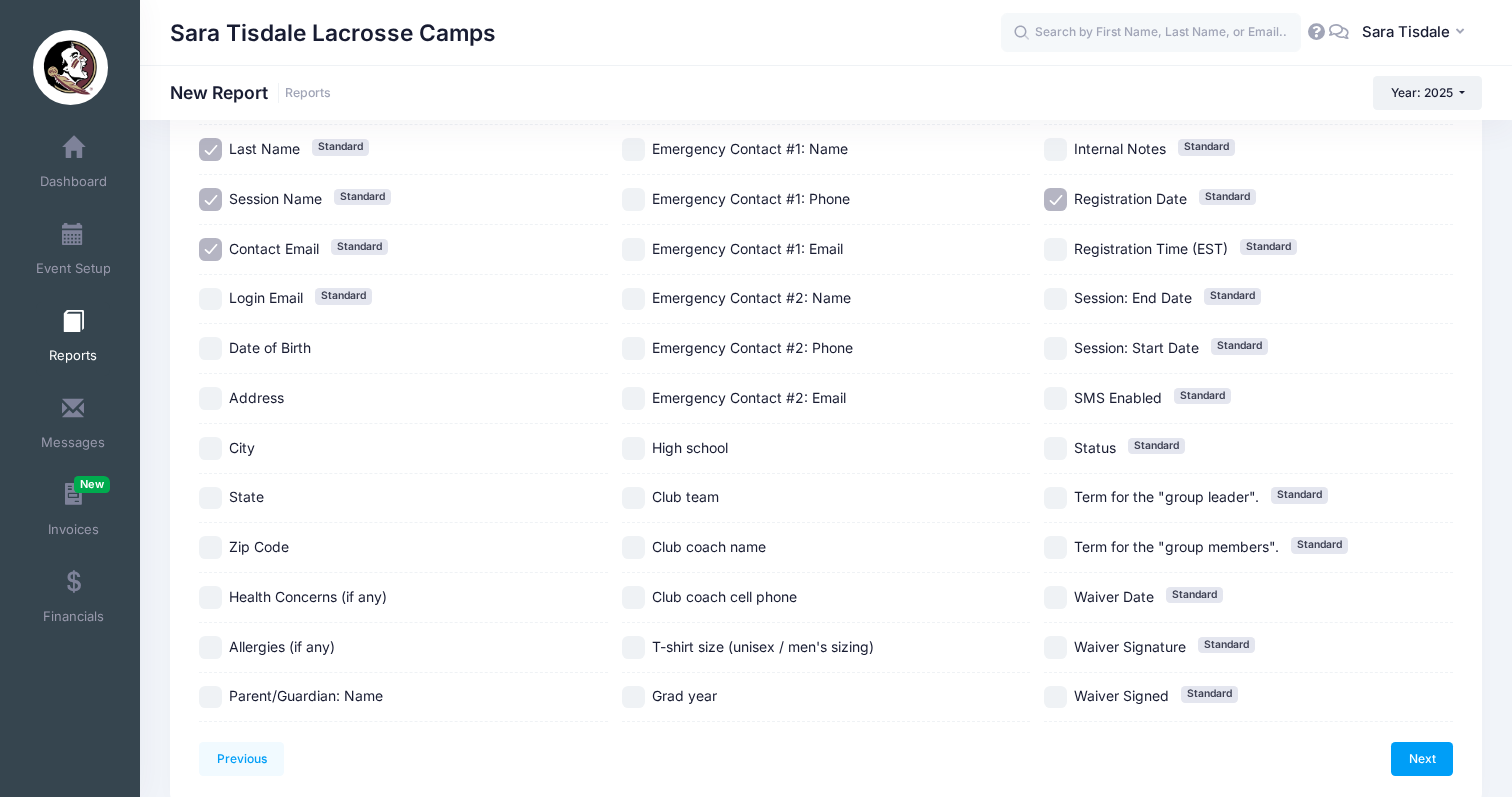 scroll, scrollTop: 255, scrollLeft: 0, axis: vertical 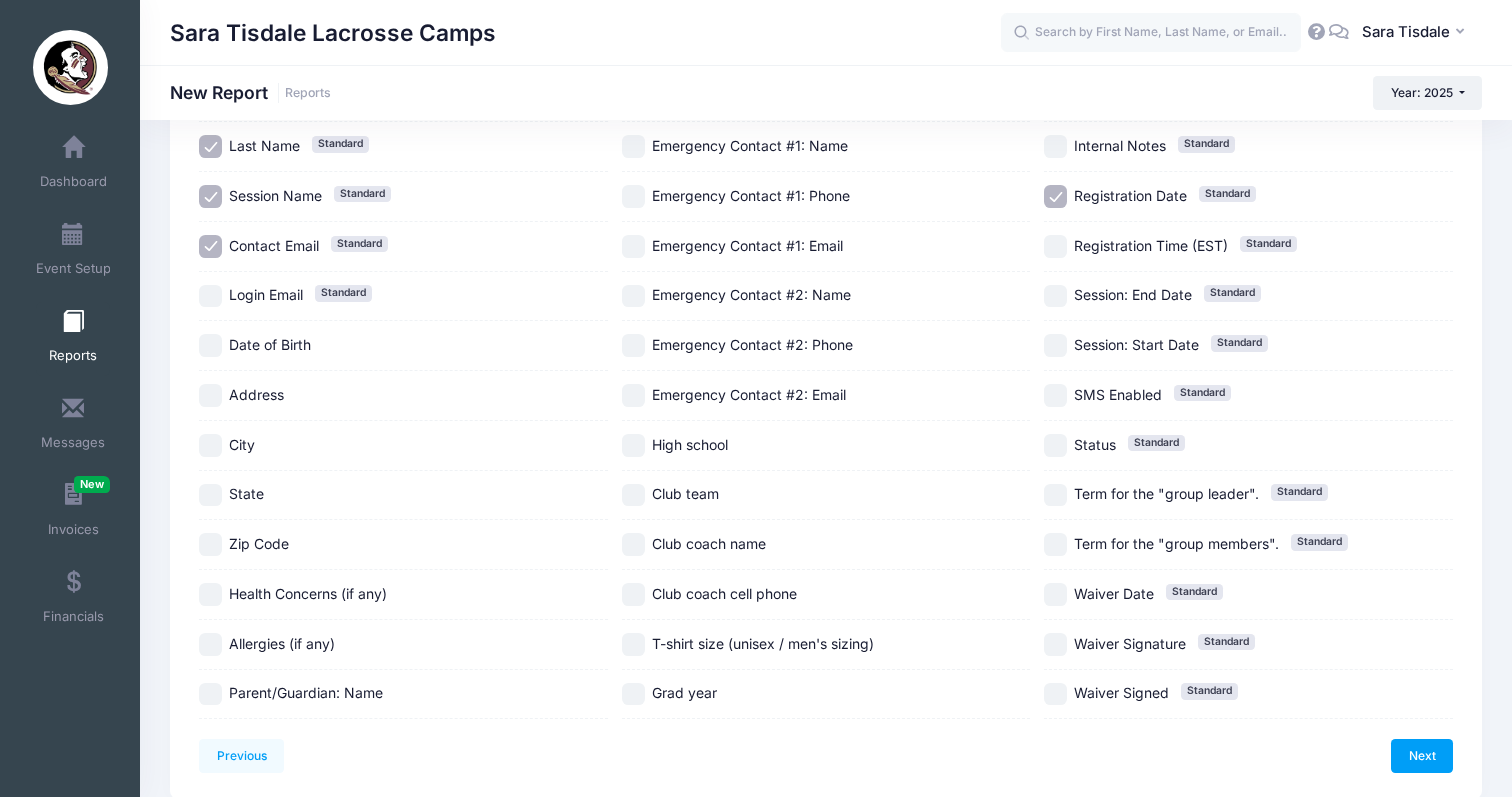 click on "High school" at bounding box center (633, 445) 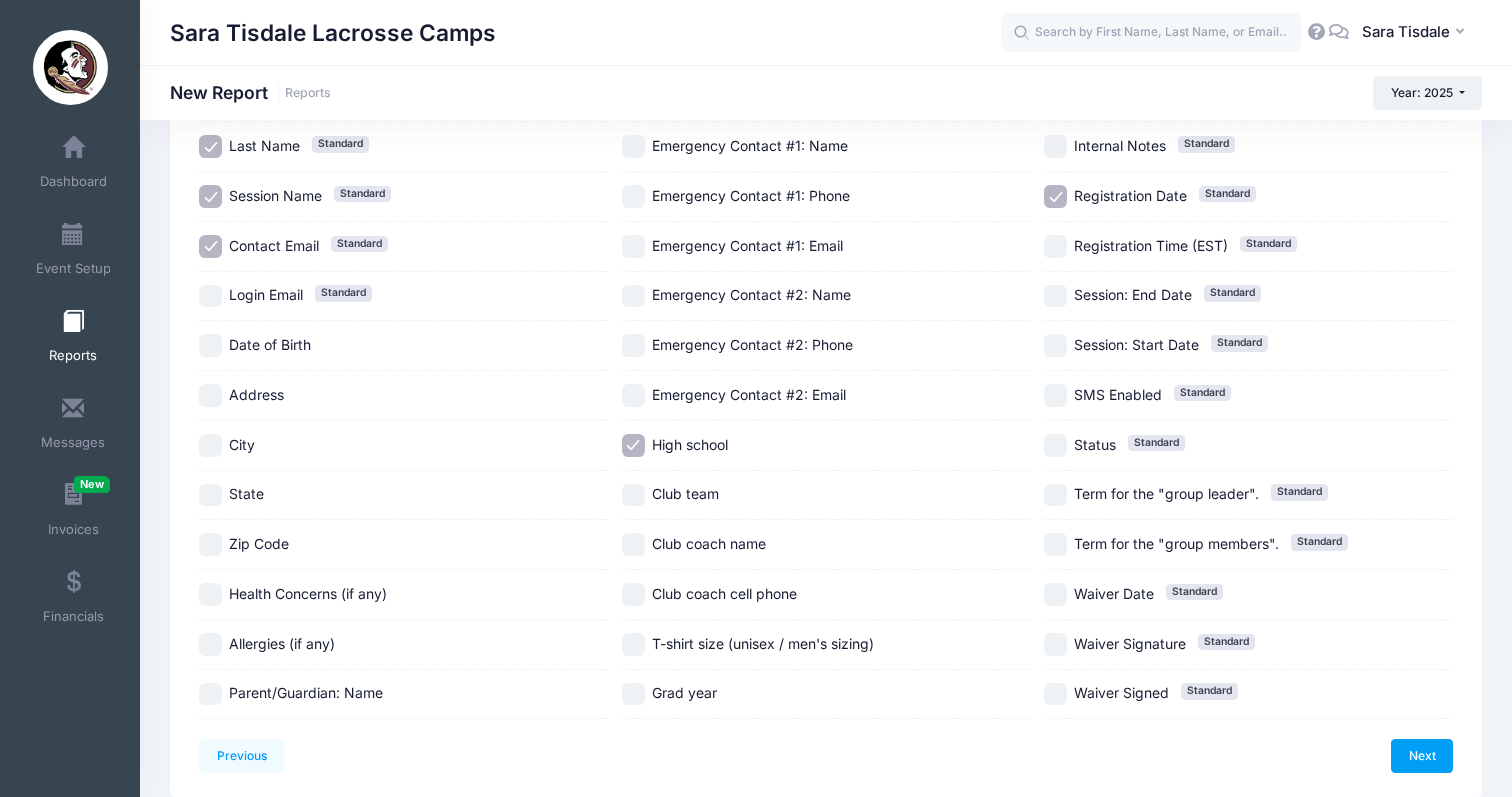click on "Club team" at bounding box center (633, 495) 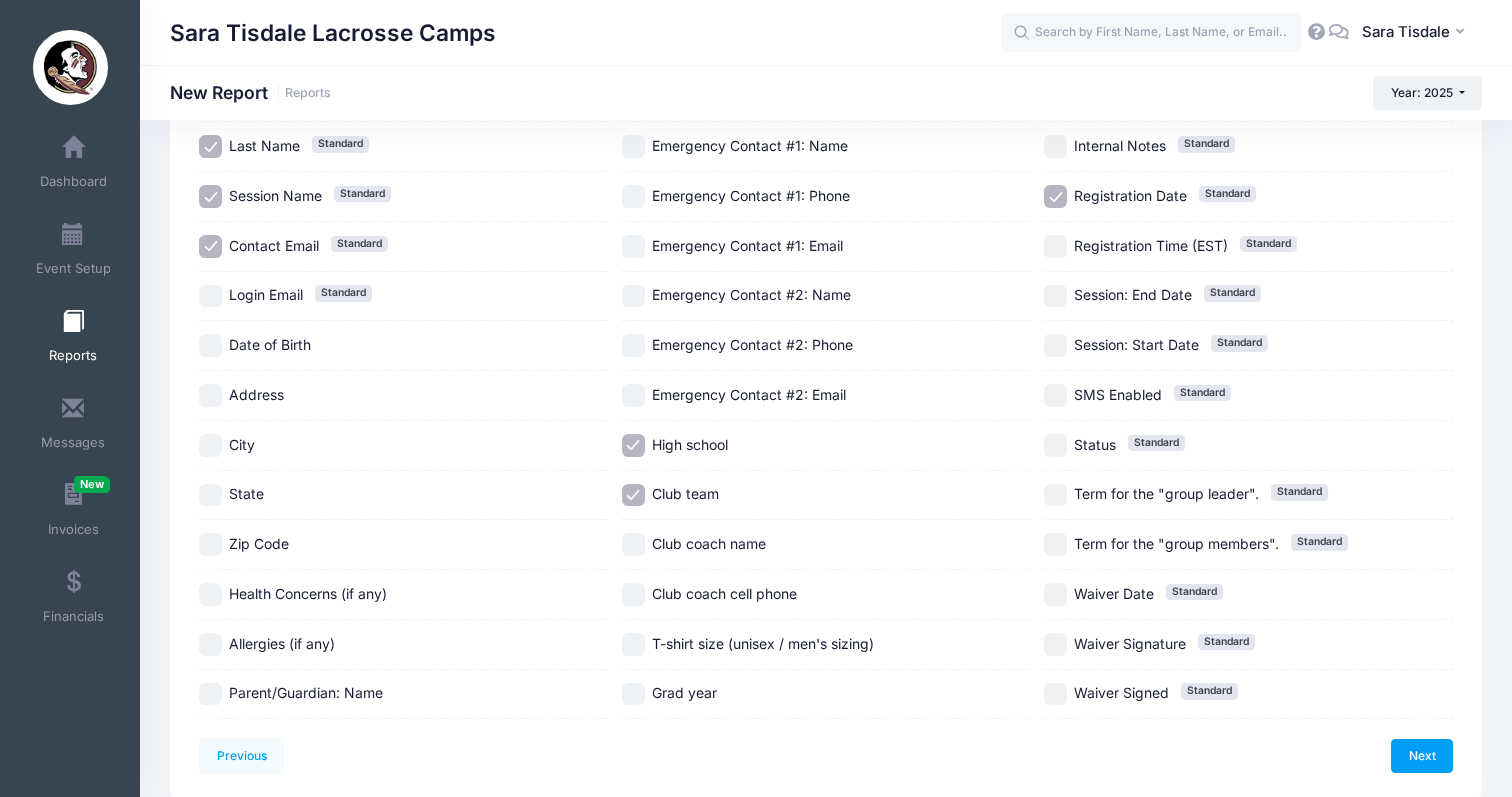 click on "Grad year" at bounding box center [633, 694] 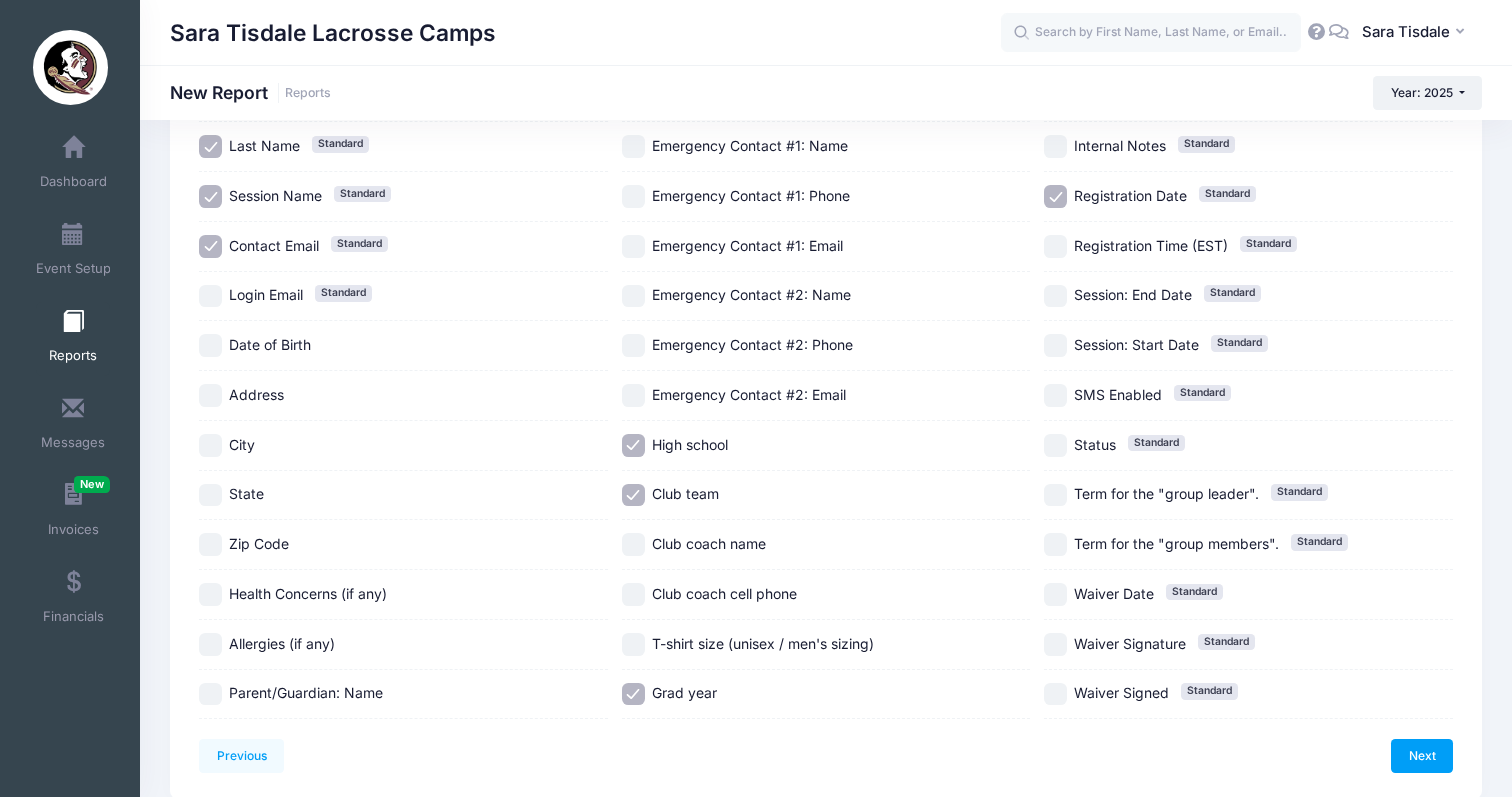 click on "T-shirt size (unisex / men's sizing)" at bounding box center (633, 644) 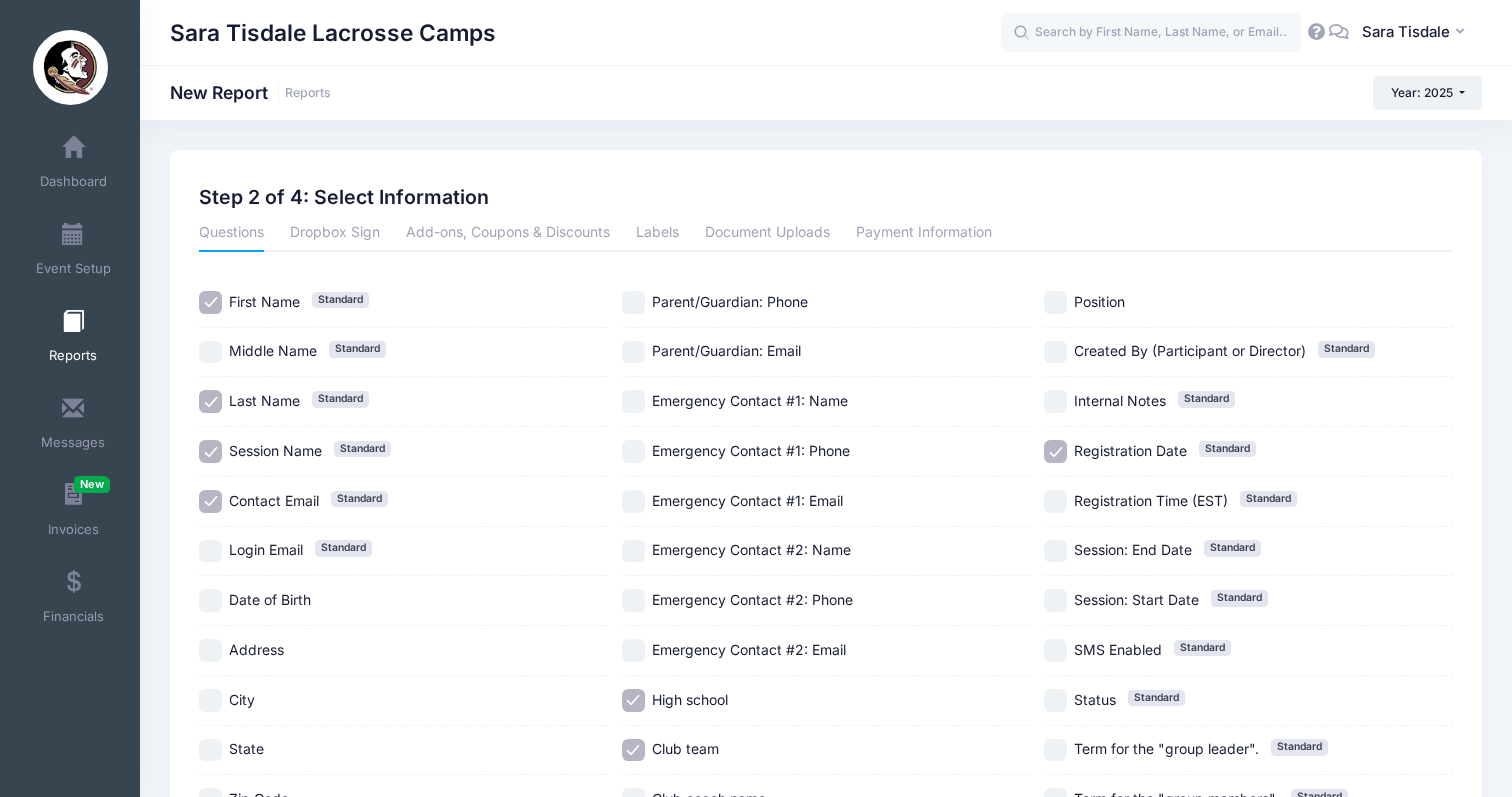 scroll, scrollTop: 0, scrollLeft: 0, axis: both 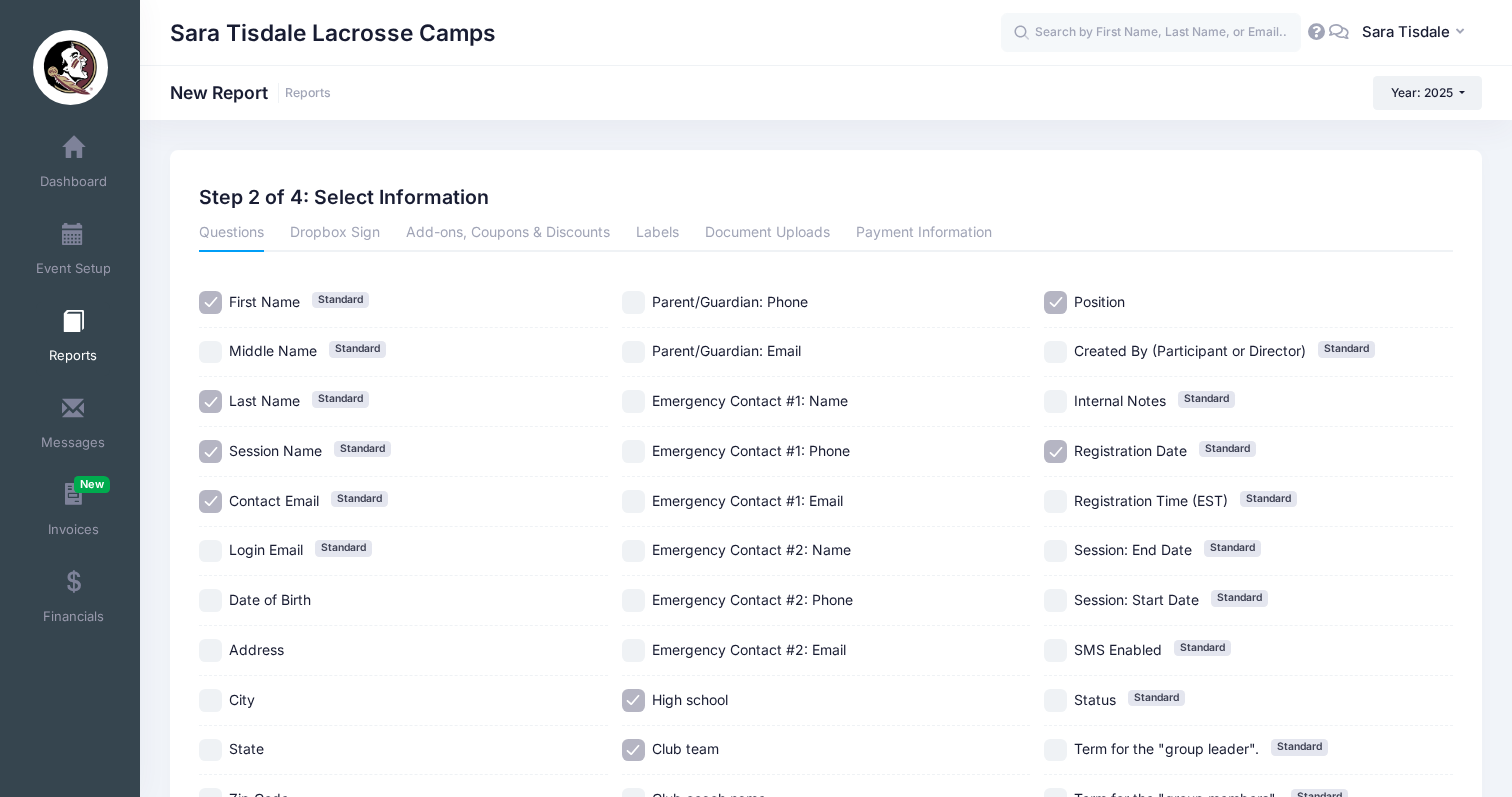 click on "Session Name Standard" at bounding box center [210, 451] 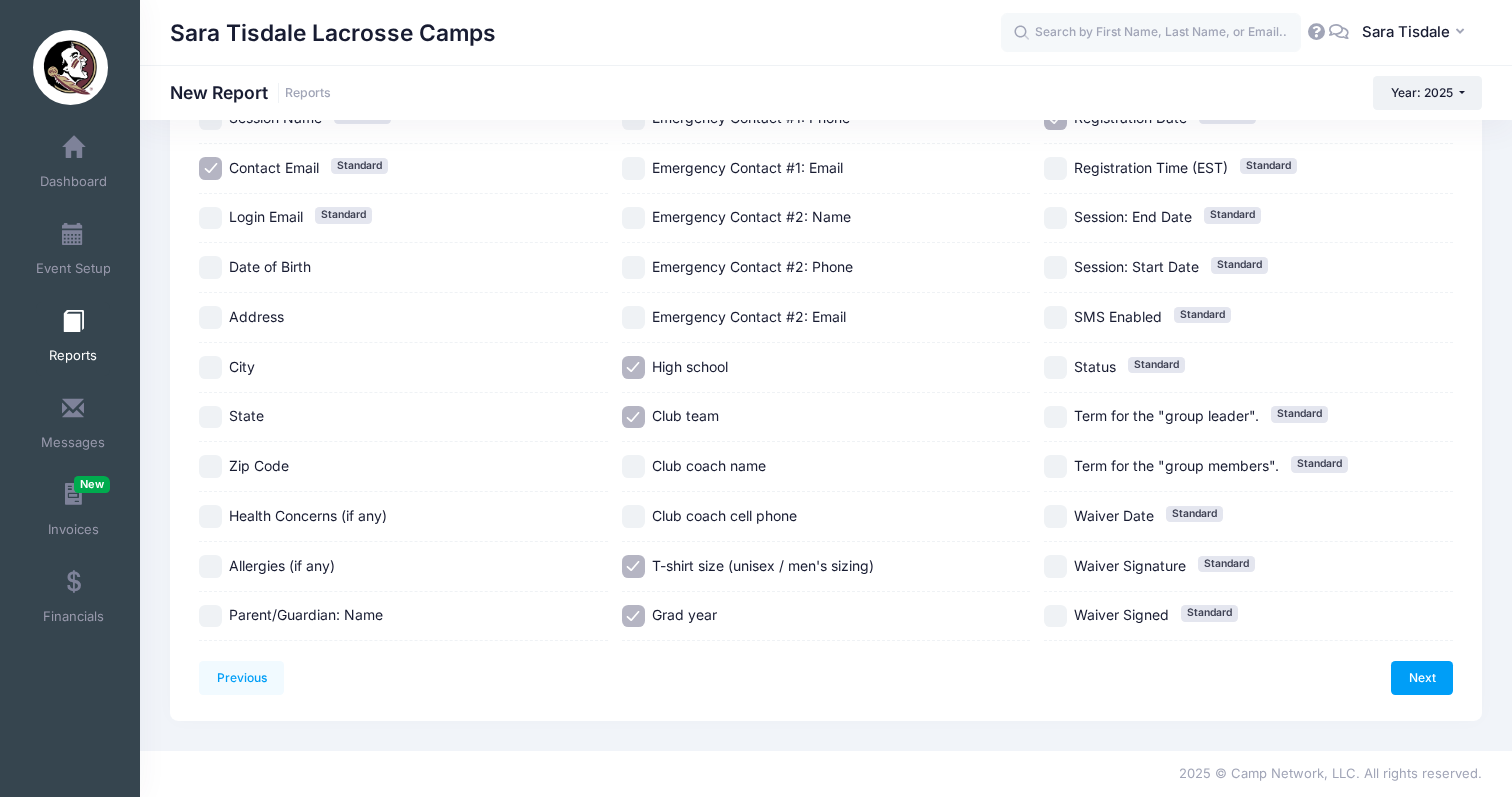 scroll, scrollTop: 359, scrollLeft: 0, axis: vertical 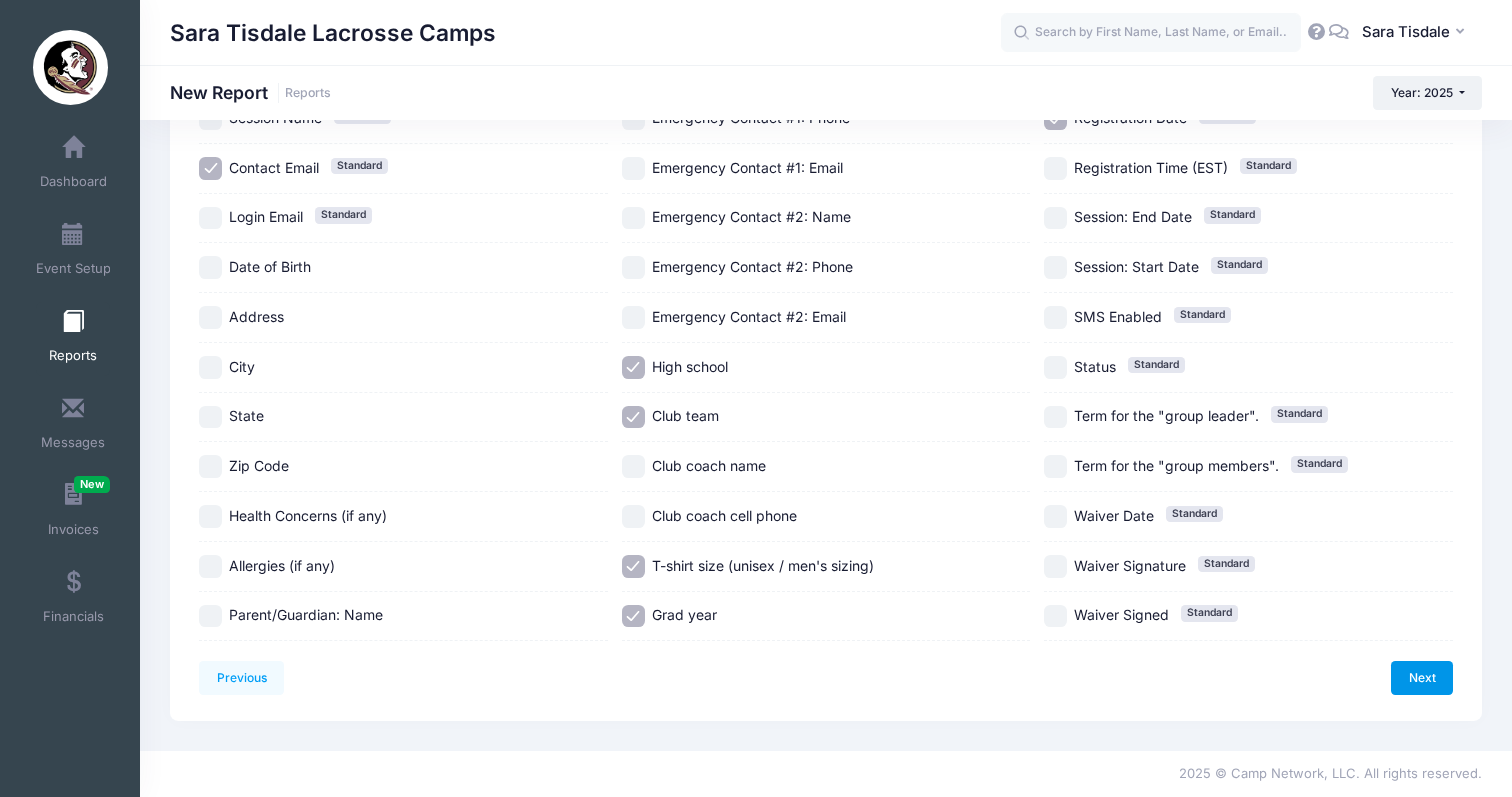 click on "Next" at bounding box center (1422, 678) 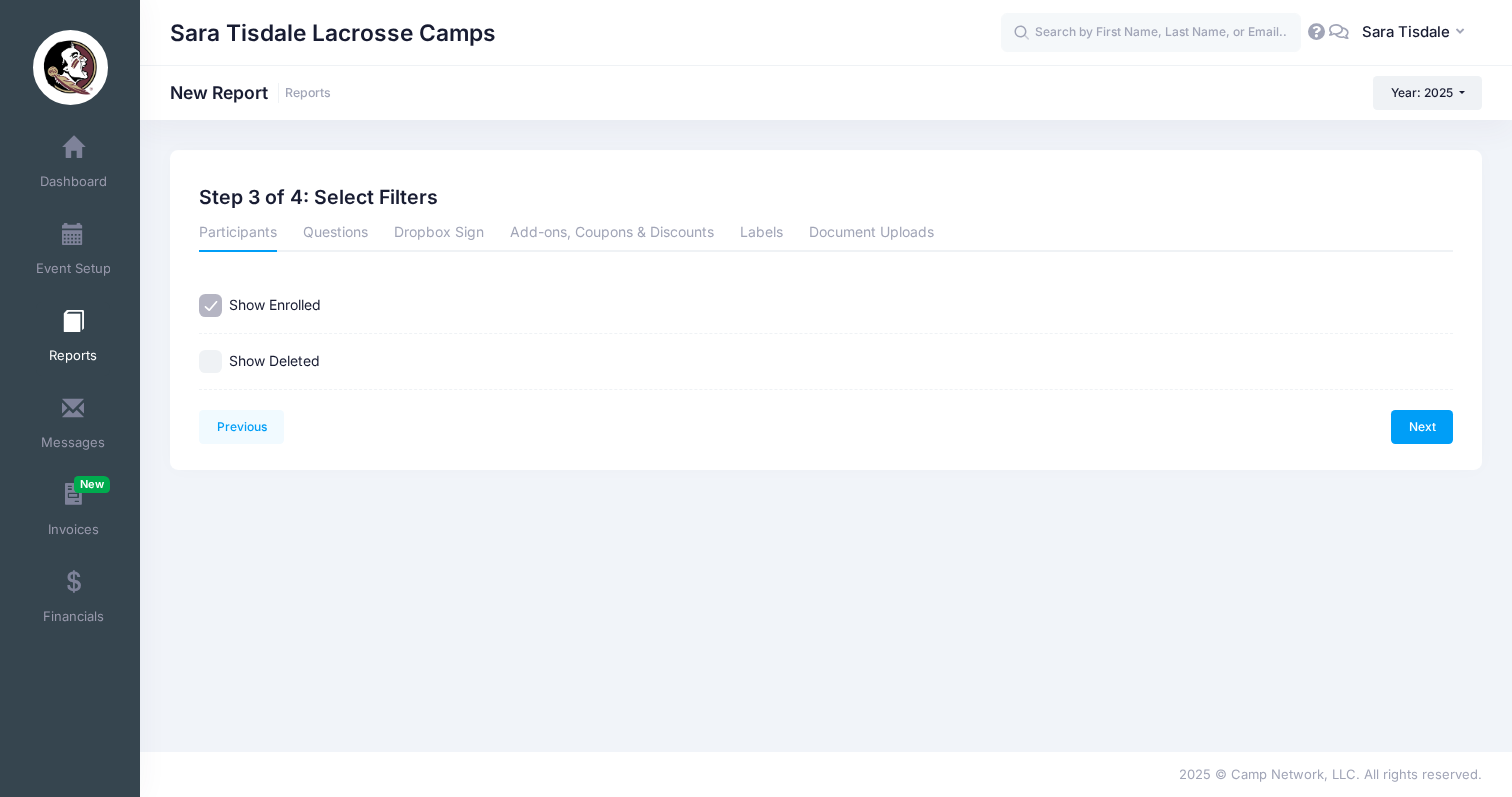 scroll, scrollTop: 0, scrollLeft: 0, axis: both 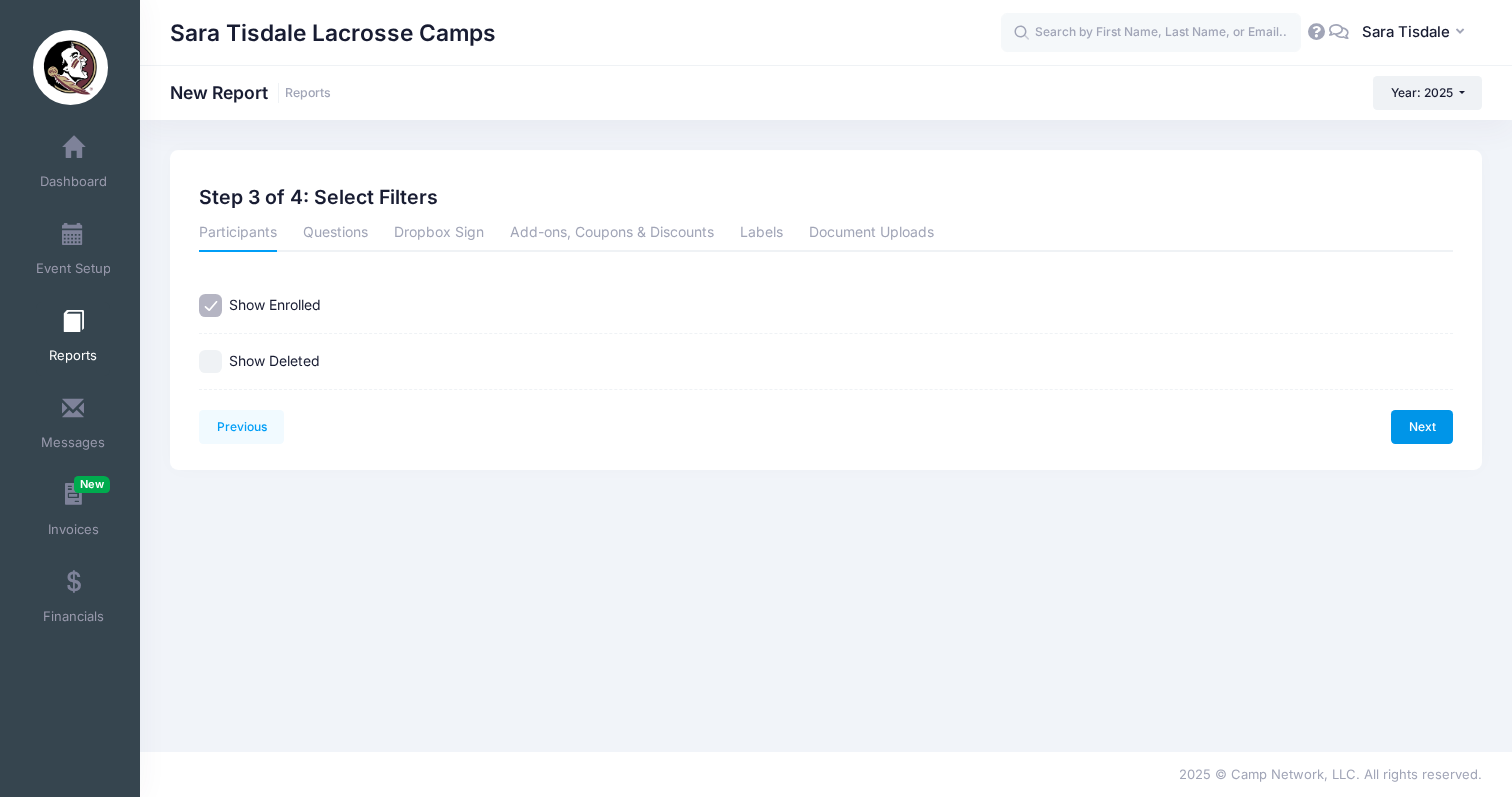 click on "Next" at bounding box center [1422, 427] 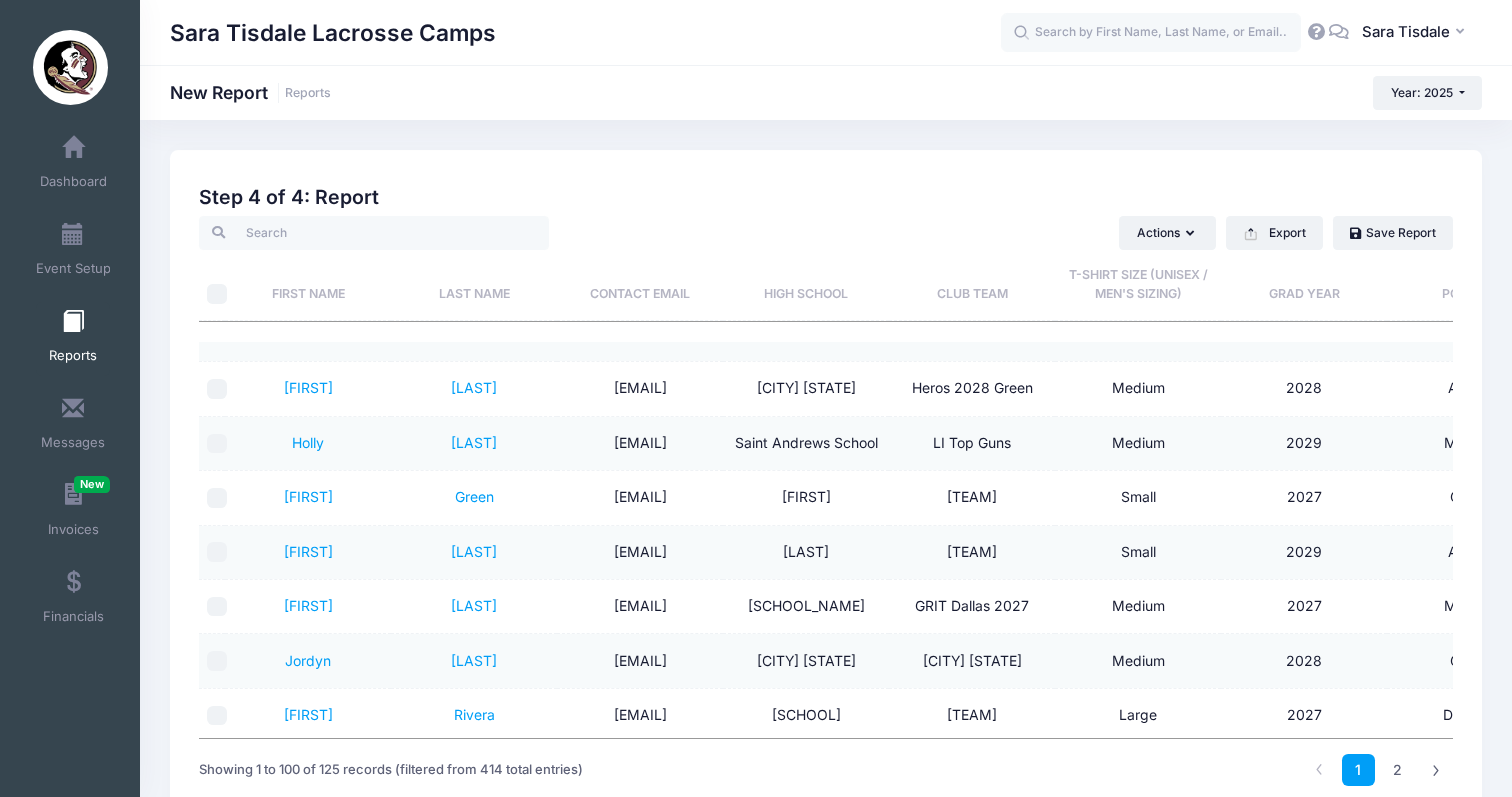 scroll, scrollTop: 3122, scrollLeft: 0, axis: vertical 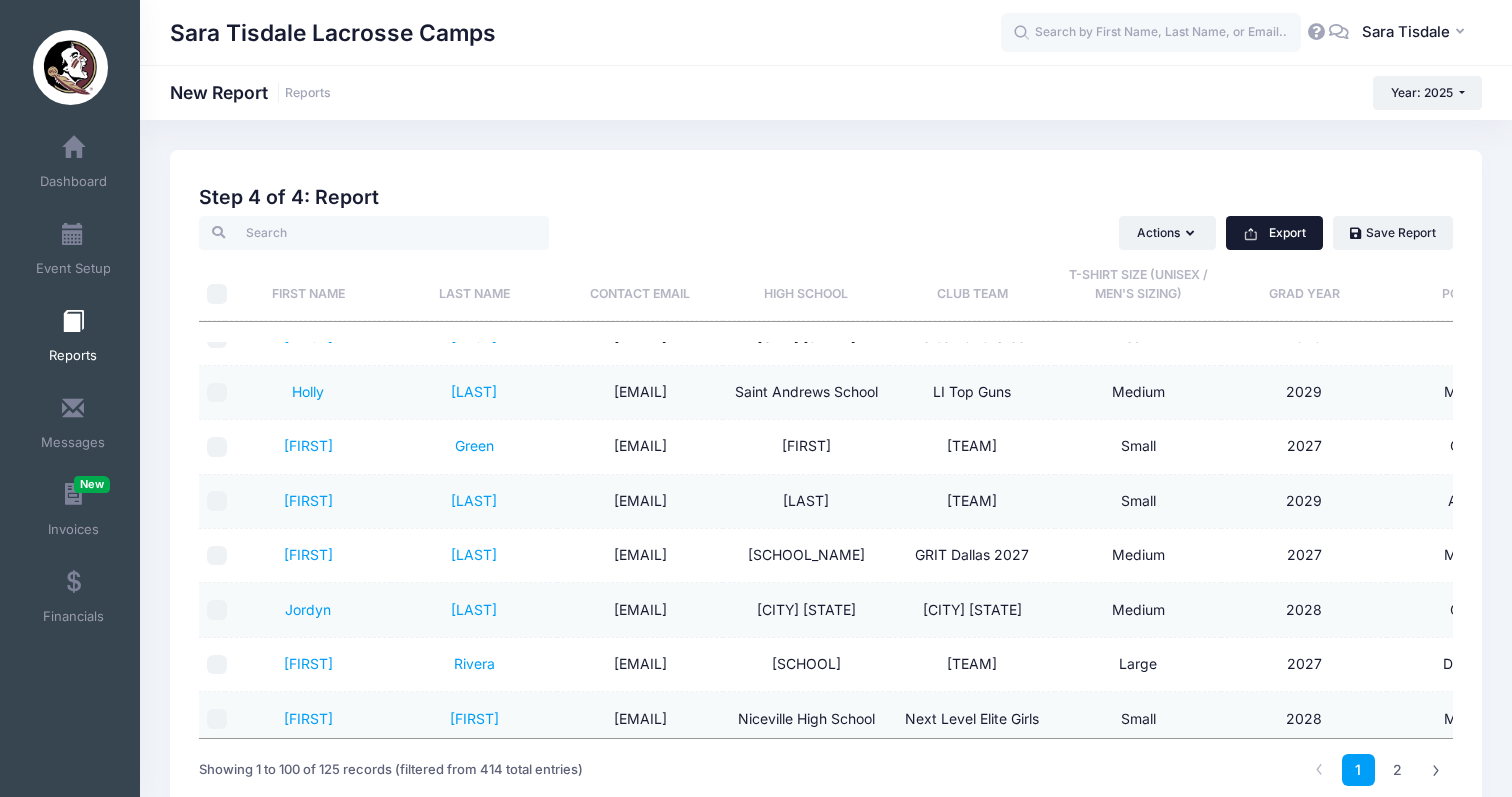 click on "Export" at bounding box center [1274, 233] 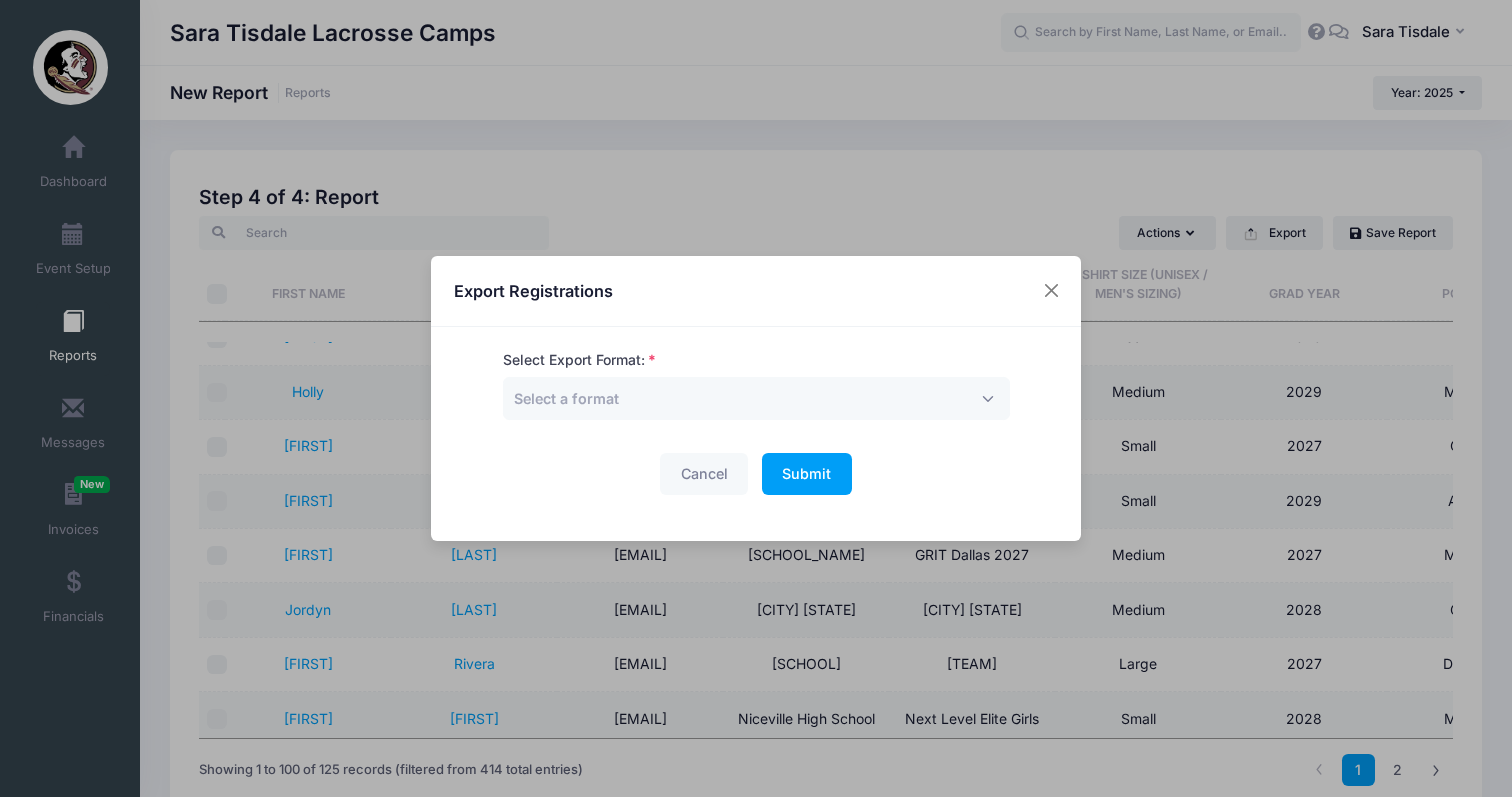 click on "Select Export Format:
Excel CSV Print Select a format" at bounding box center [756, 385] 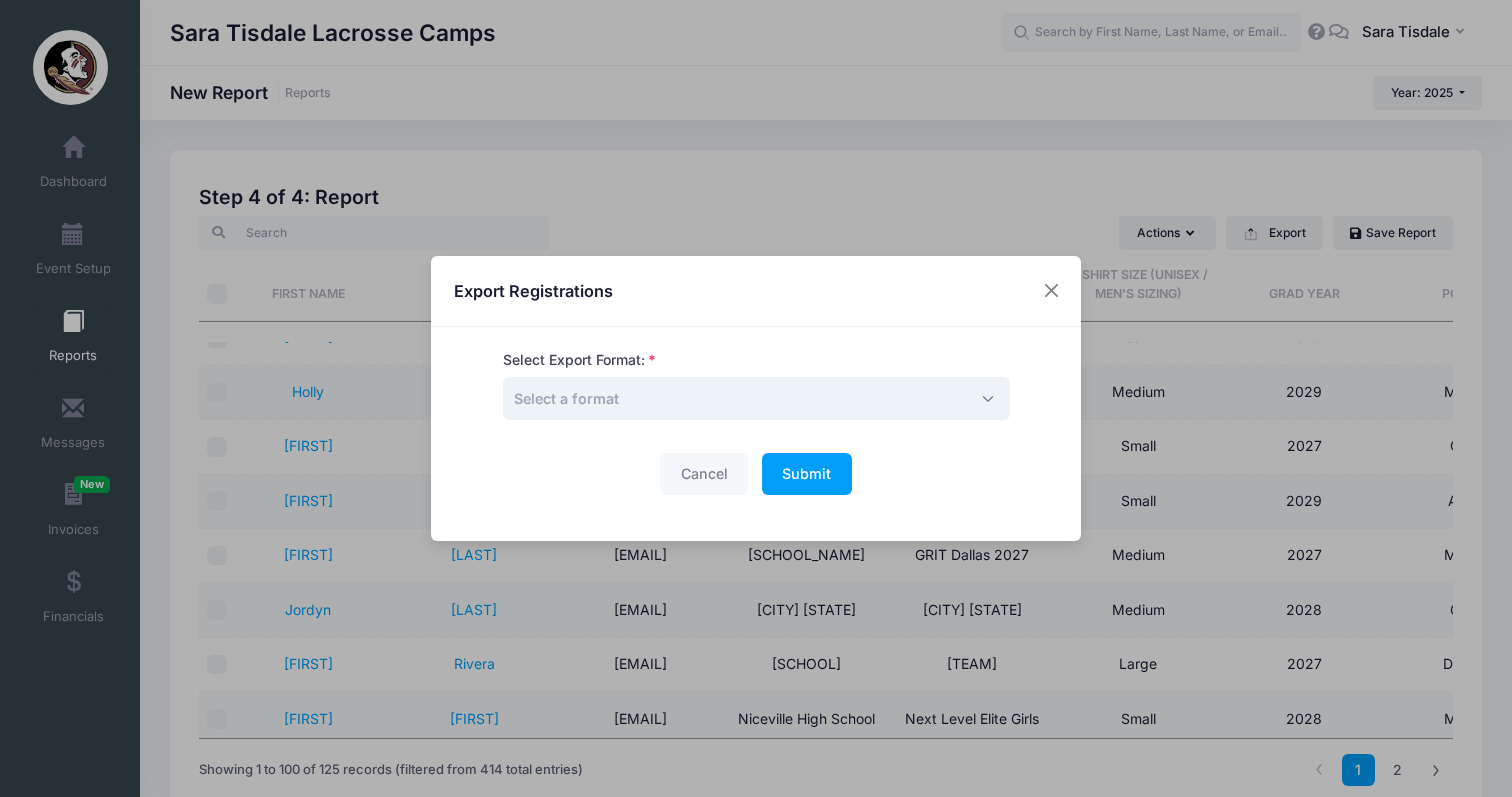 click on "Select a format" at bounding box center (756, 398) 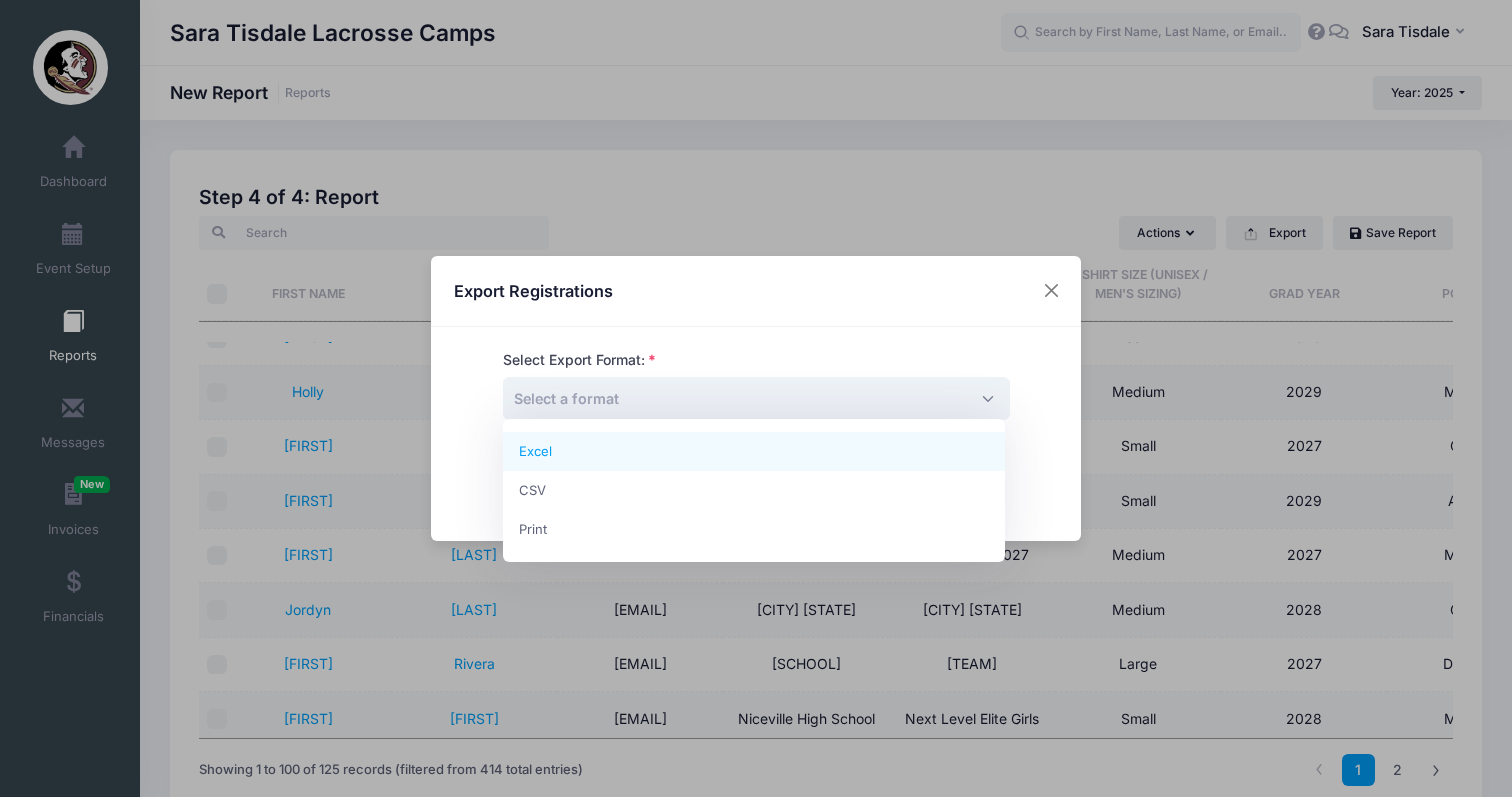 select on "excel" 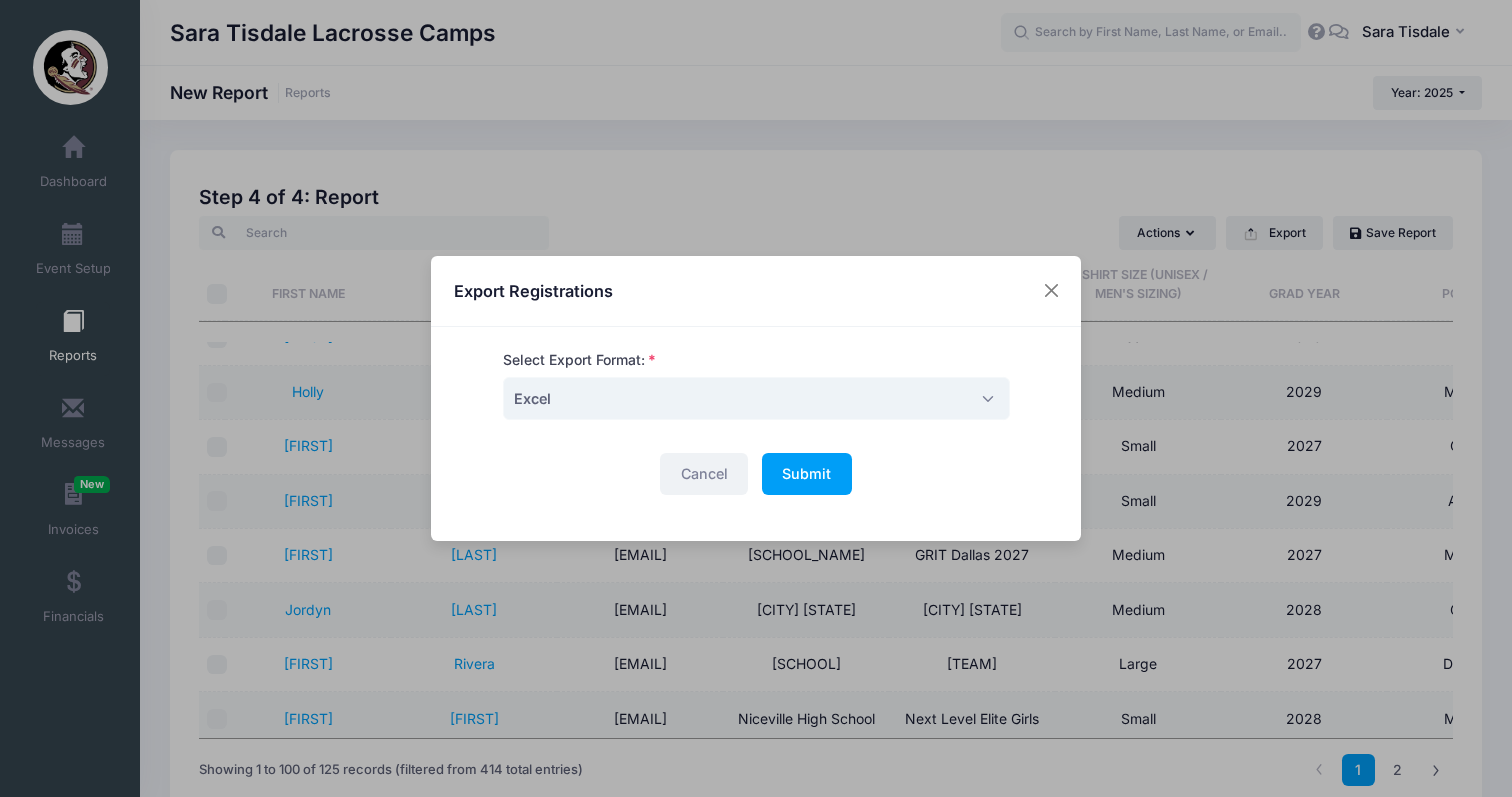 click on "Cancel" at bounding box center (704, 474) 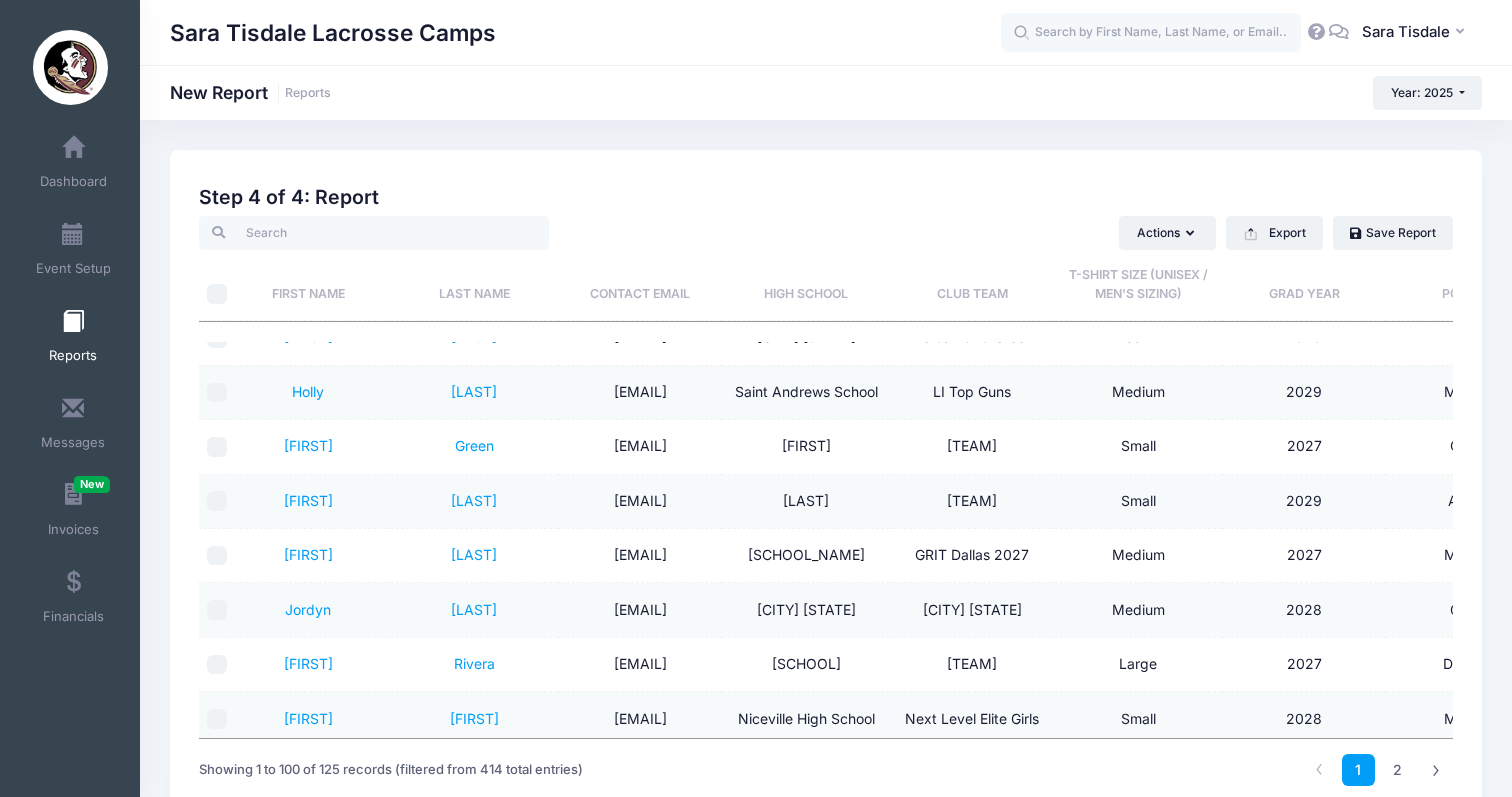 click at bounding box center [217, 294] 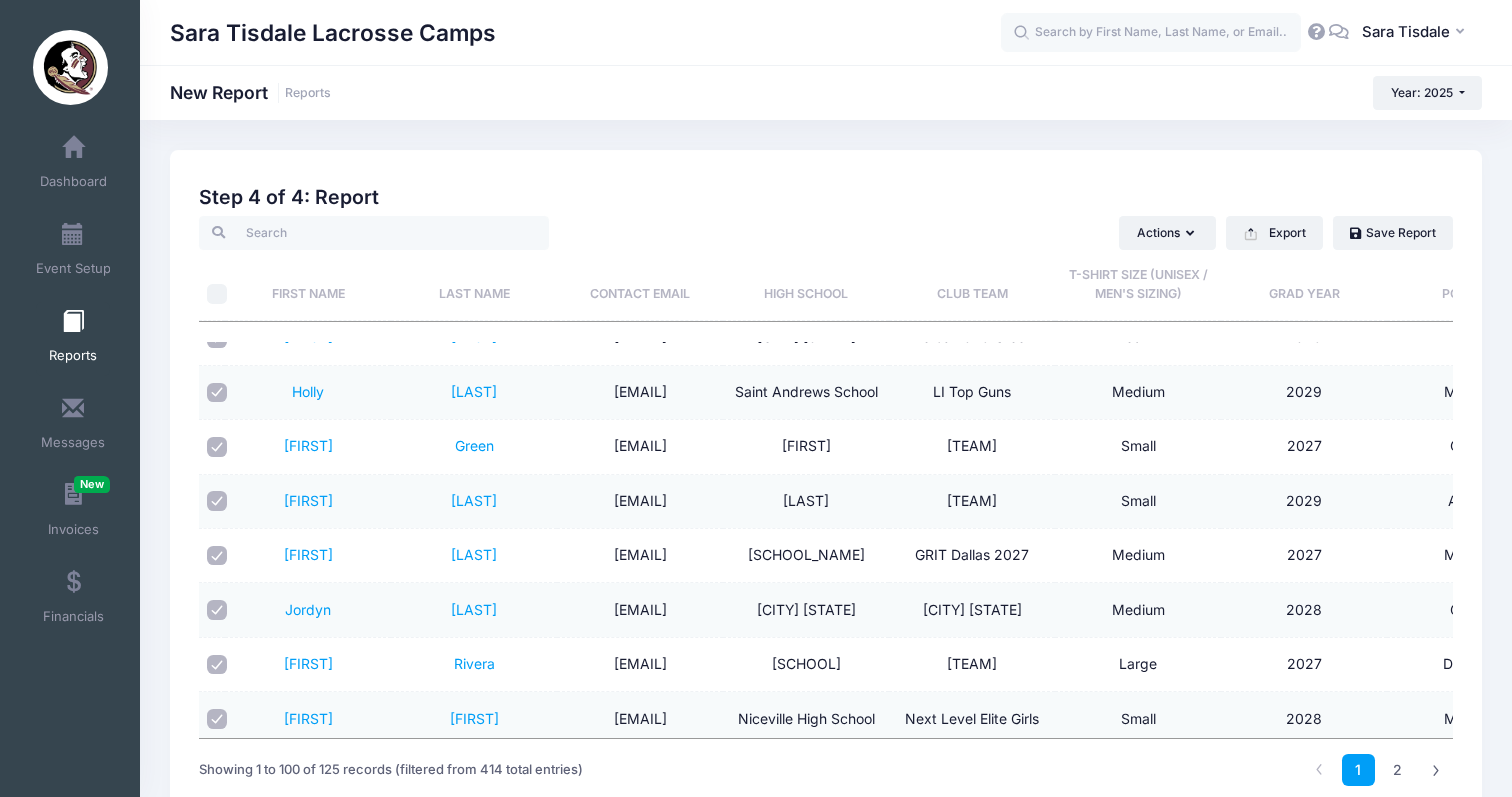 checkbox on "true" 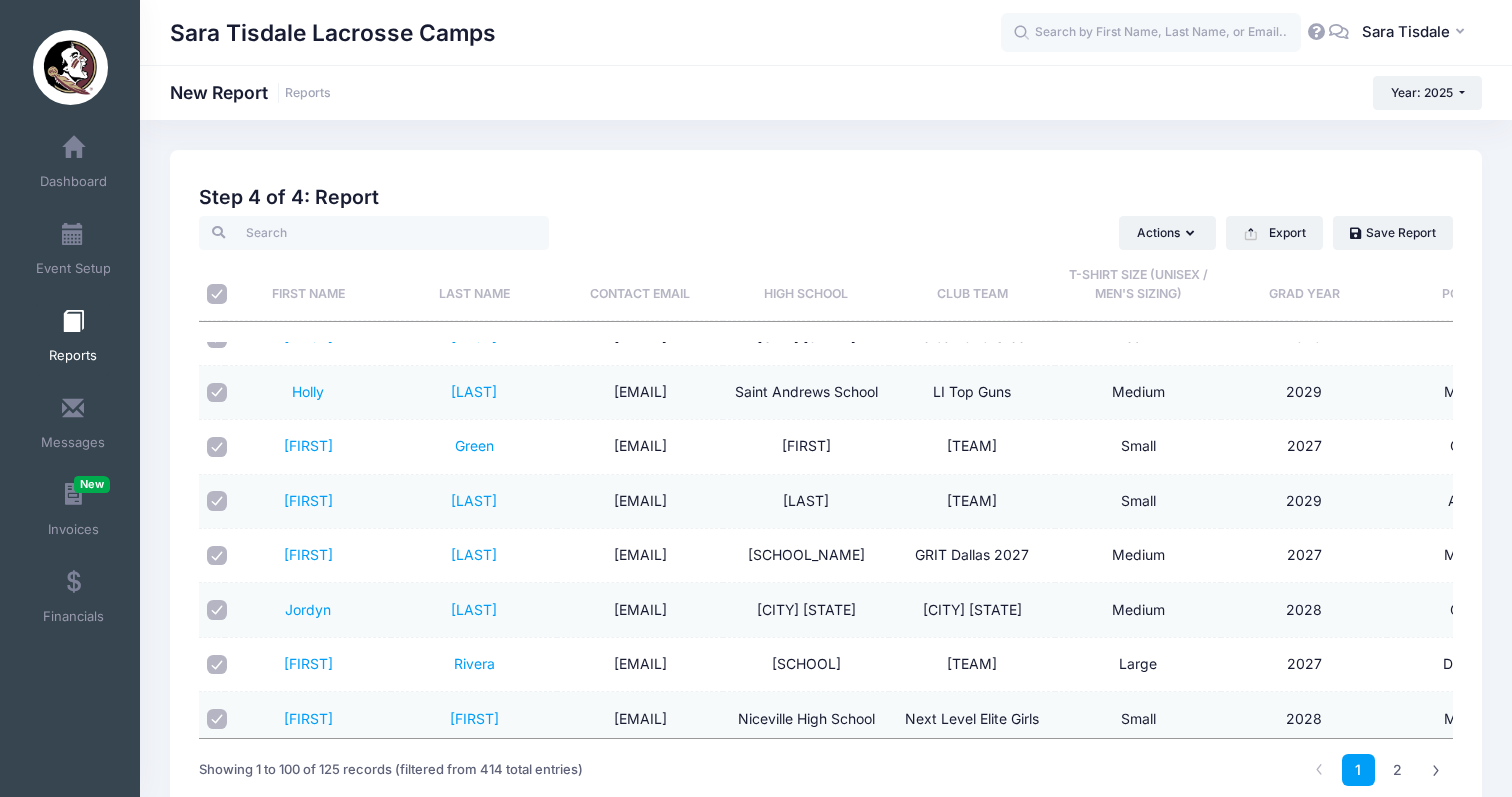 checkbox on "true" 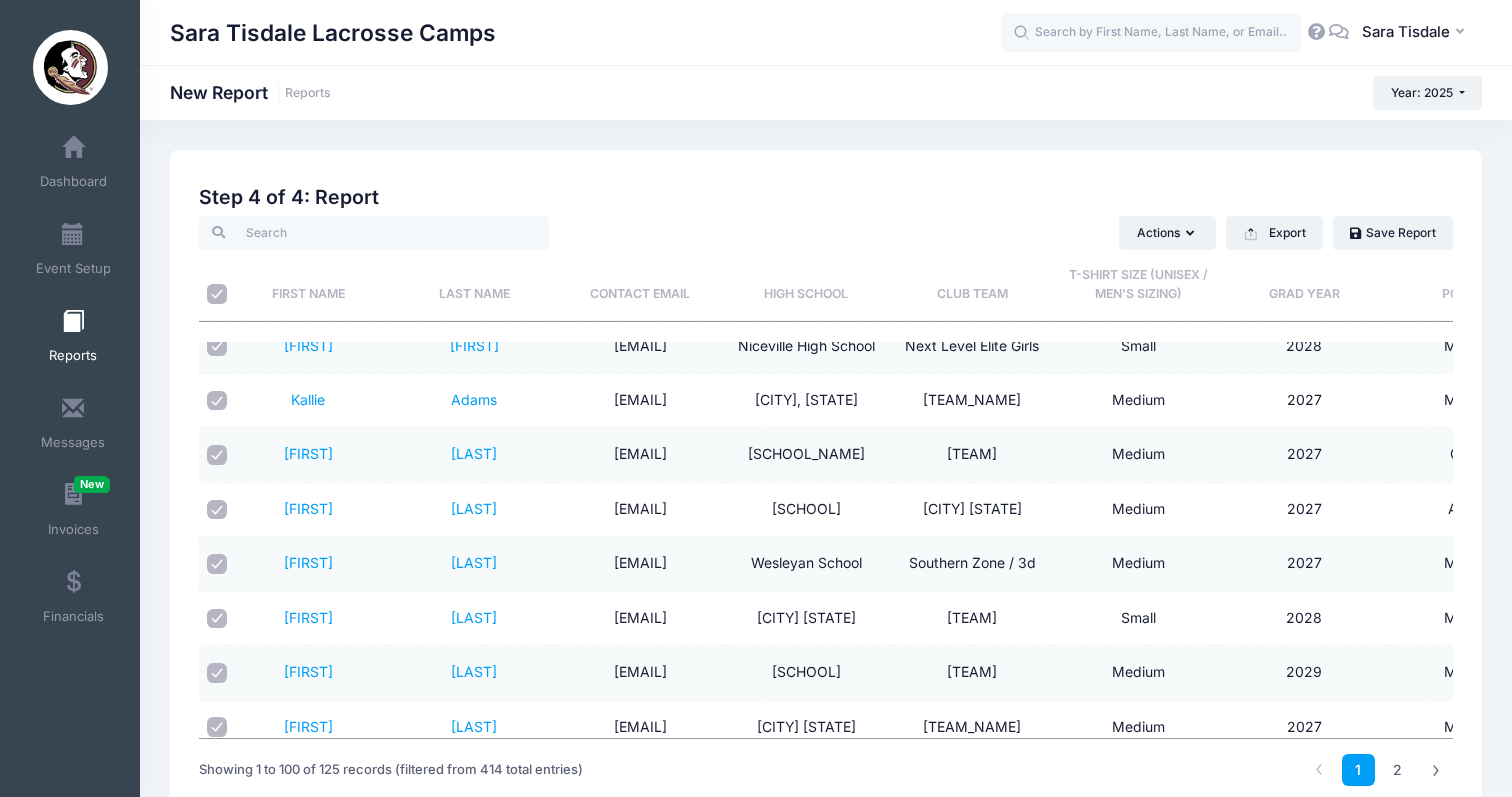 scroll, scrollTop: 3513, scrollLeft: 0, axis: vertical 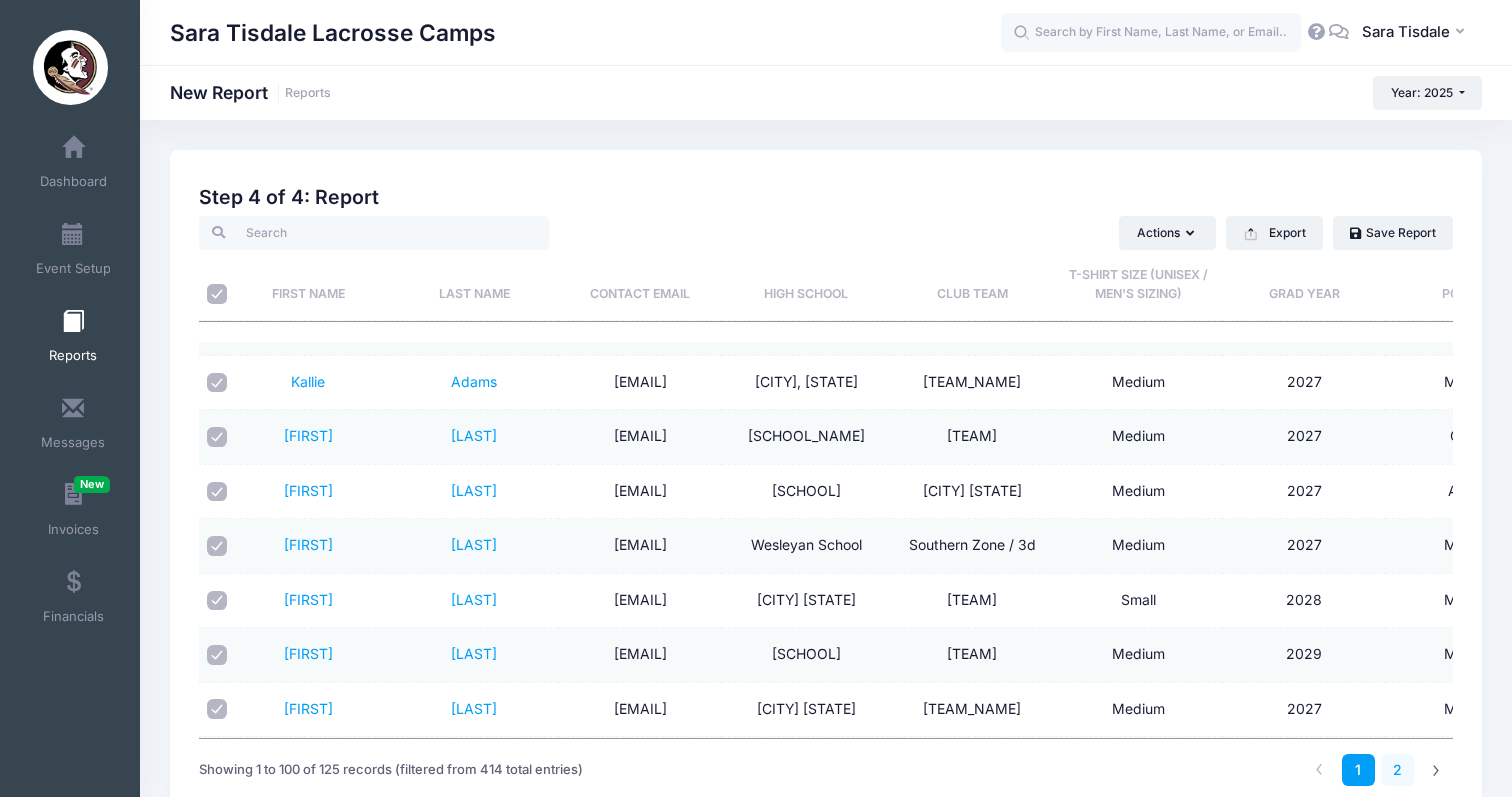 click on "2" at bounding box center (1397, 770) 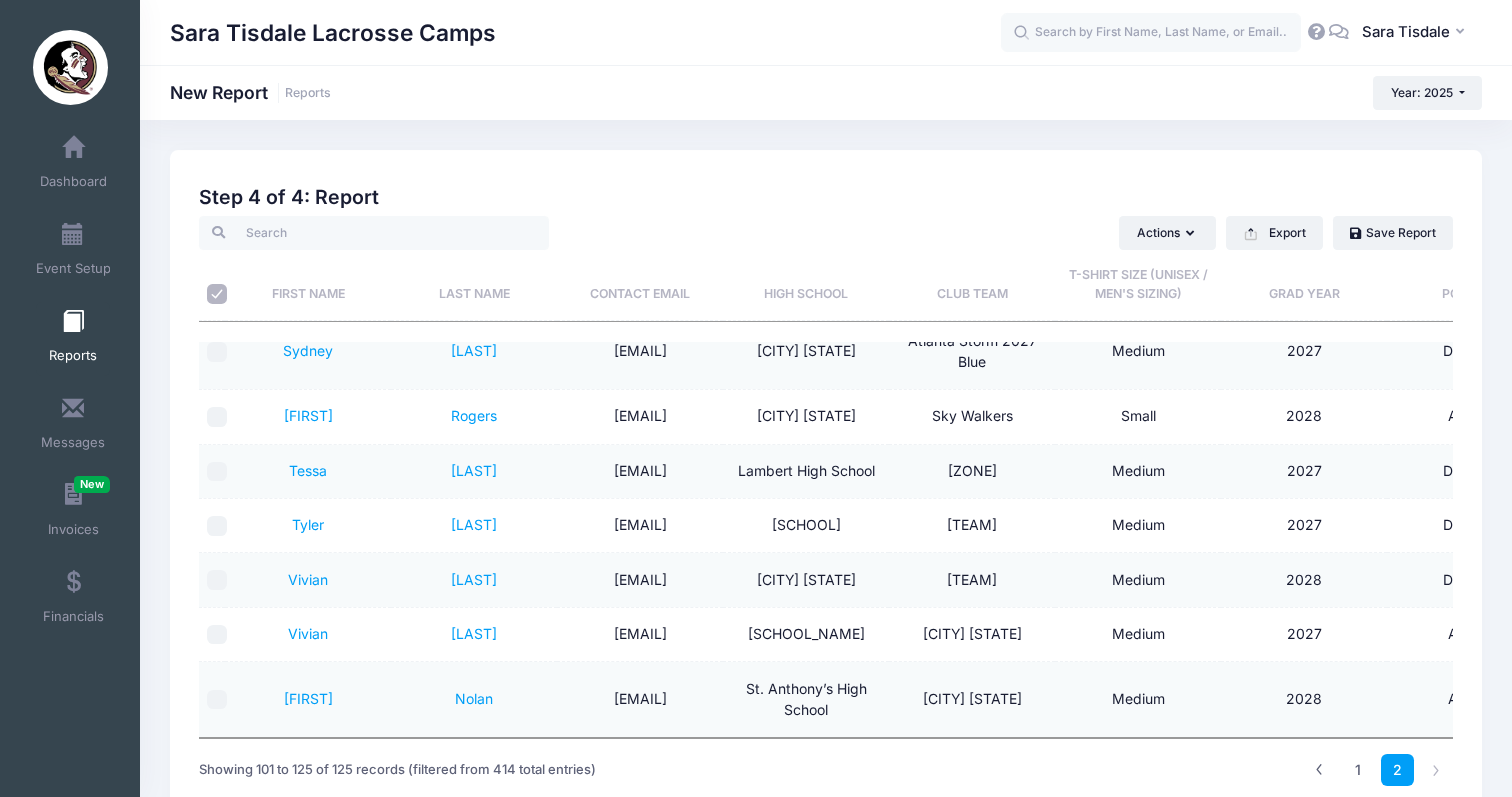 click at bounding box center (217, 294) 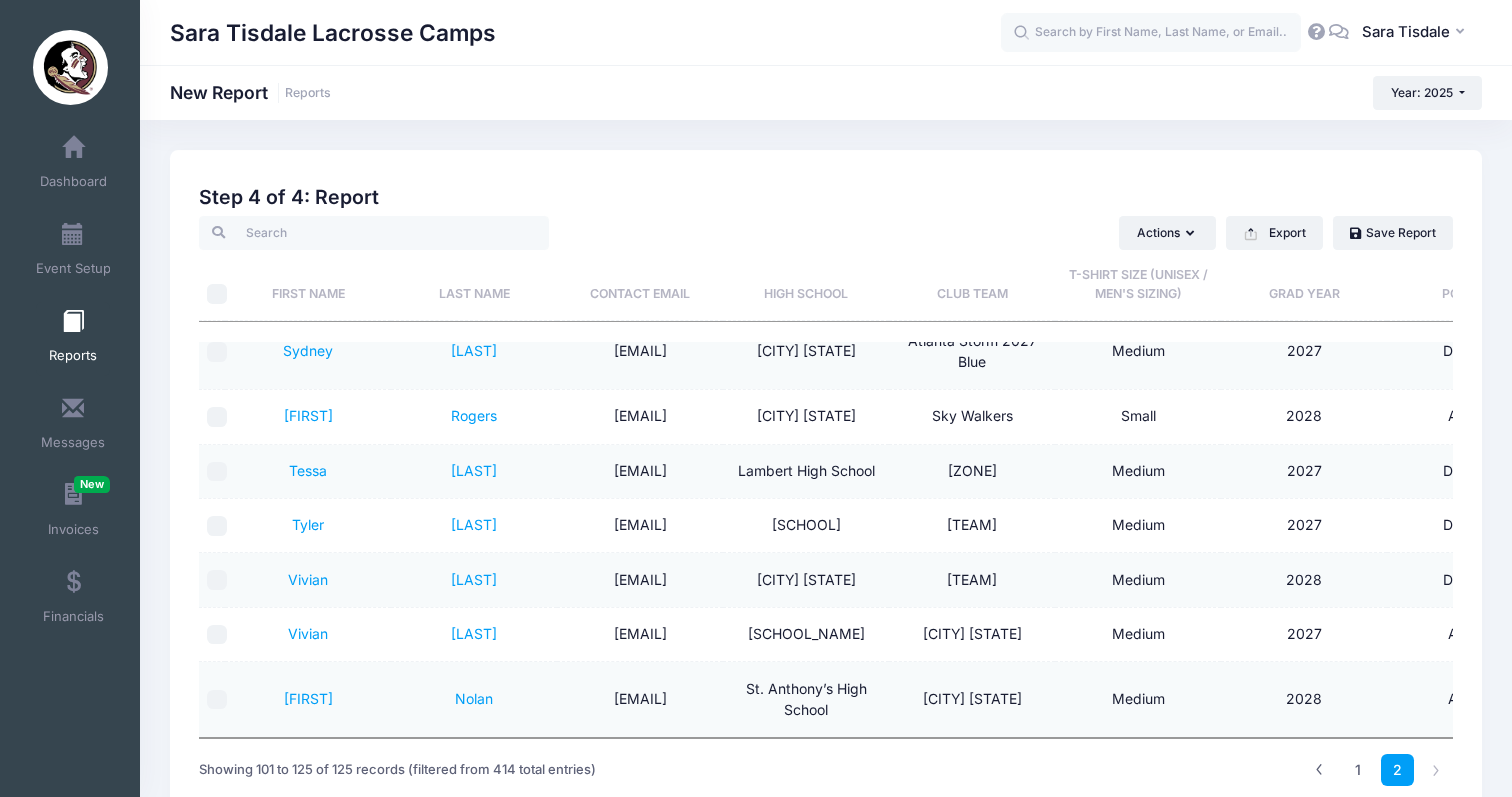 click at bounding box center [217, 294] 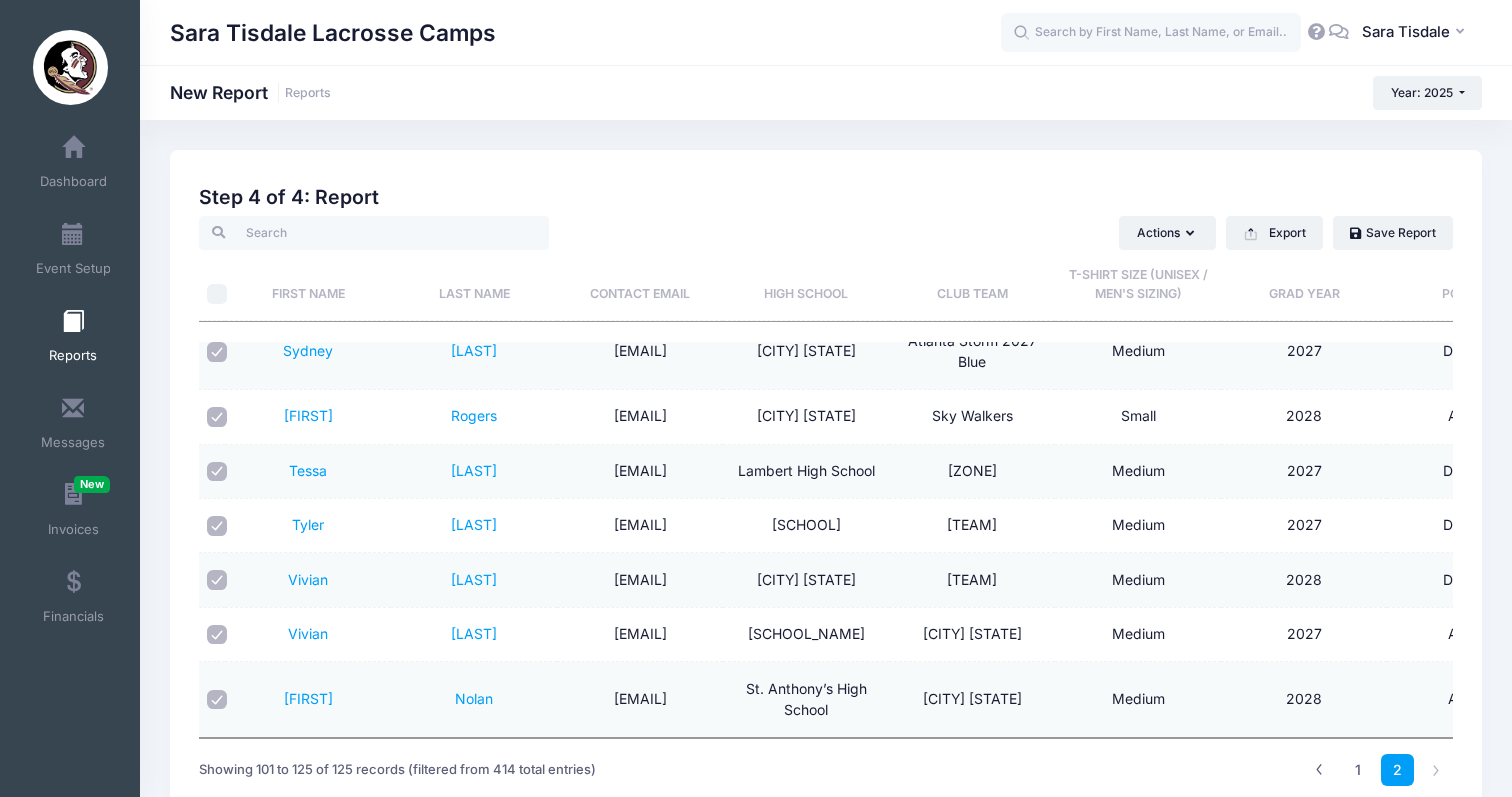 checkbox on "true" 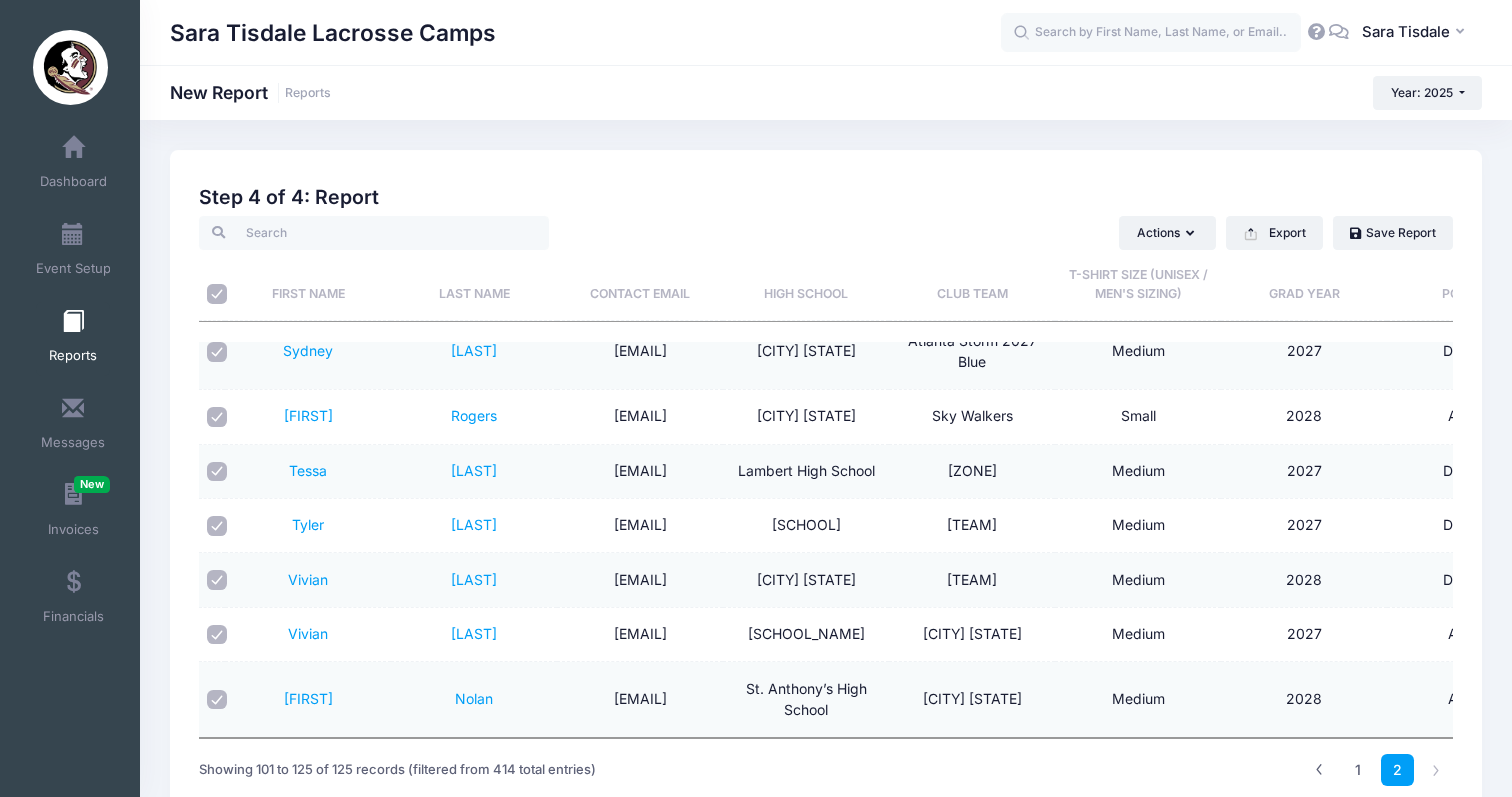 checkbox on "true" 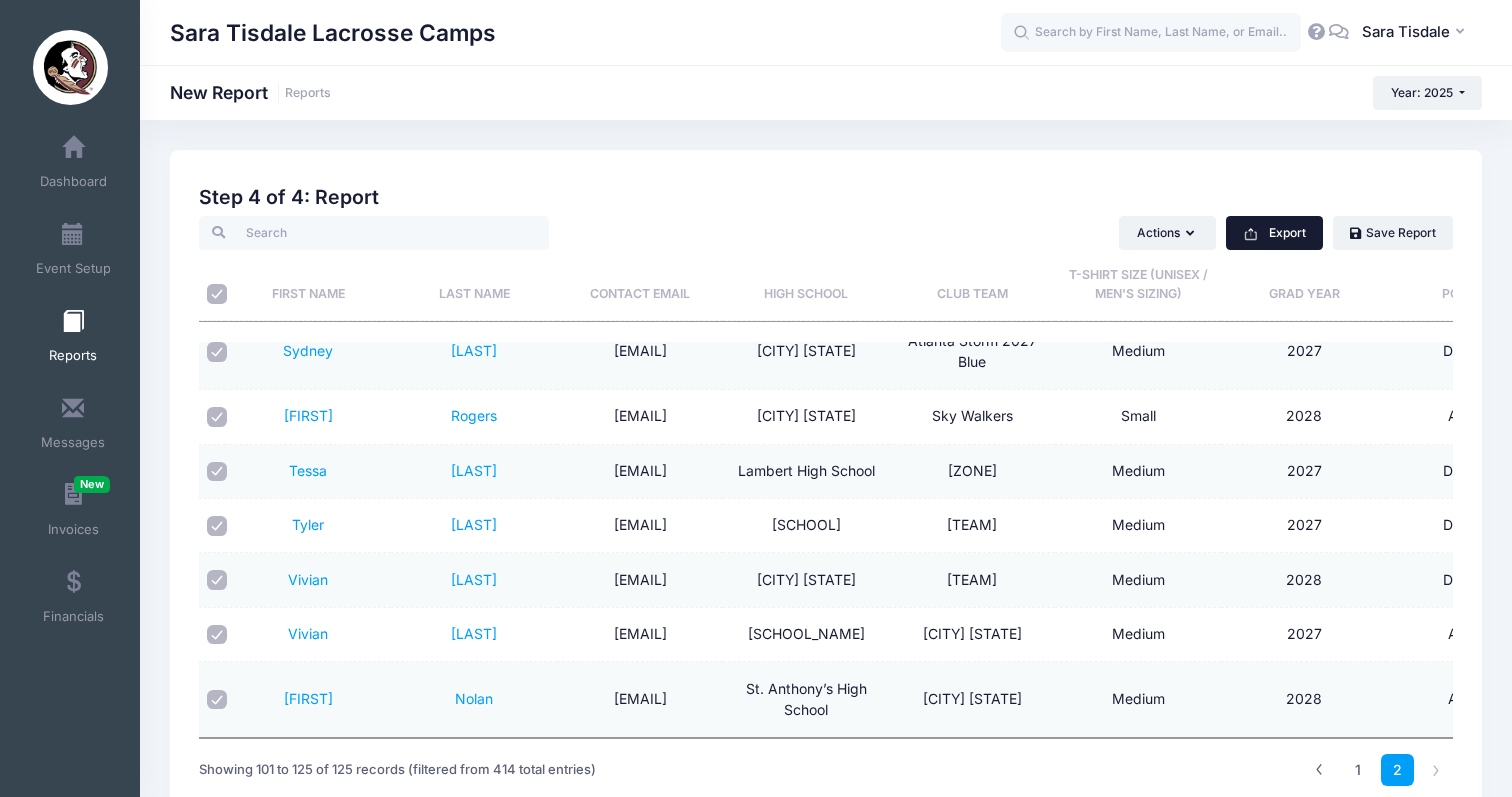 scroll, scrollTop: 0, scrollLeft: 0, axis: both 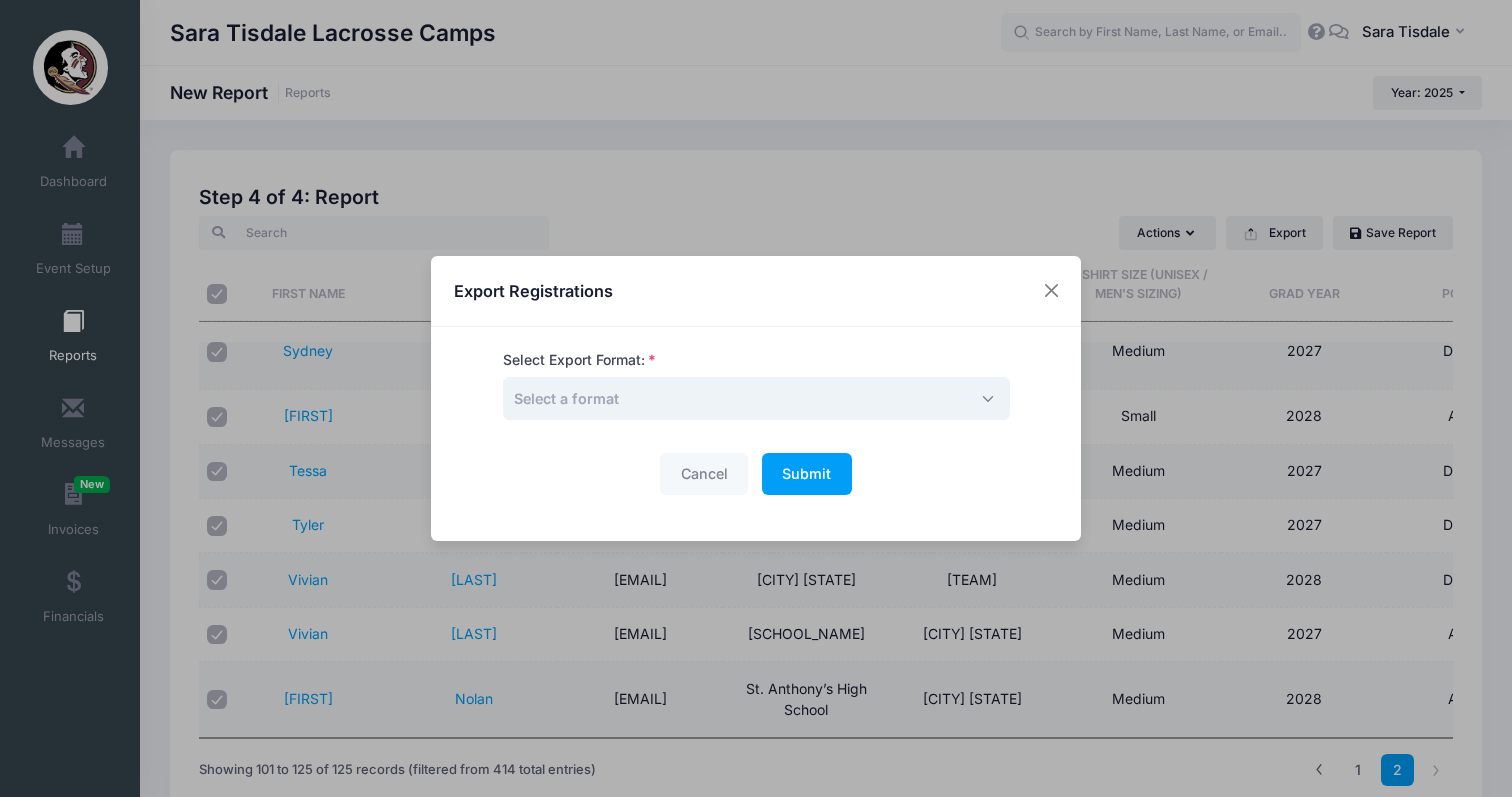 click on "Select a format" at bounding box center [756, 398] 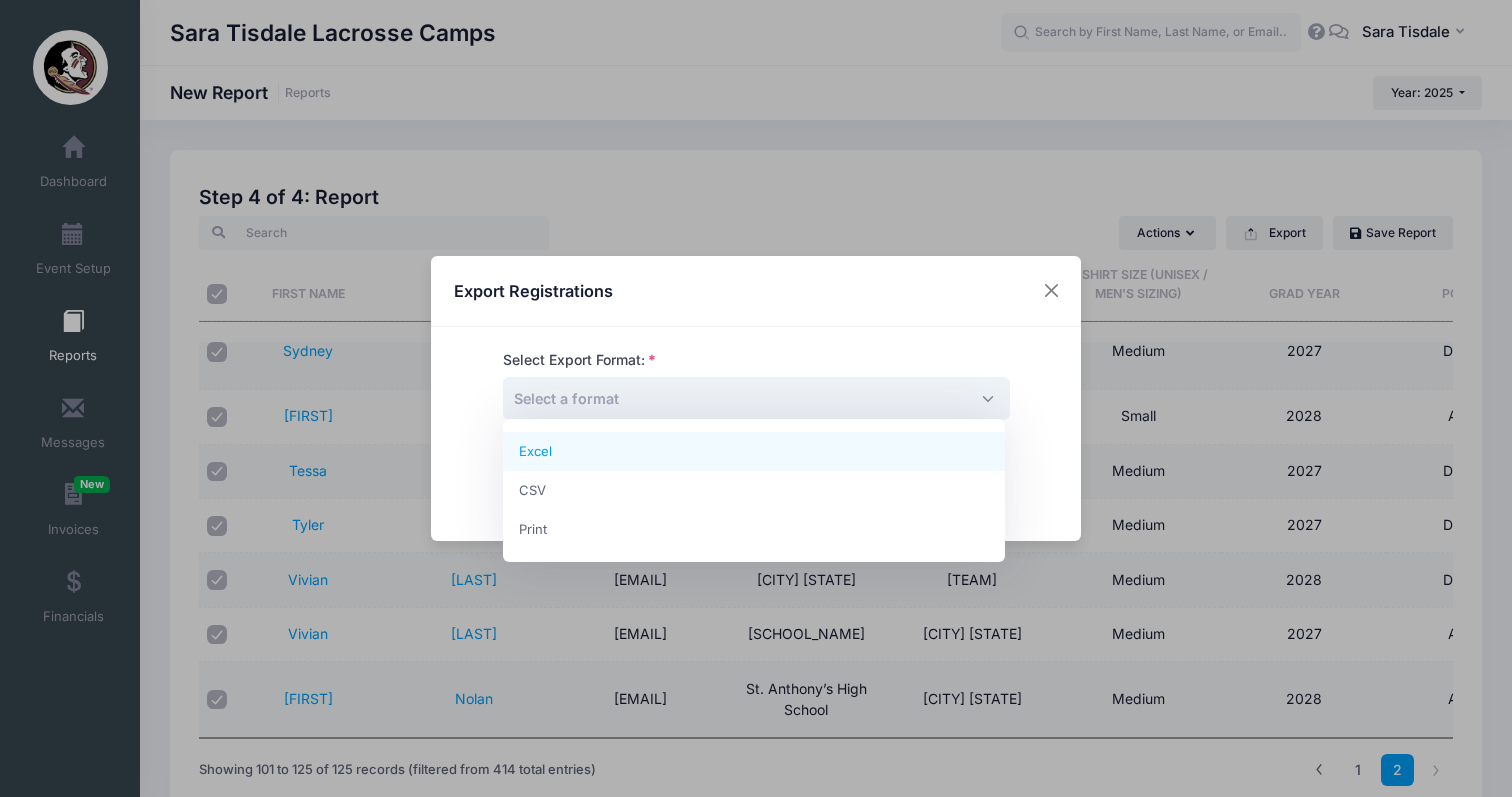 select on "excel" 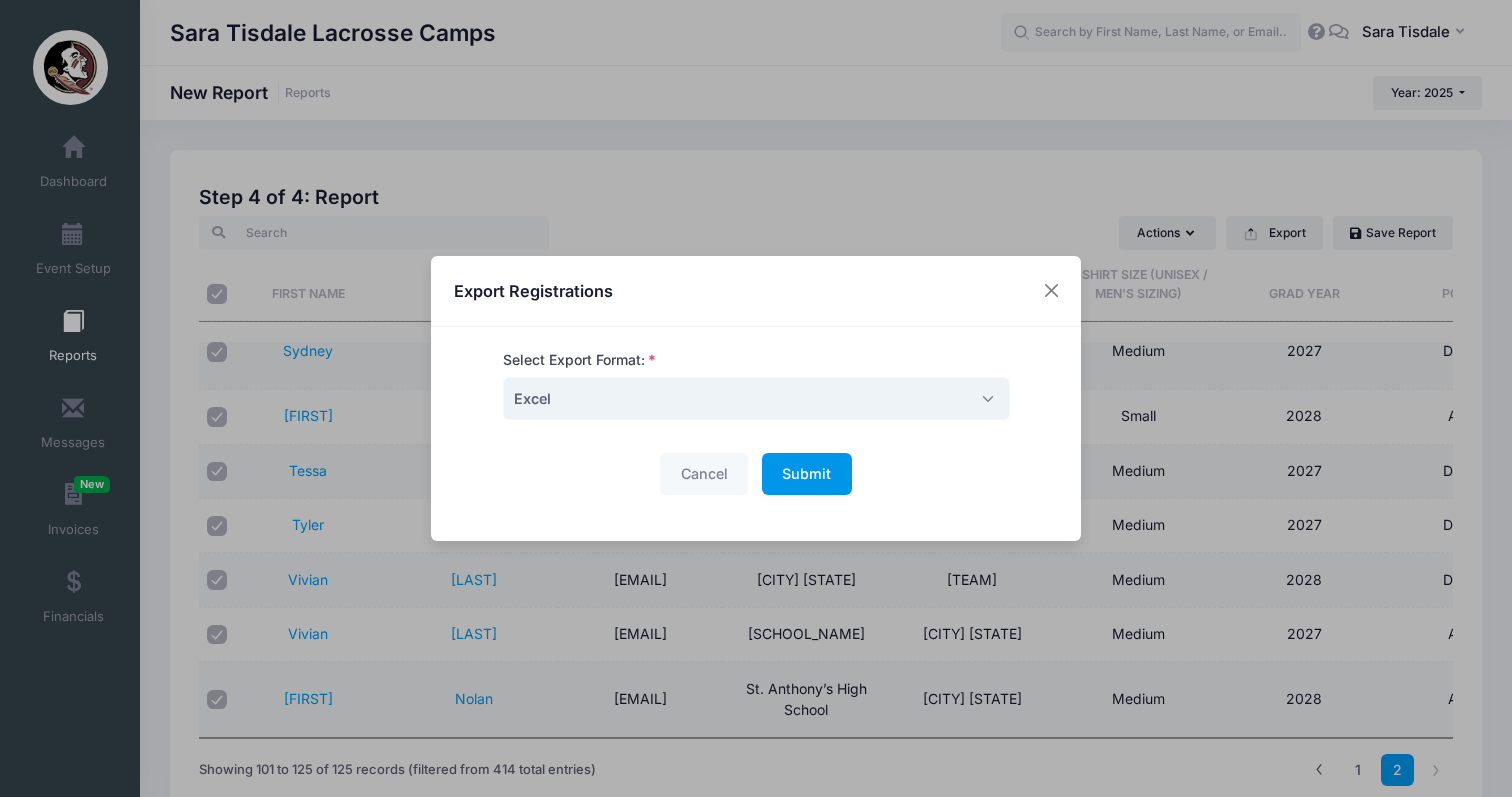 click on "Submit" at bounding box center [806, 473] 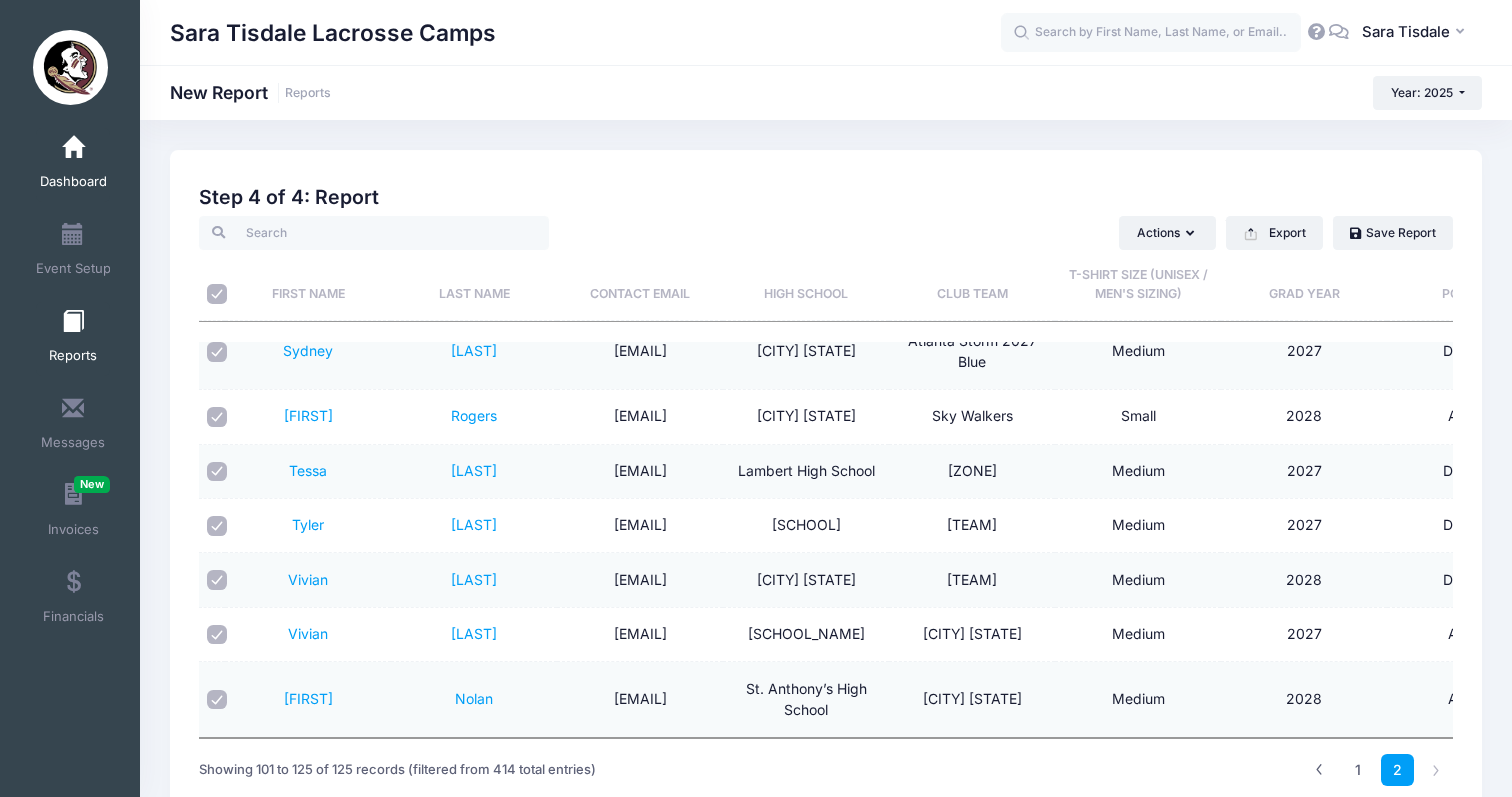 click at bounding box center [73, 148] 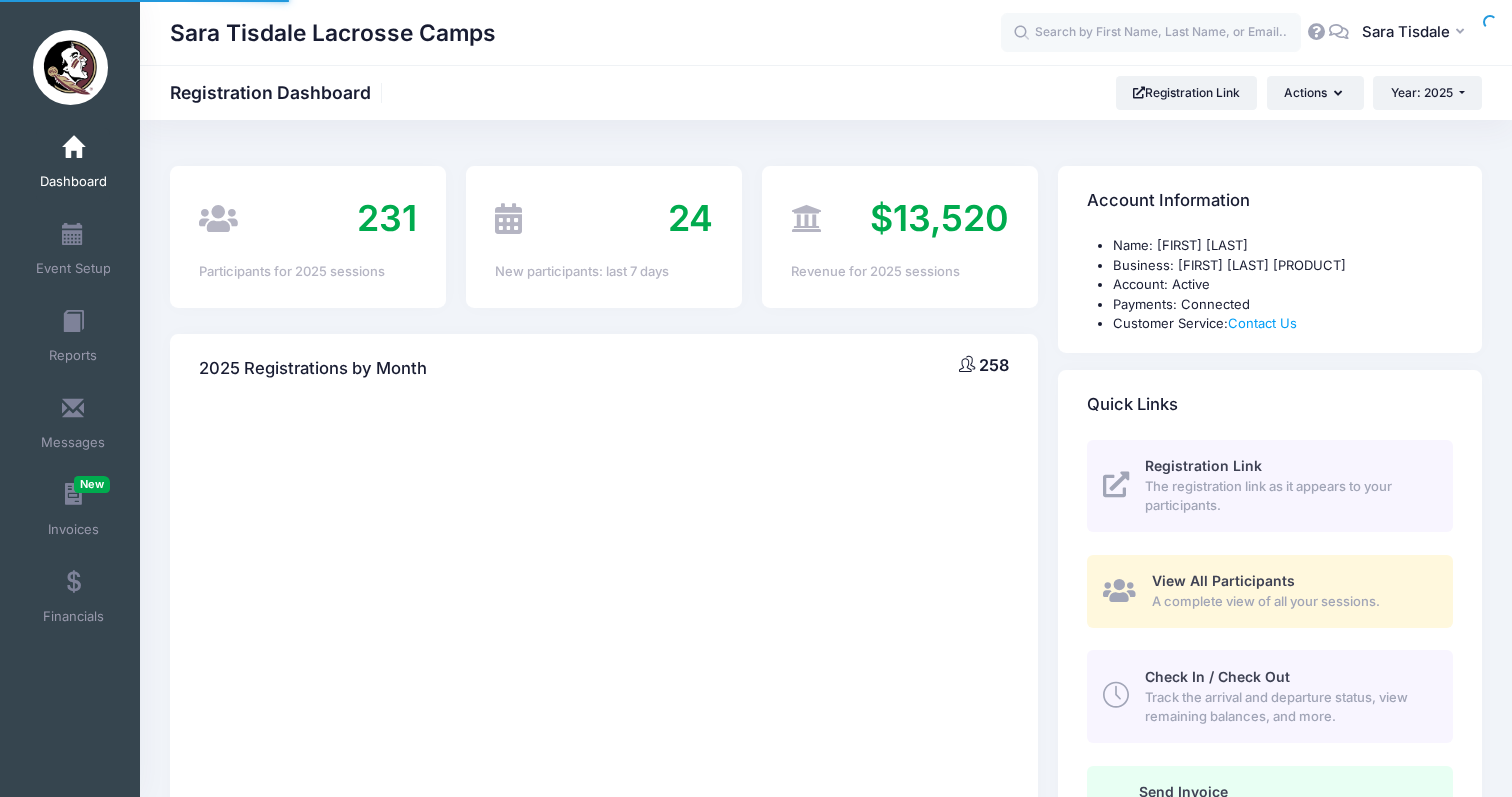 scroll, scrollTop: 0, scrollLeft: 0, axis: both 